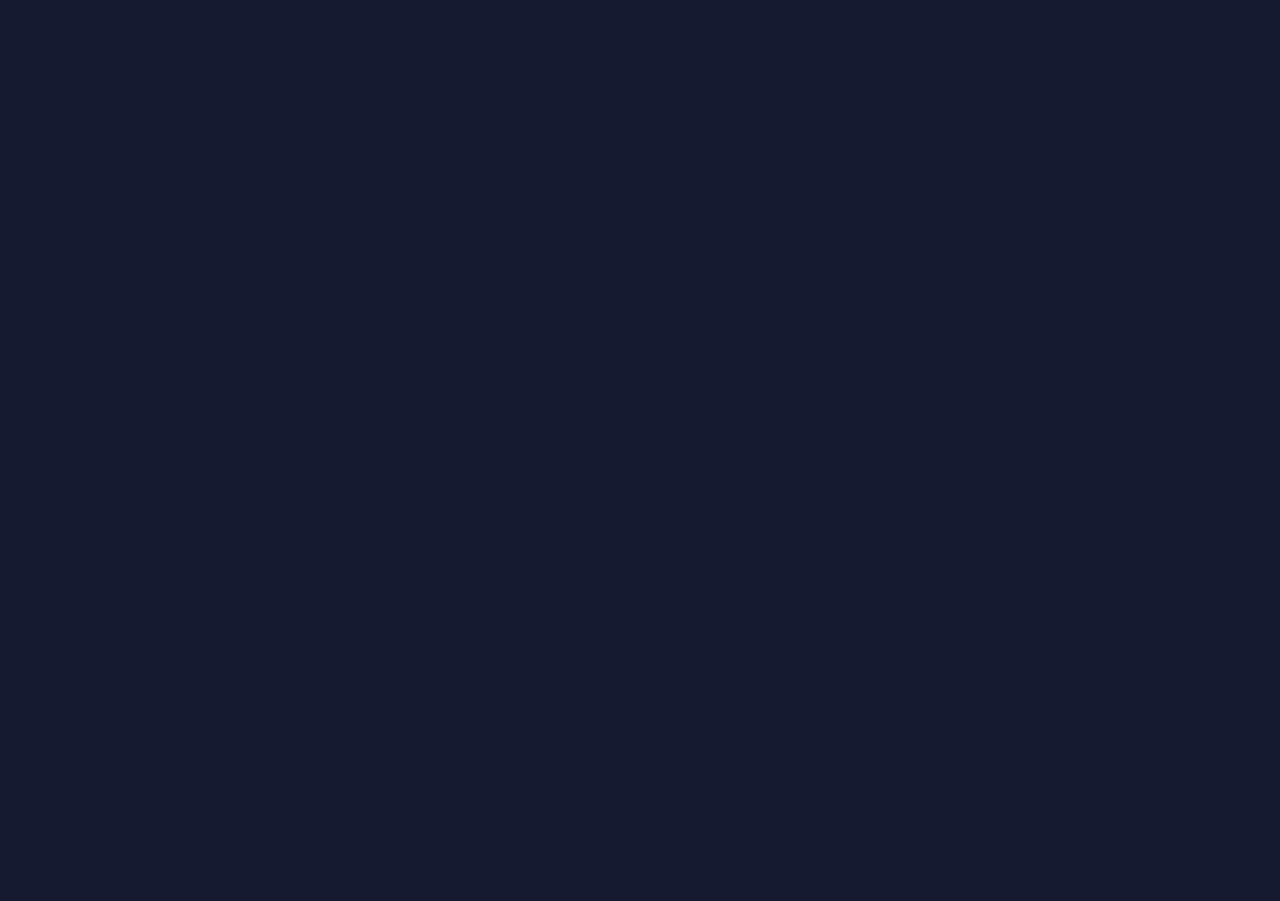 scroll, scrollTop: 0, scrollLeft: 0, axis: both 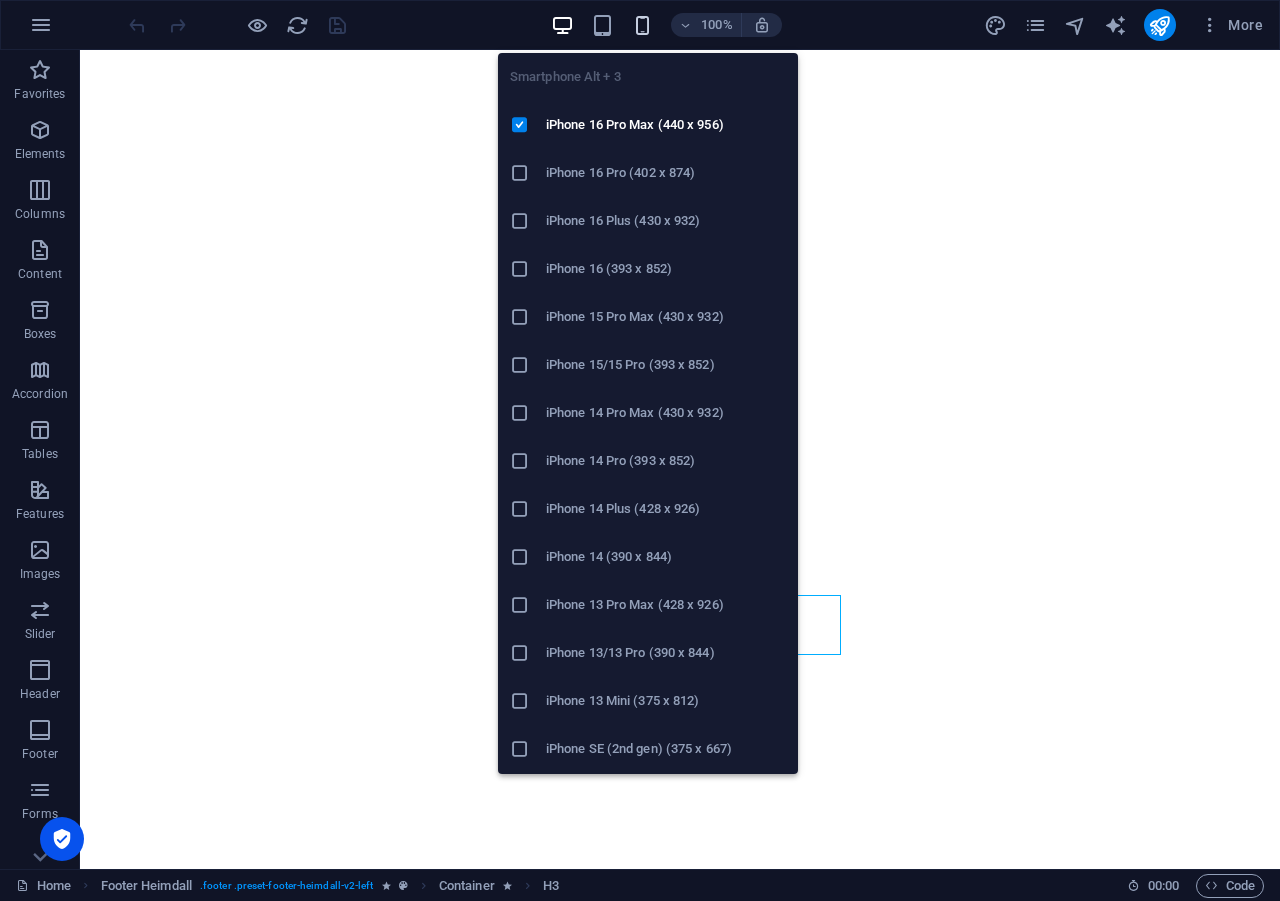 click at bounding box center [642, 25] 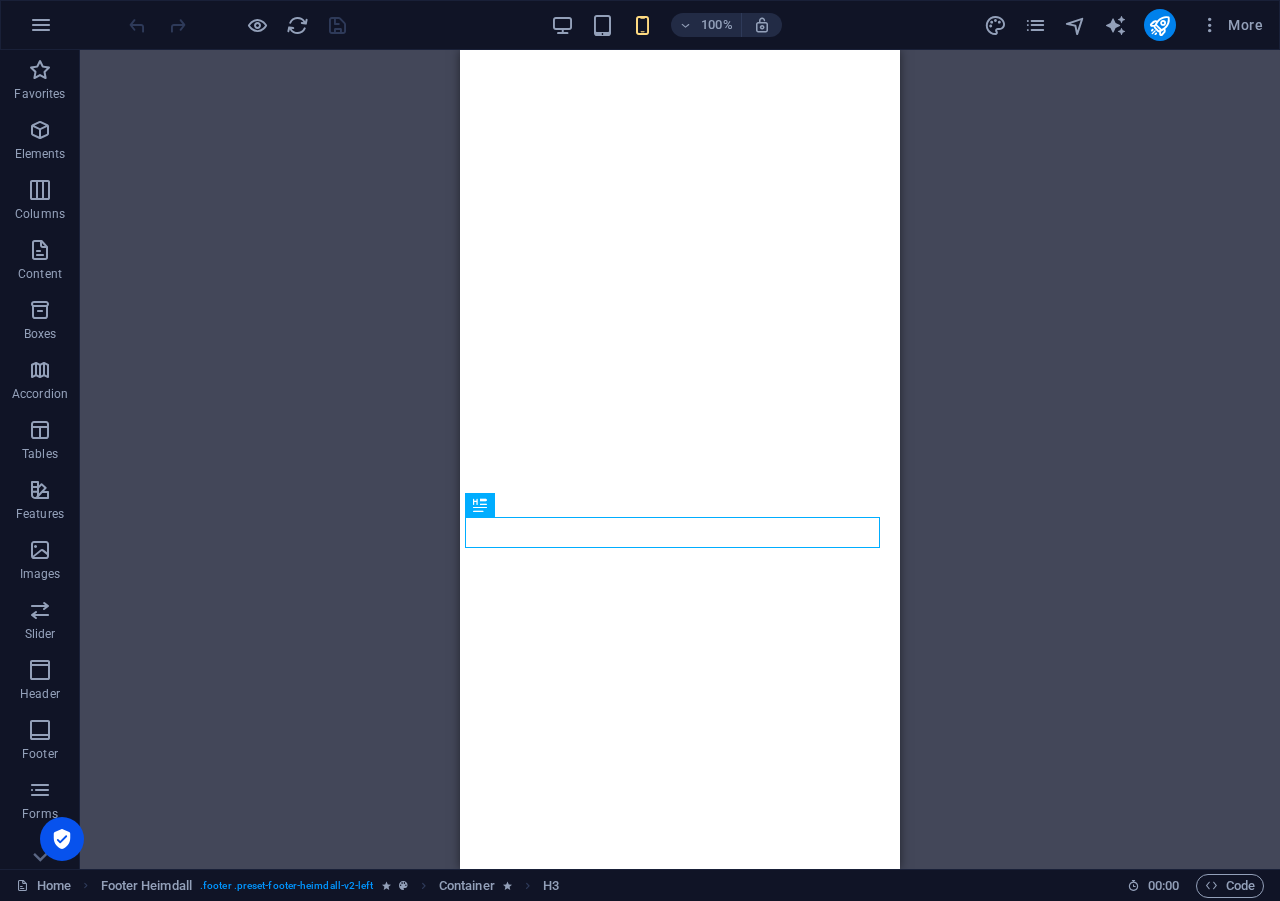 click on "Drag here to replace the existing content. Press “Ctrl” if you want to create a new element.
H3   Footer Heimdall   Container   Menu Bar   Image   Menu   Image   Wide image with text" at bounding box center [680, 459] 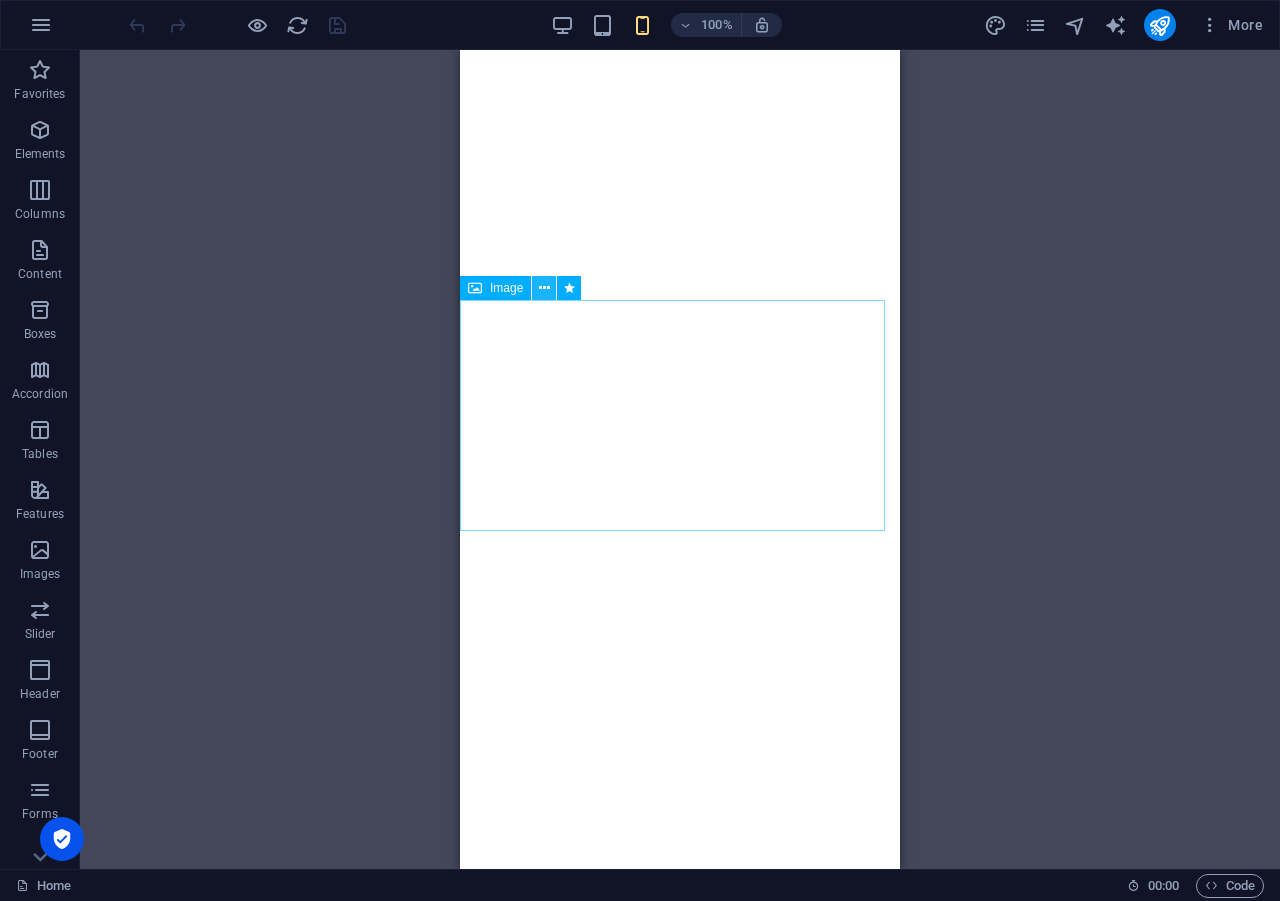 click at bounding box center (544, 288) 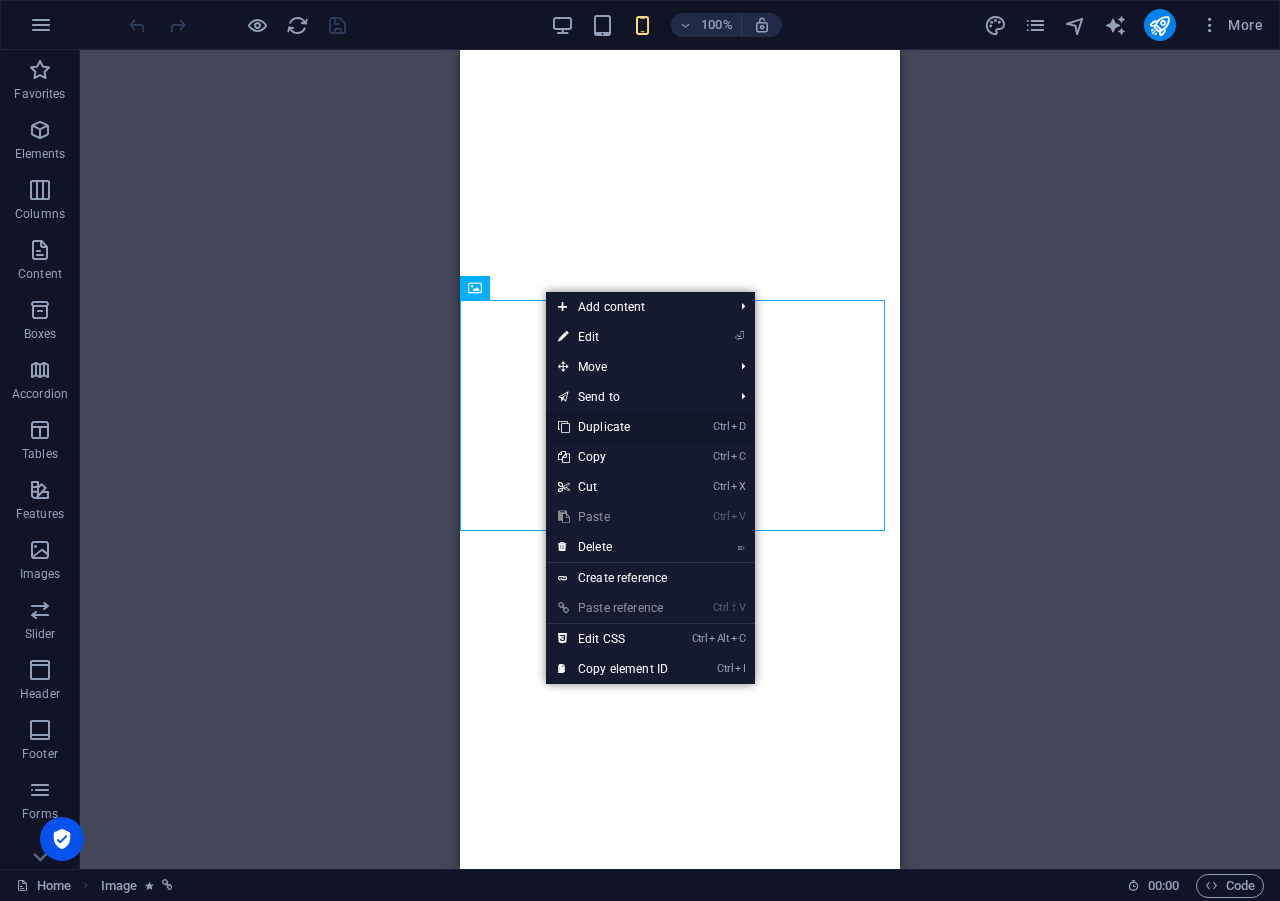 click on "Ctrl D  Duplicate" at bounding box center (613, 427) 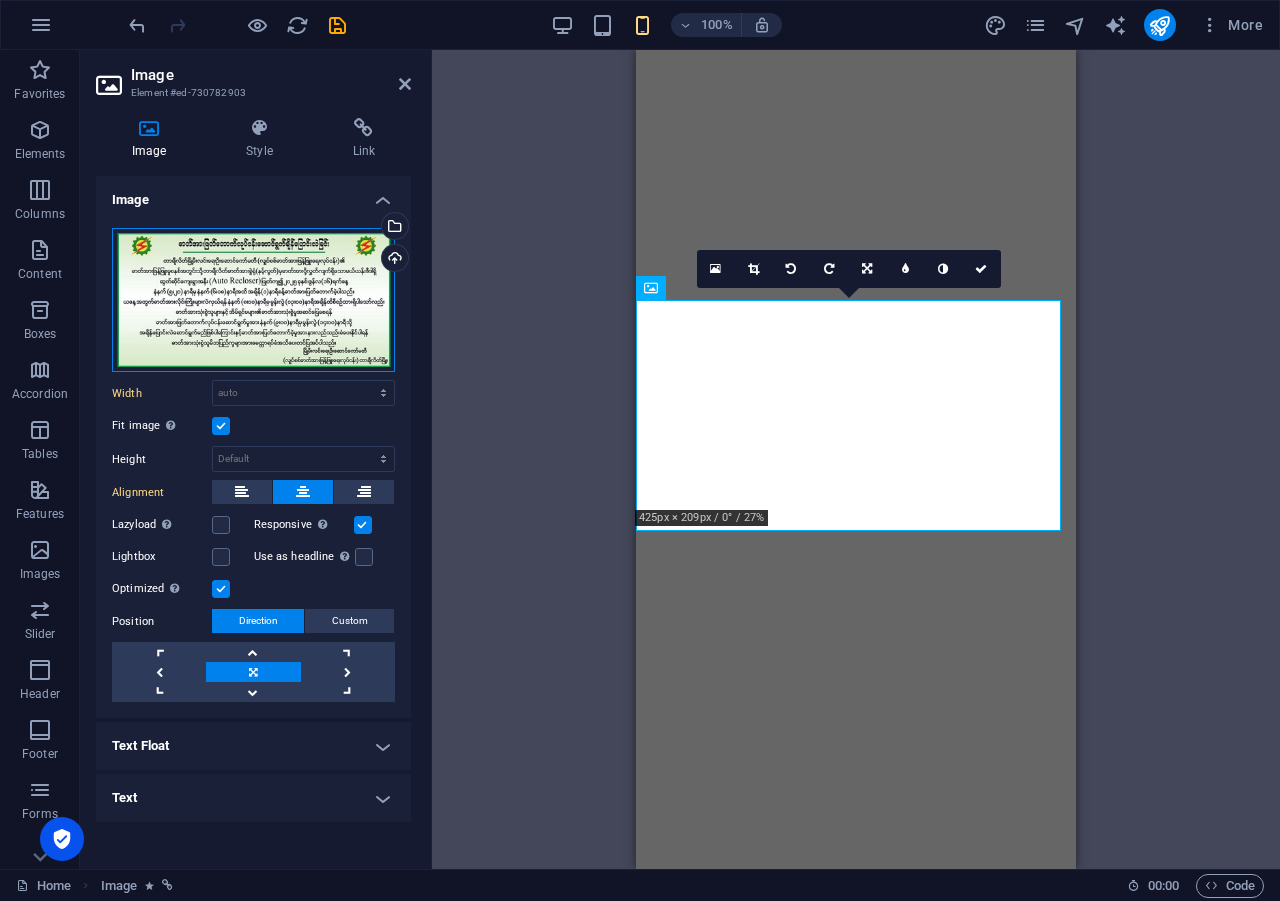 click on "Drag files here, click to choose files or select files from Files or our free stock photos & videos" at bounding box center [253, 300] 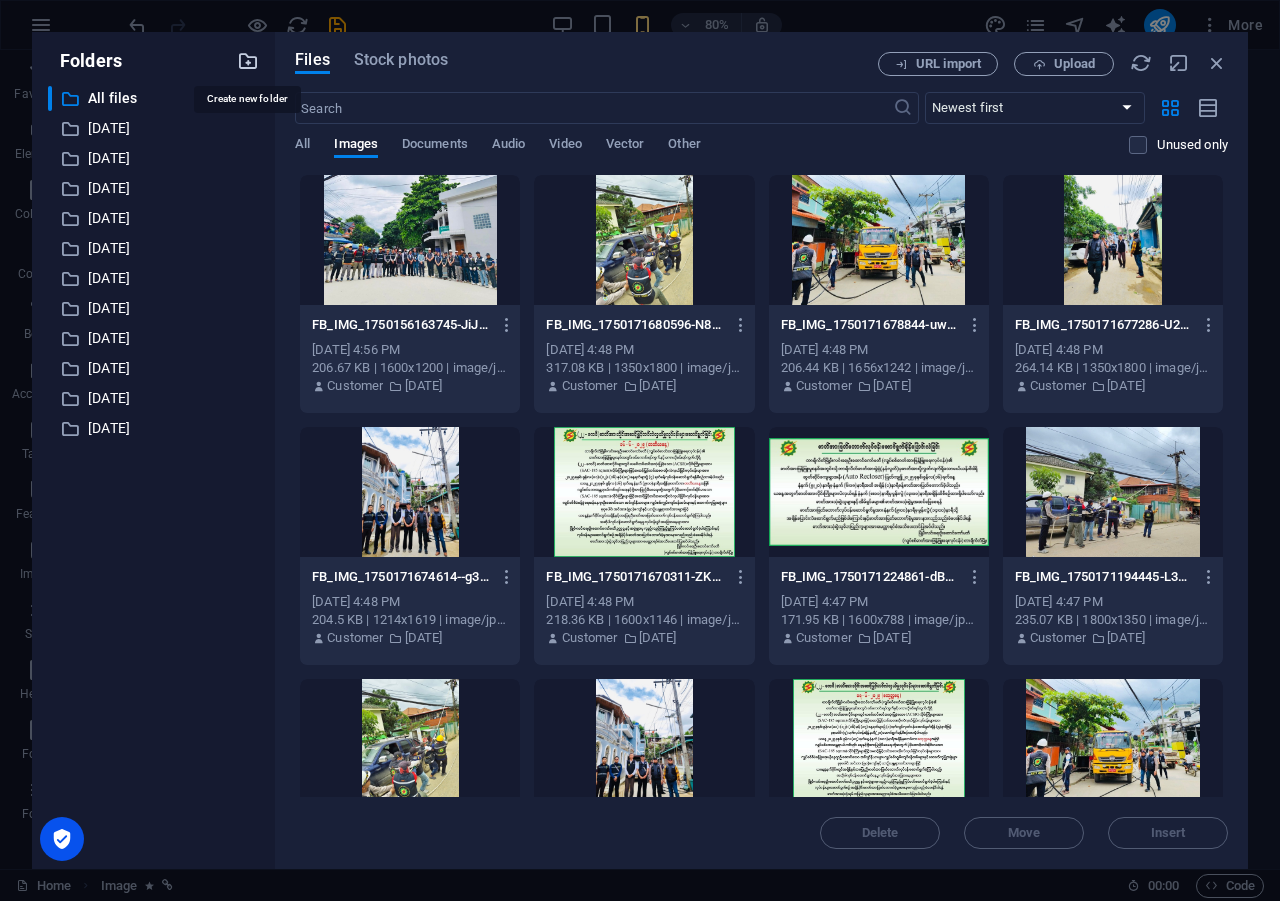 click at bounding box center (248, 61) 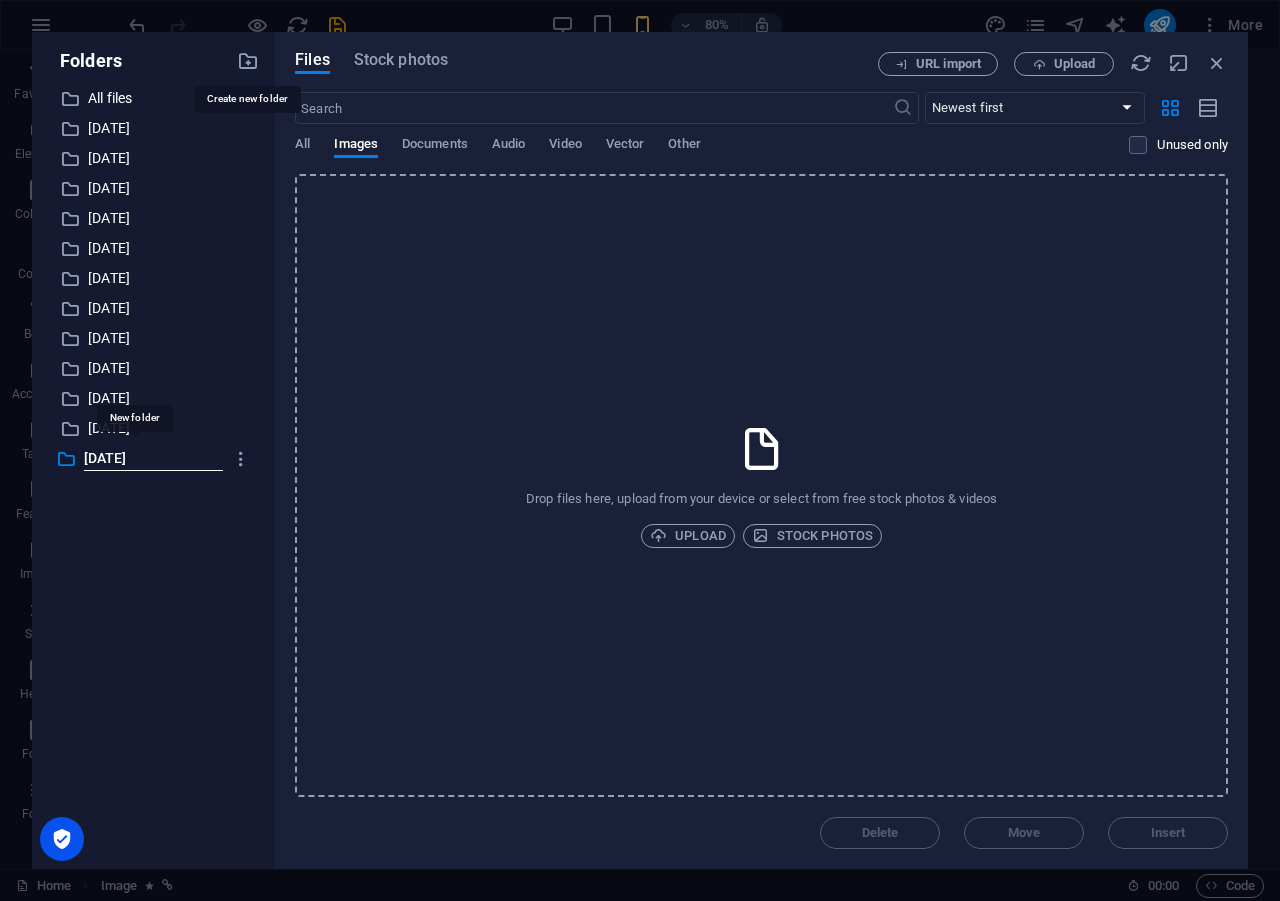 type on "[DATE]" 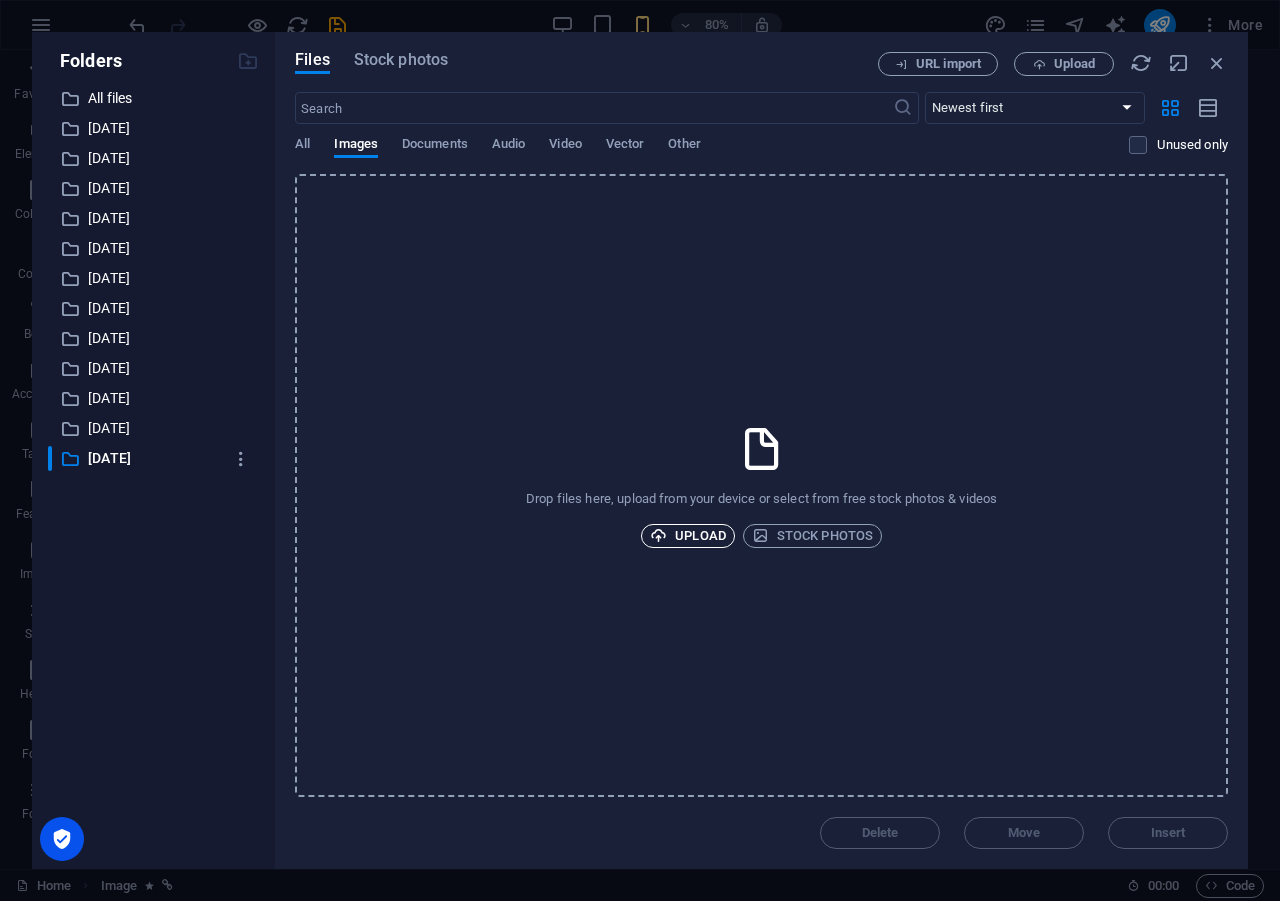 click on "Upload" at bounding box center [688, 536] 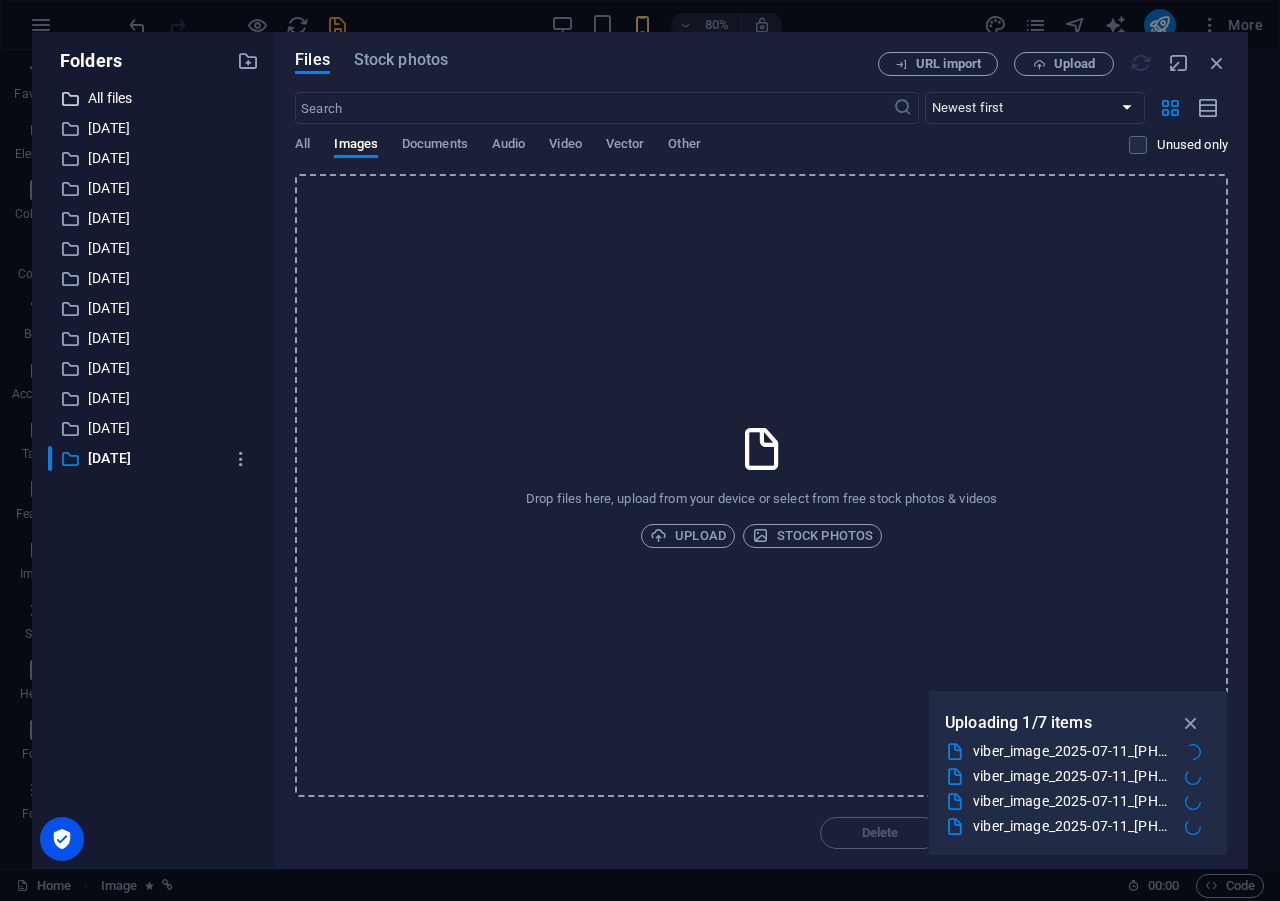 click on "All files" at bounding box center (155, 98) 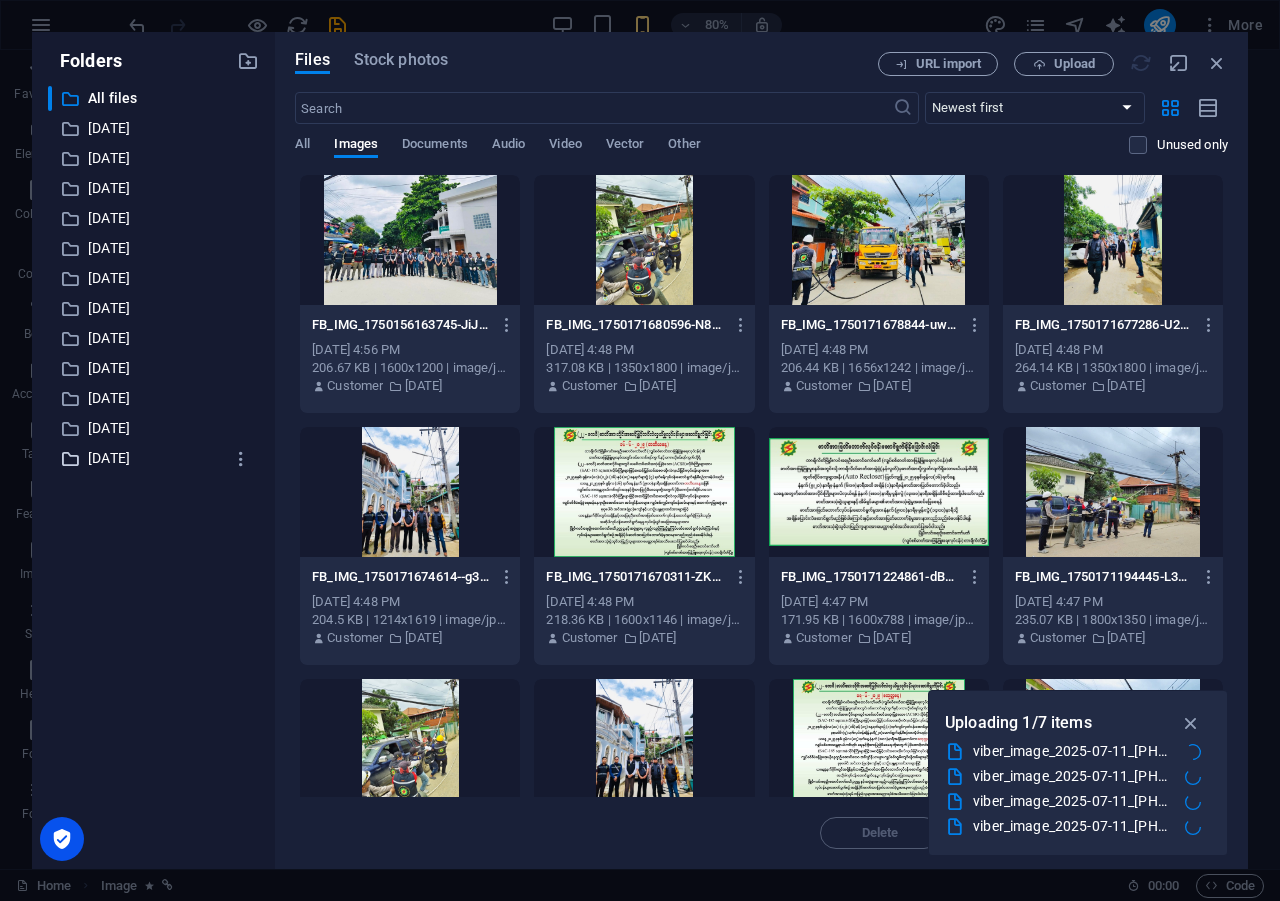 click on "[DATE]" at bounding box center (155, 458) 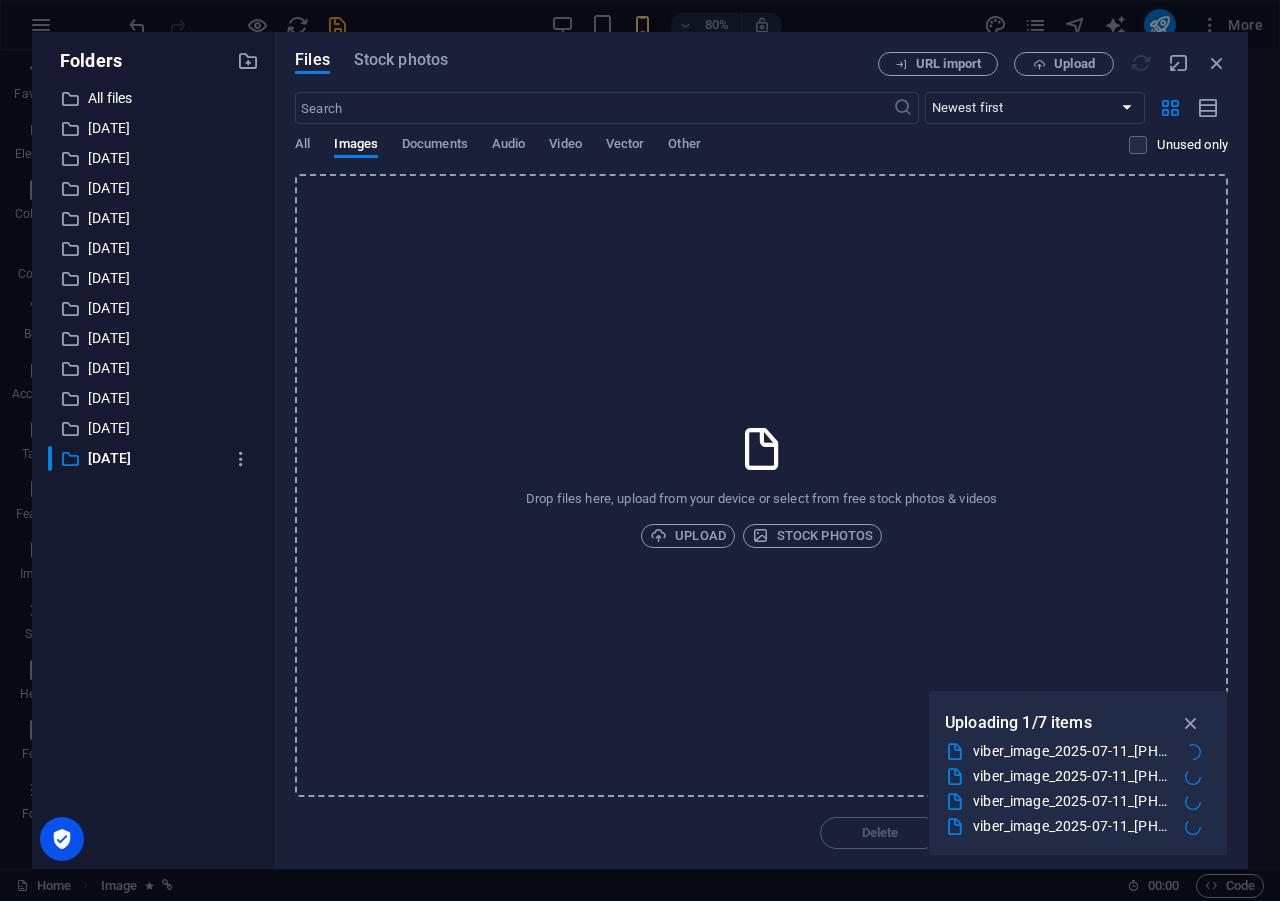 click on "Drop files here, upload from your device or select from free stock photos & videos Upload Stock photos" at bounding box center [761, 485] 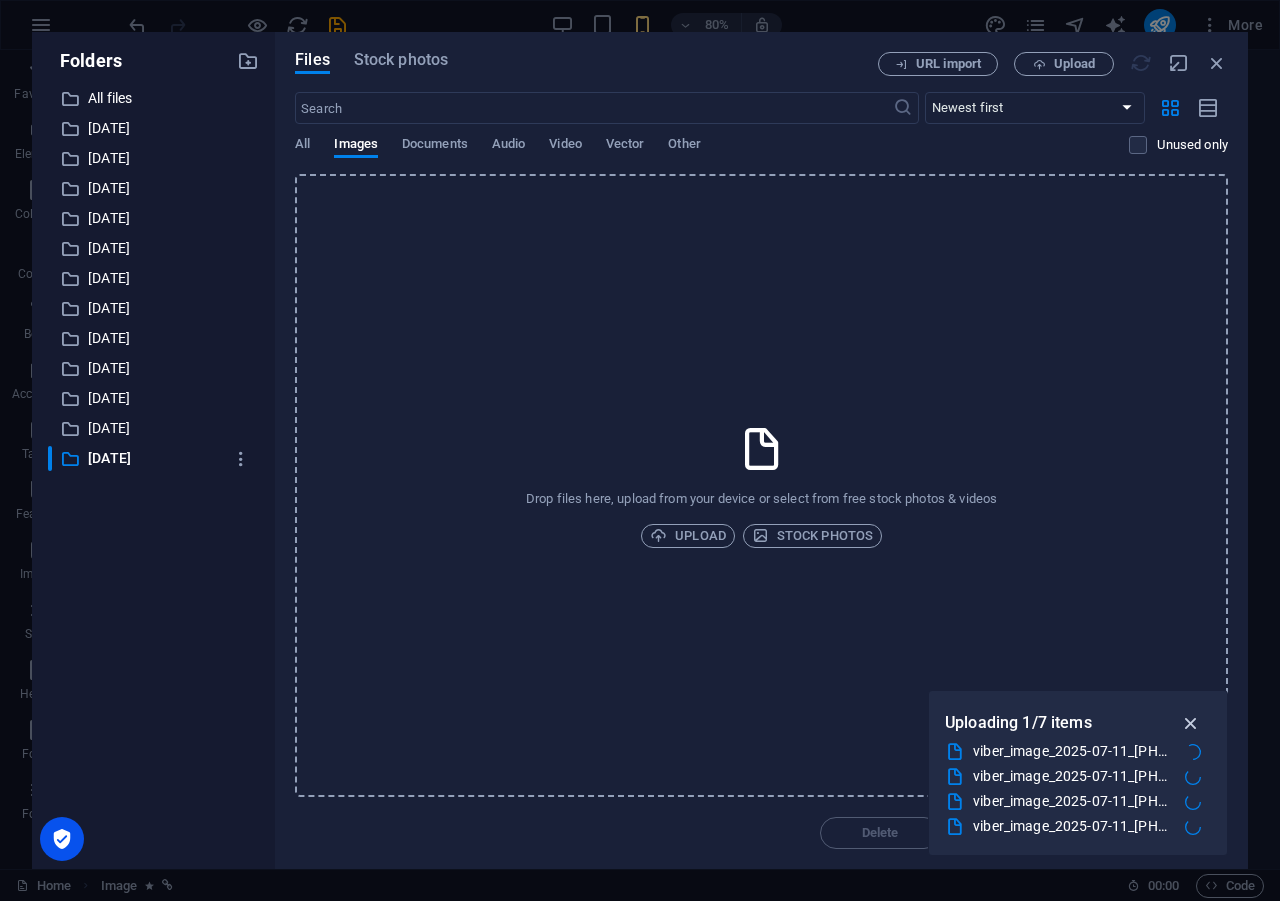 click at bounding box center (1191, 723) 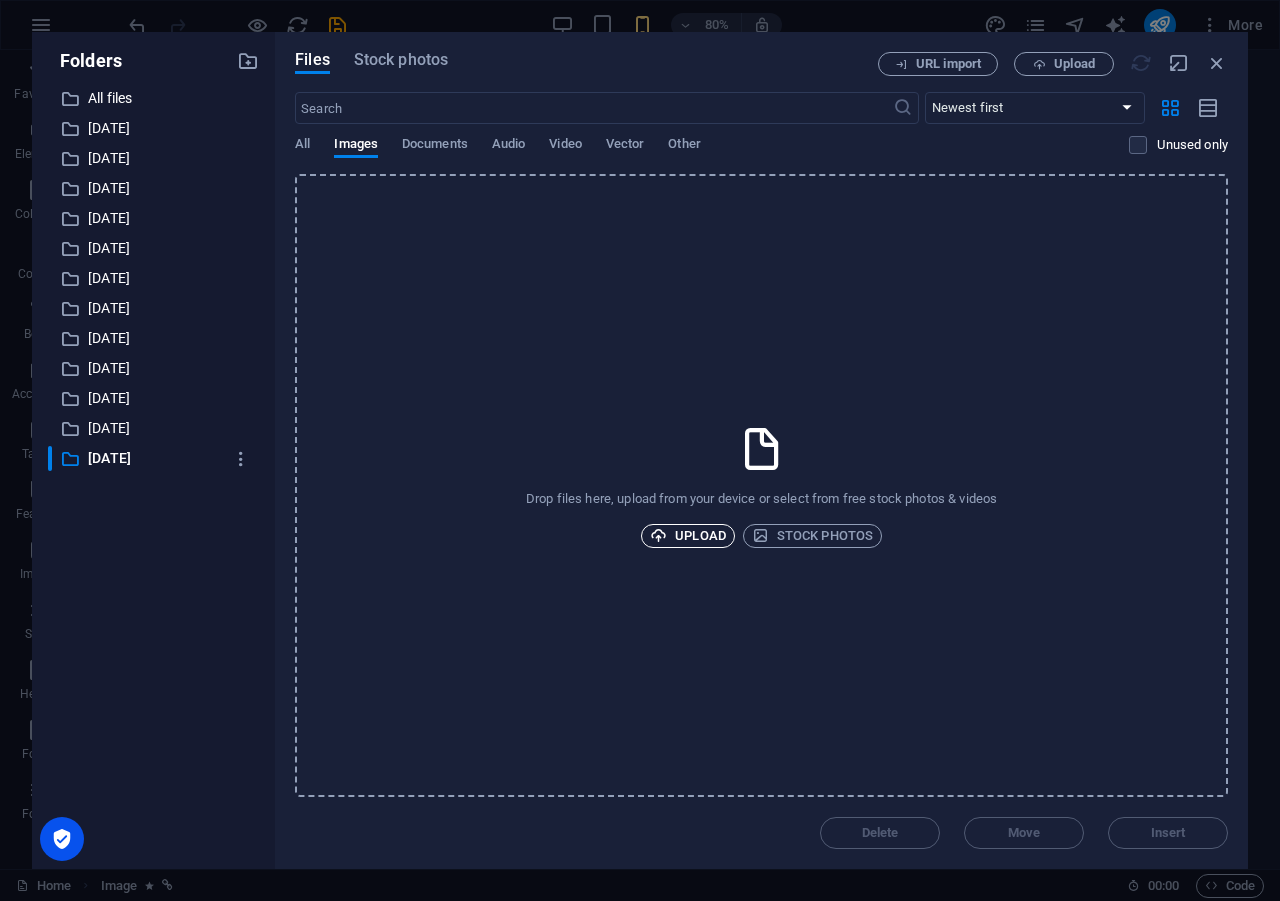 click on "Upload" at bounding box center (688, 536) 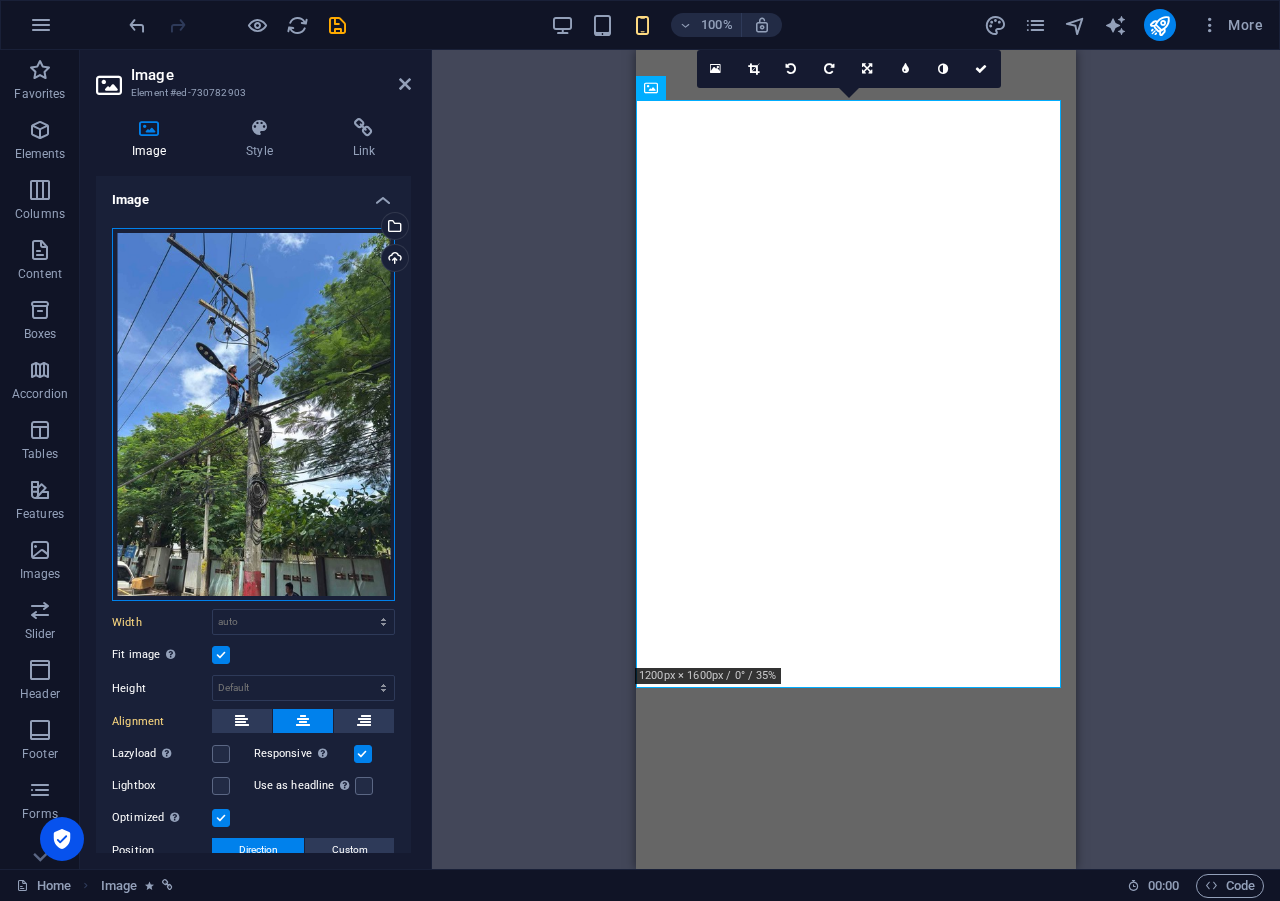 click on "Drag files here, click to choose files or select files from Files or our free stock photos & videos" at bounding box center [253, 415] 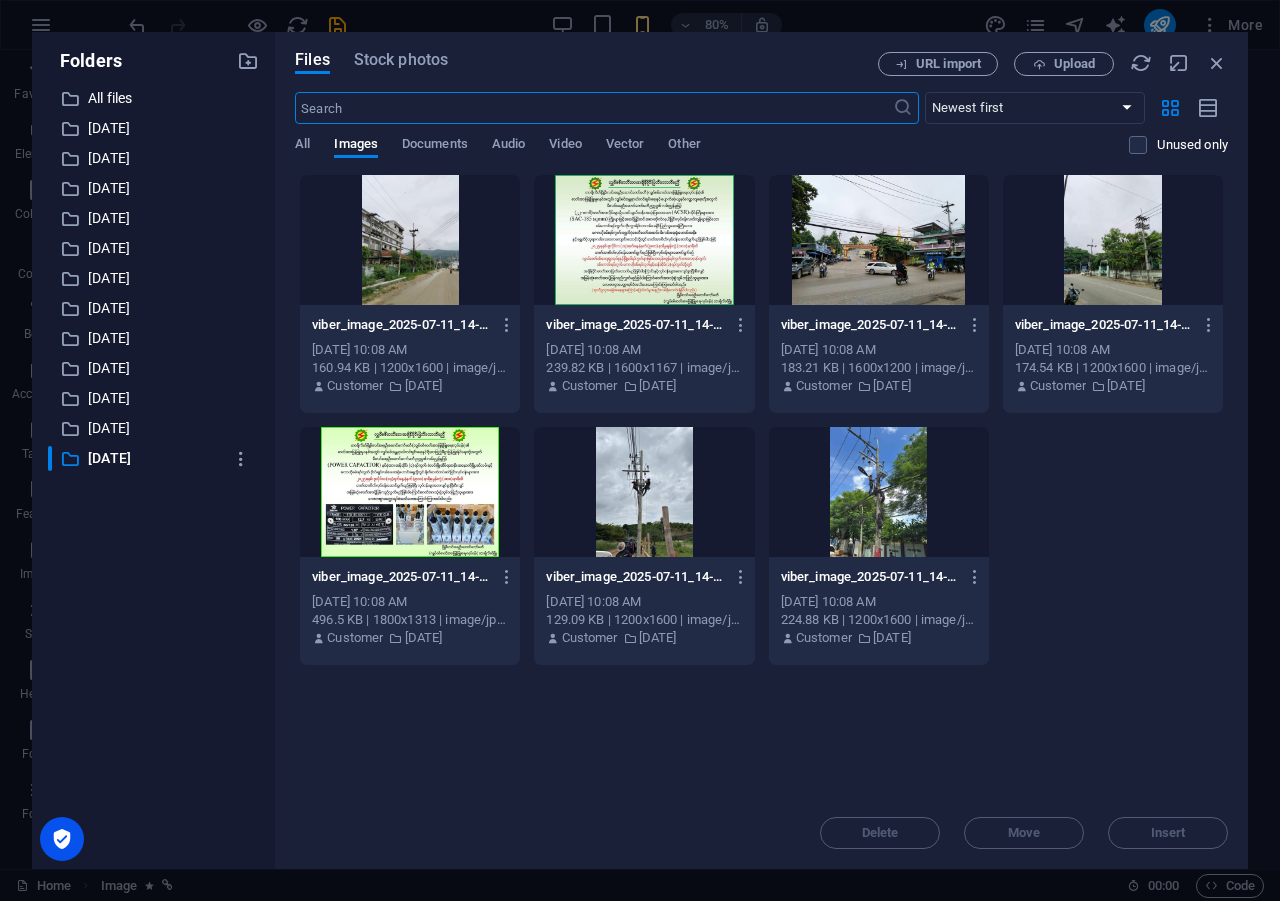 click at bounding box center (644, 240) 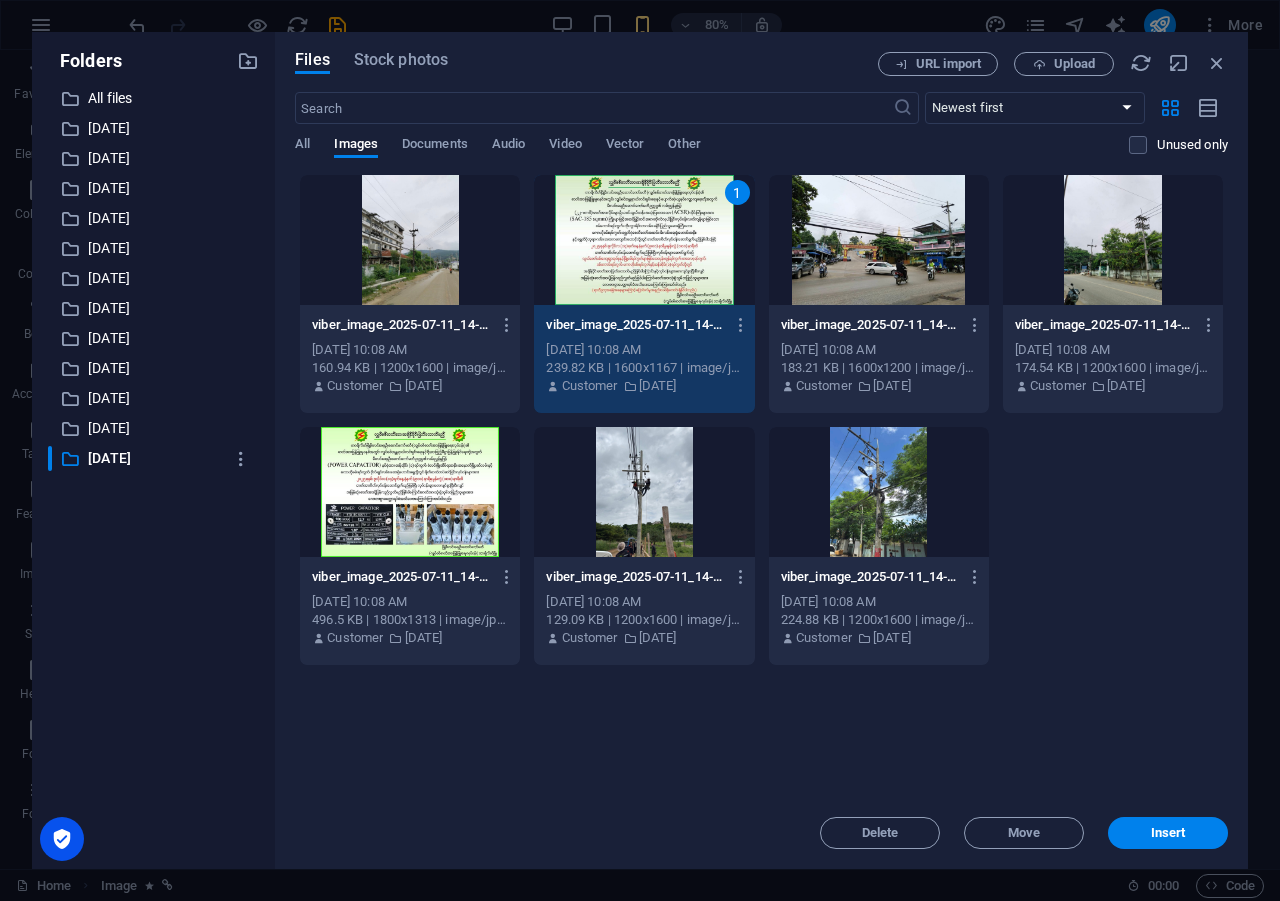 click on "1" at bounding box center [644, 240] 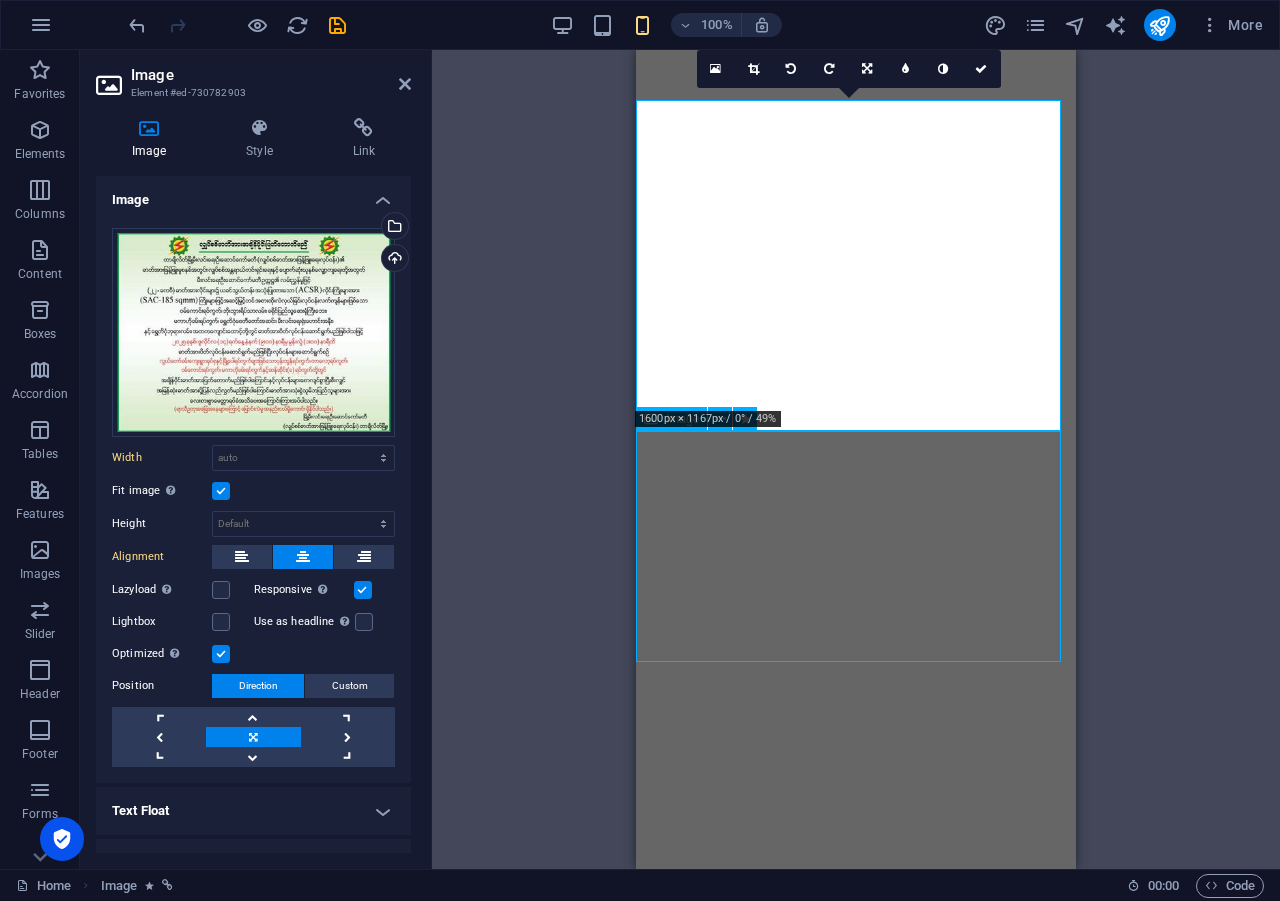 select on "overlay" 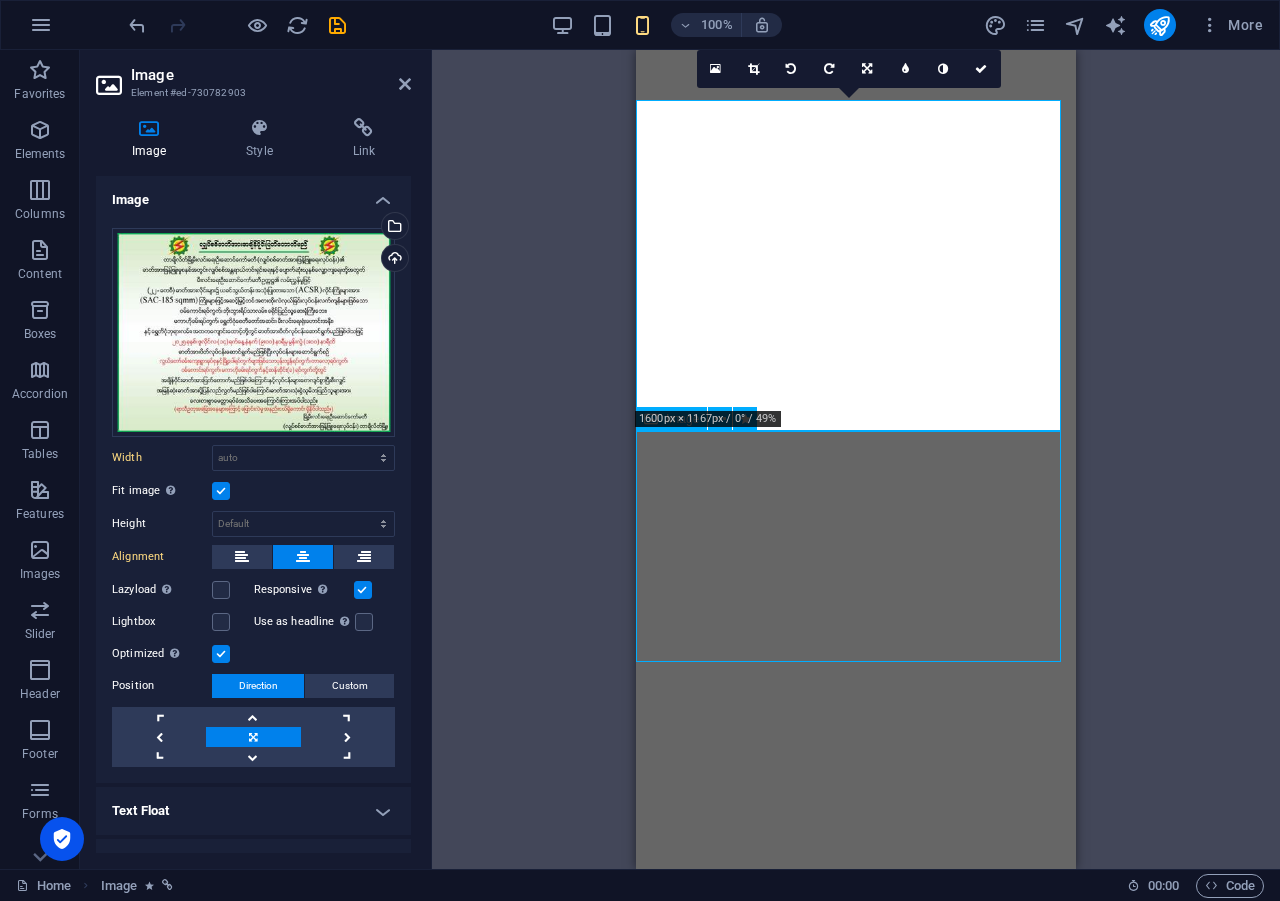 select on "onload" 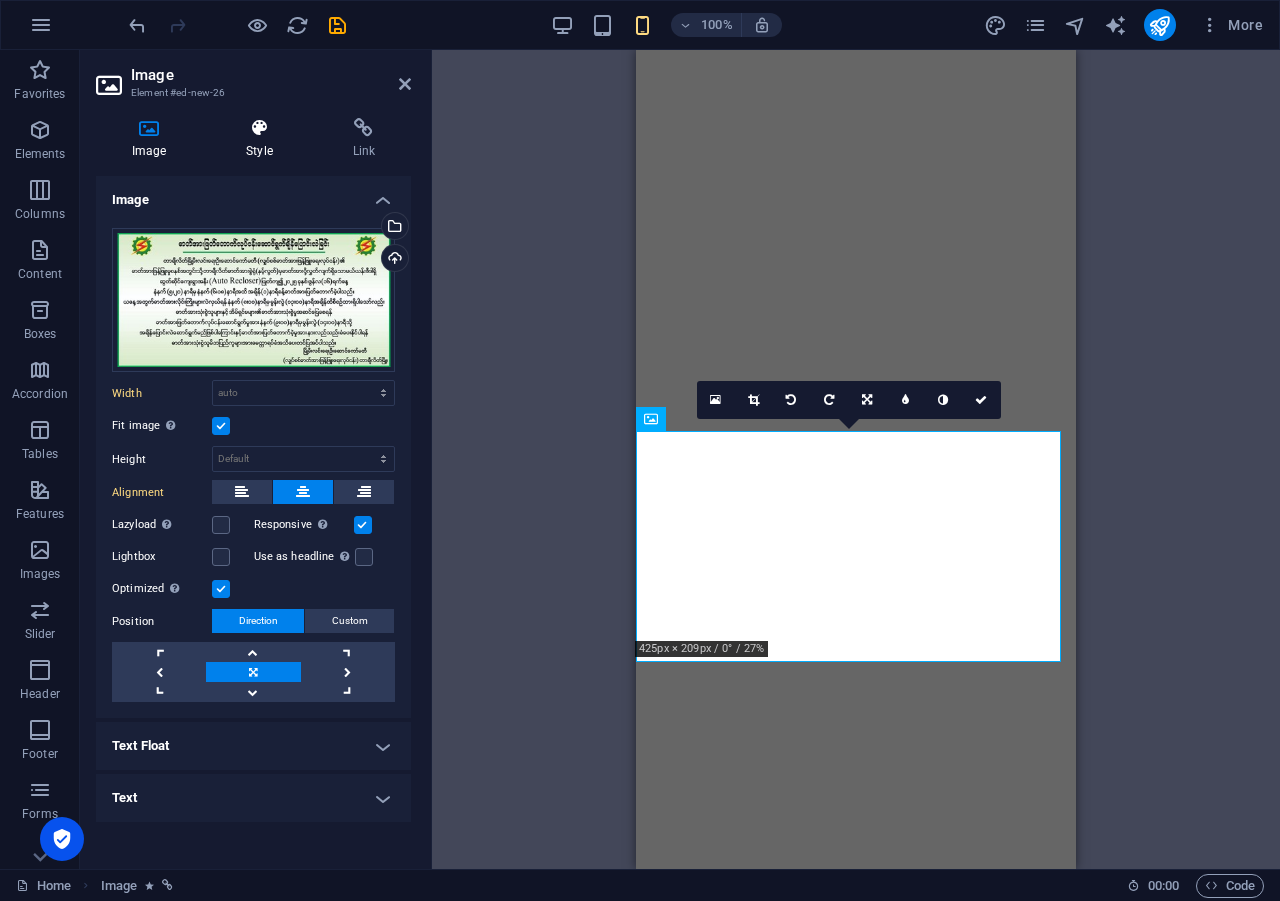 click on "Style" at bounding box center (263, 139) 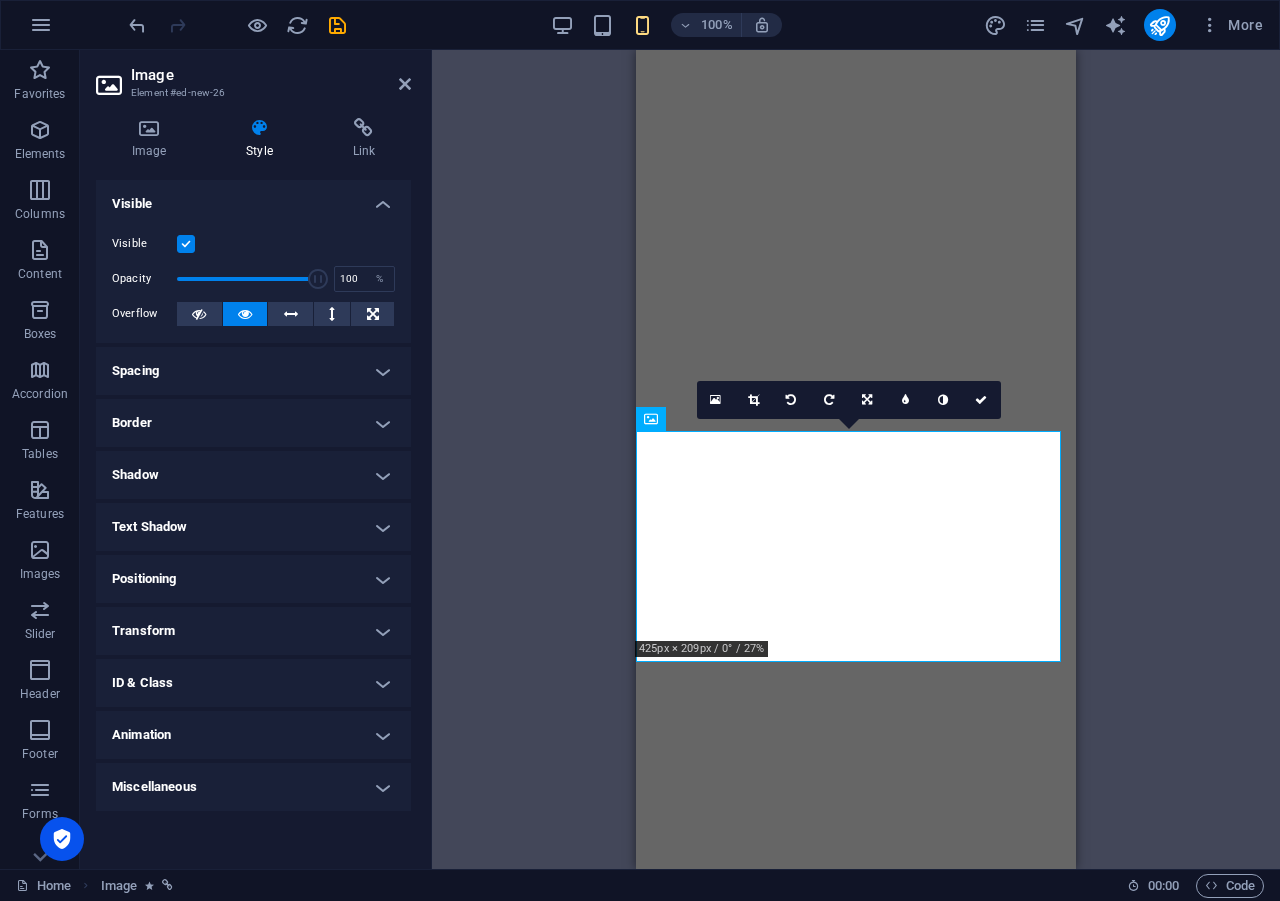 click on "Animation" at bounding box center [253, 735] 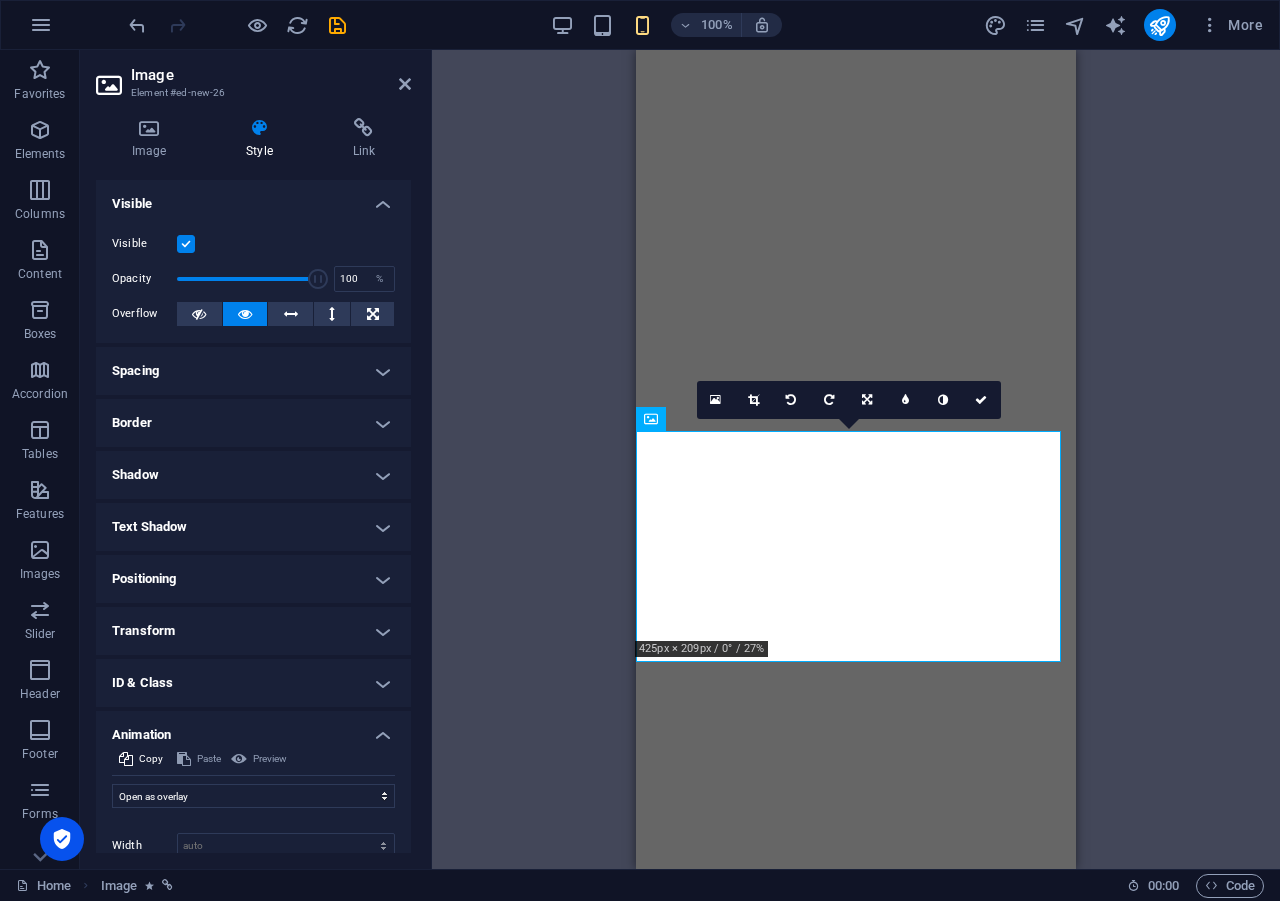 scroll, scrollTop: 149, scrollLeft: 0, axis: vertical 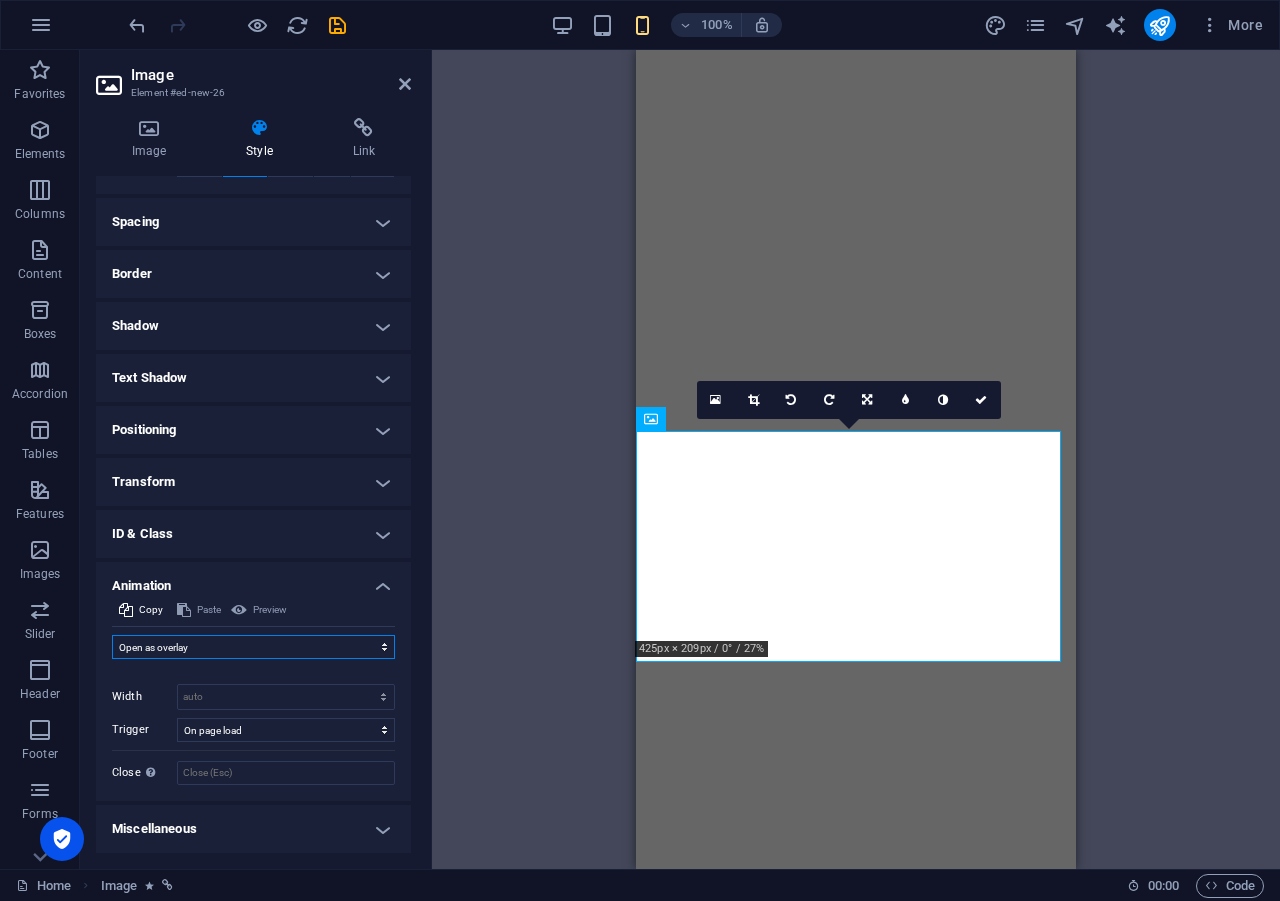click on "Don't animate Show / Hide Slide up/down Zoom in/out Slide left to right Slide right to left Slide top to bottom Slide bottom to top Pulse Blink Open as overlay" at bounding box center [253, 647] 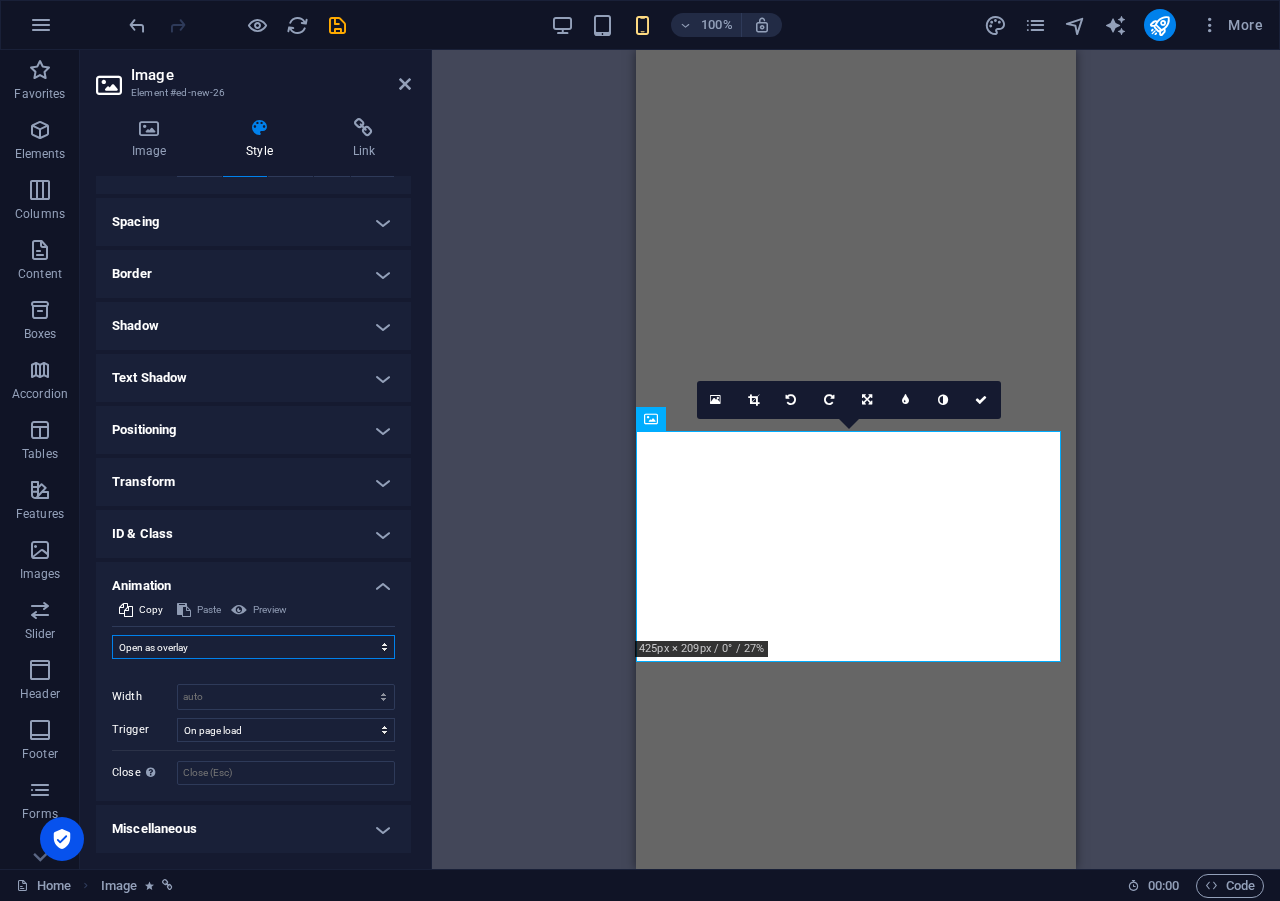 select on "none" 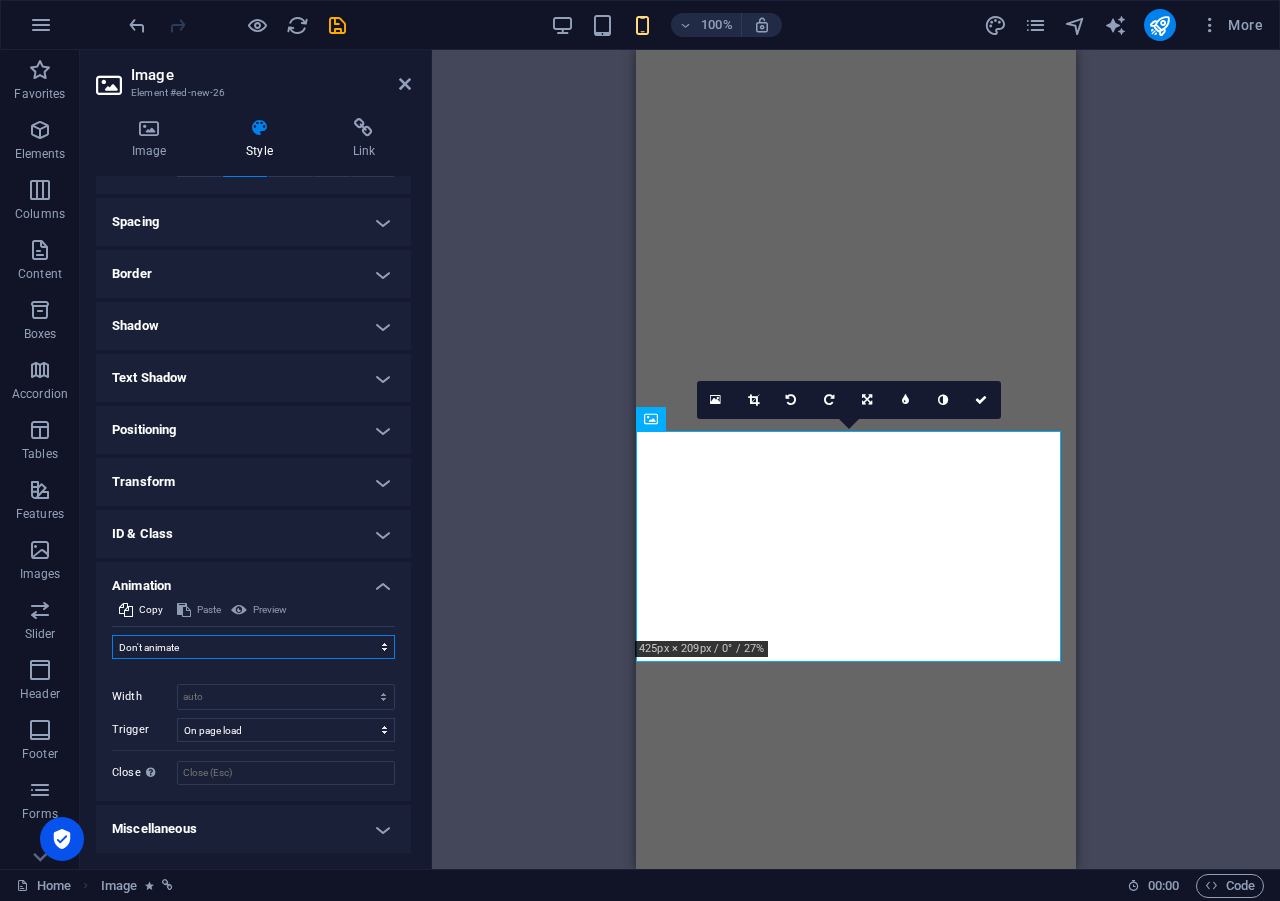 click on "Don't animate Show / Hide Slide up/down Zoom in/out Slide left to right Slide right to left Slide top to bottom Slide bottom to top Pulse Blink Open as overlay" at bounding box center [253, 647] 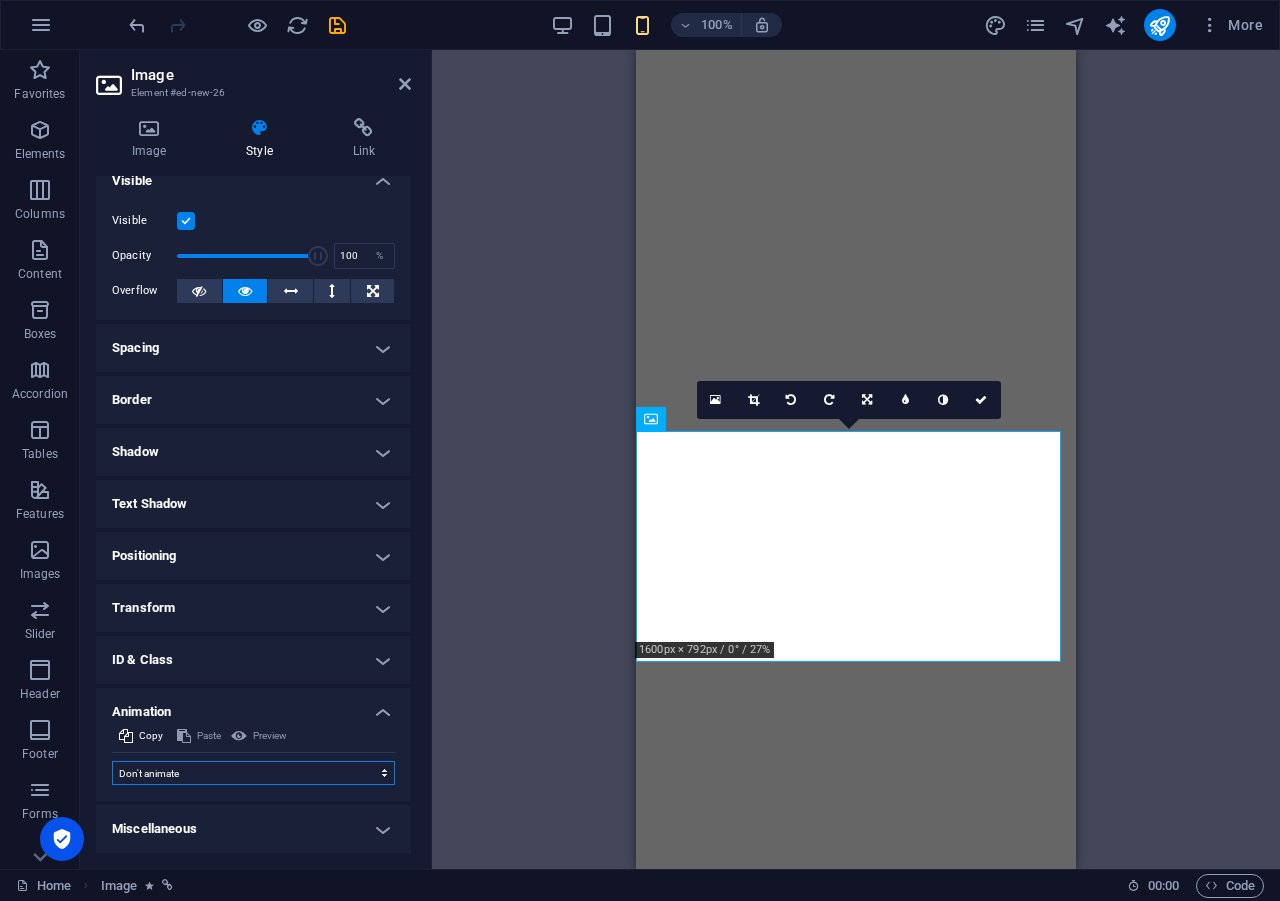 scroll, scrollTop: 23, scrollLeft: 0, axis: vertical 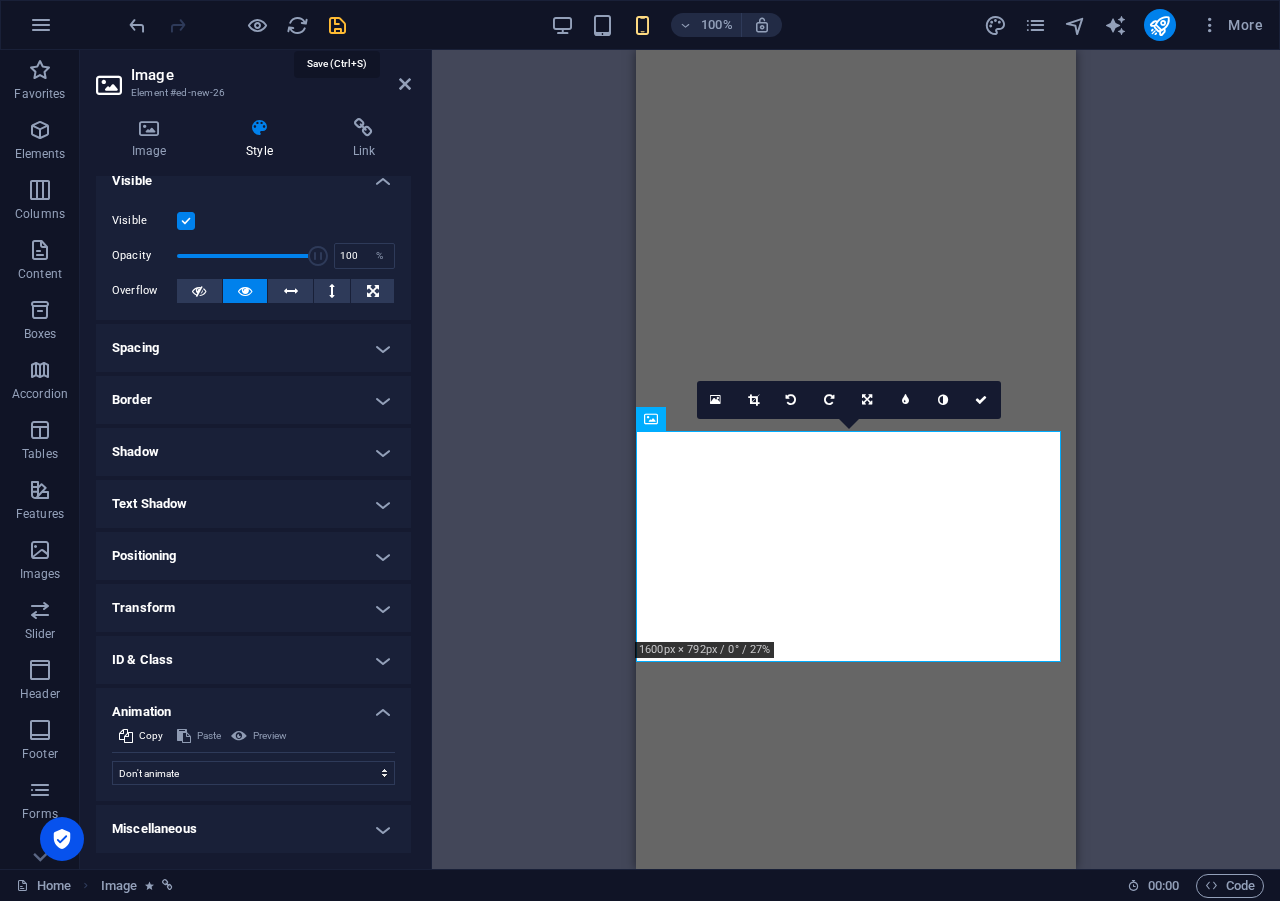 click at bounding box center (337, 25) 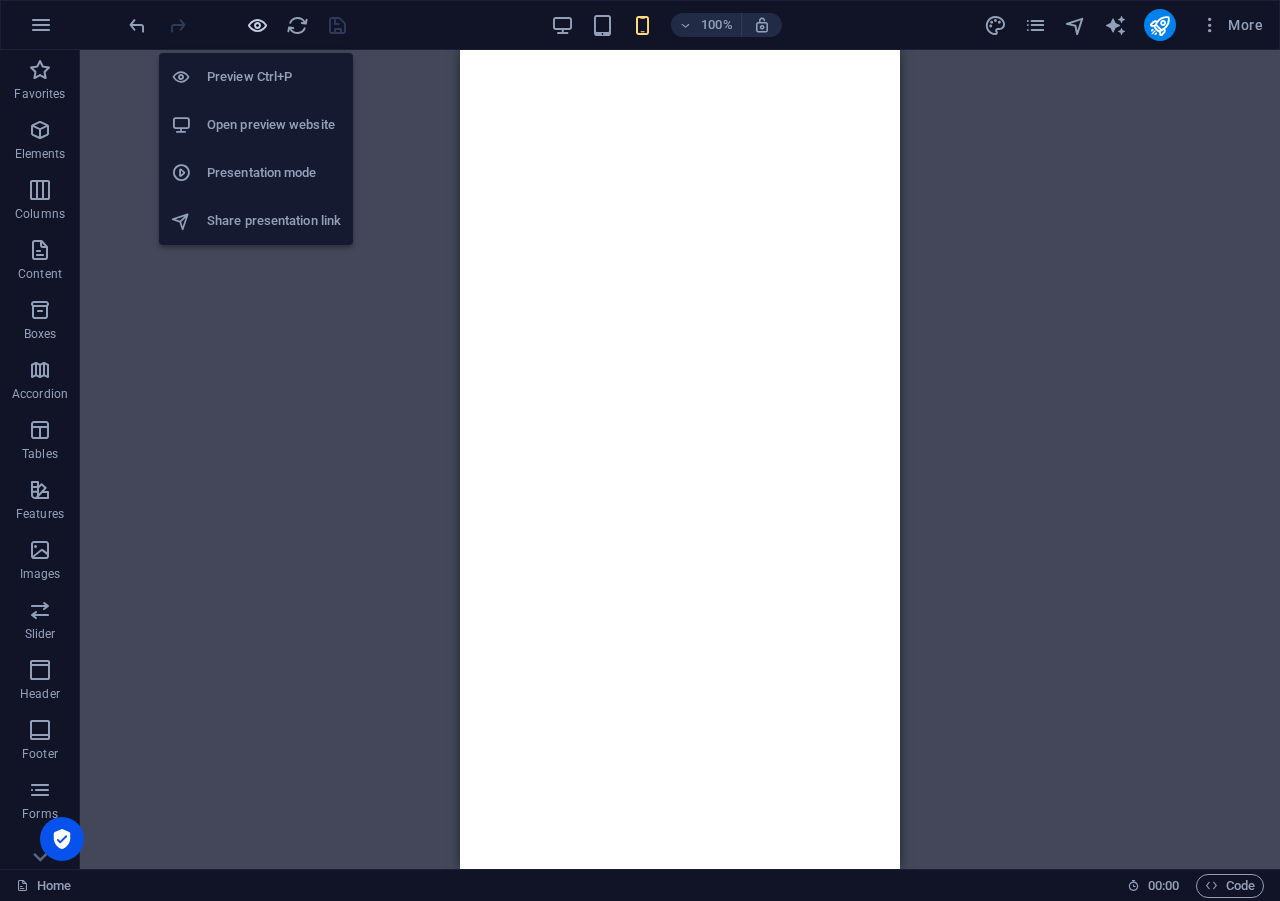 click at bounding box center [257, 25] 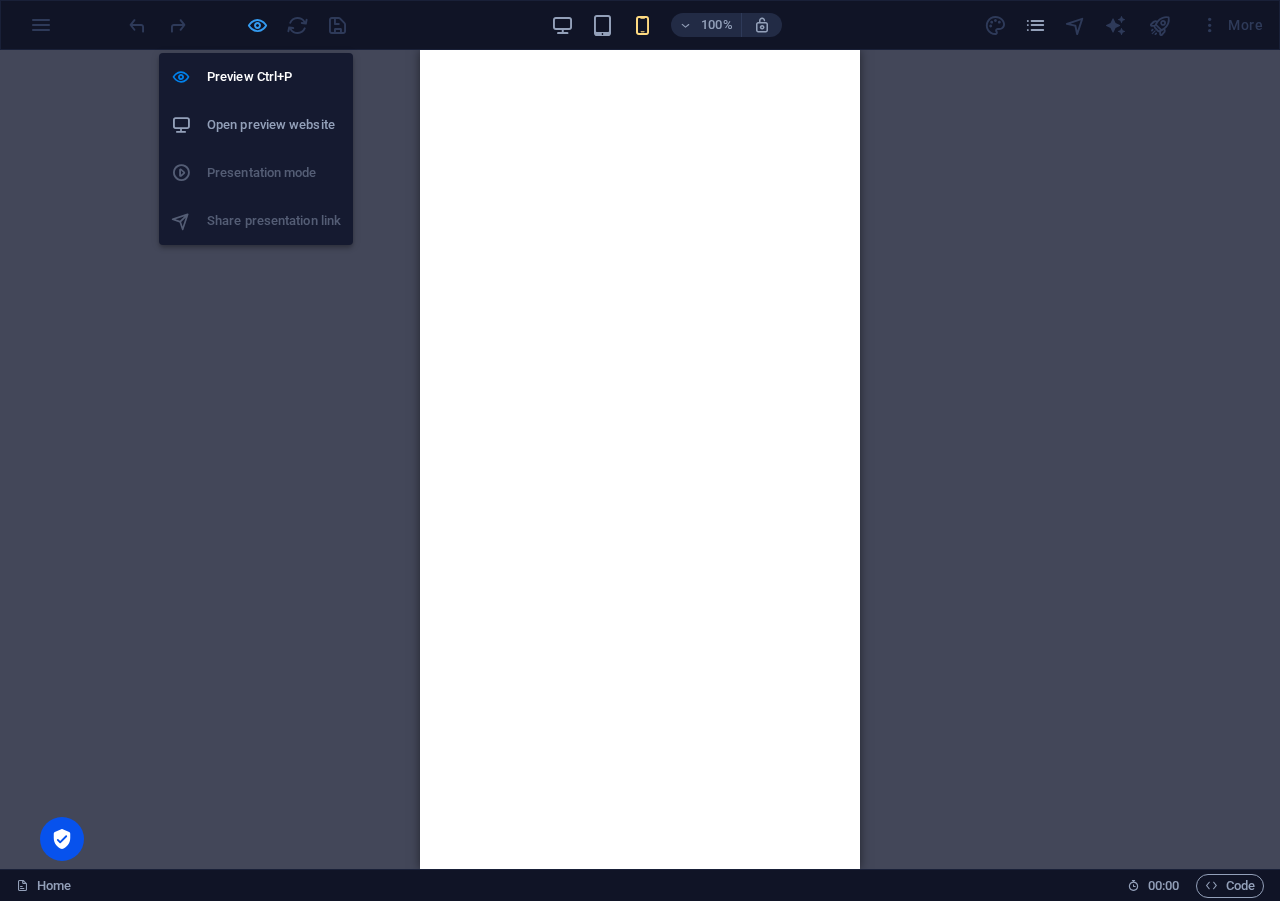 click at bounding box center (257, 25) 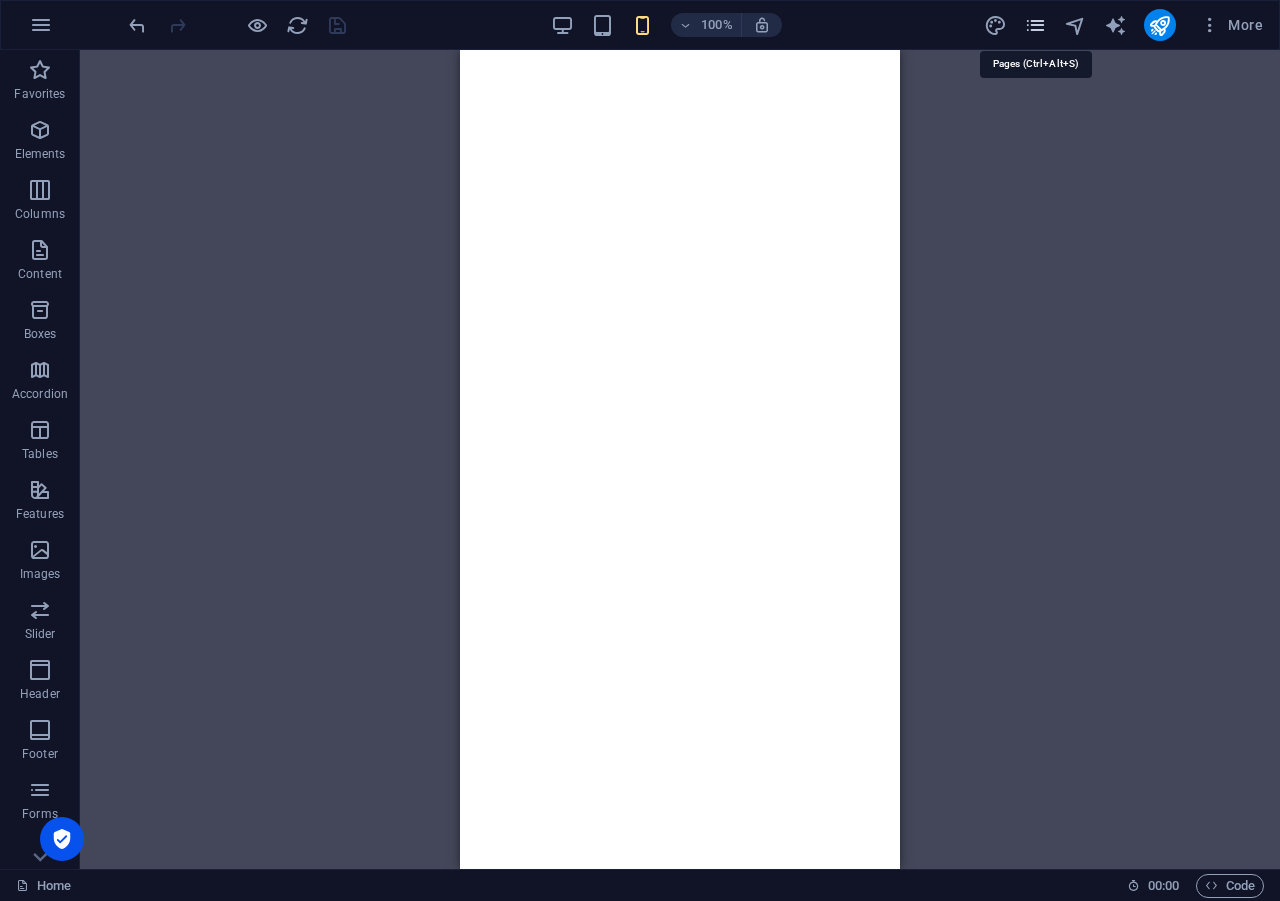 click at bounding box center [1035, 25] 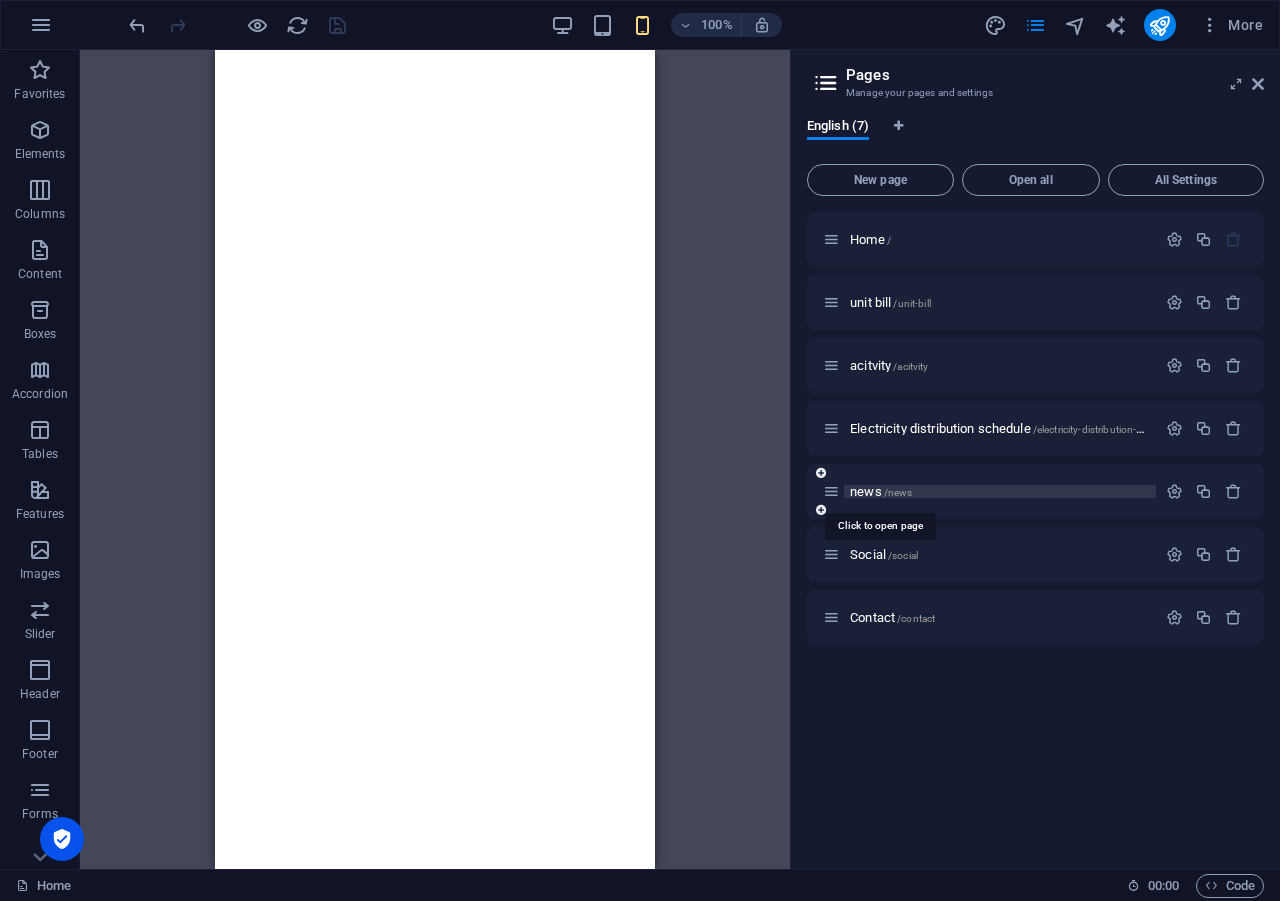 click on "news /news" at bounding box center (881, 491) 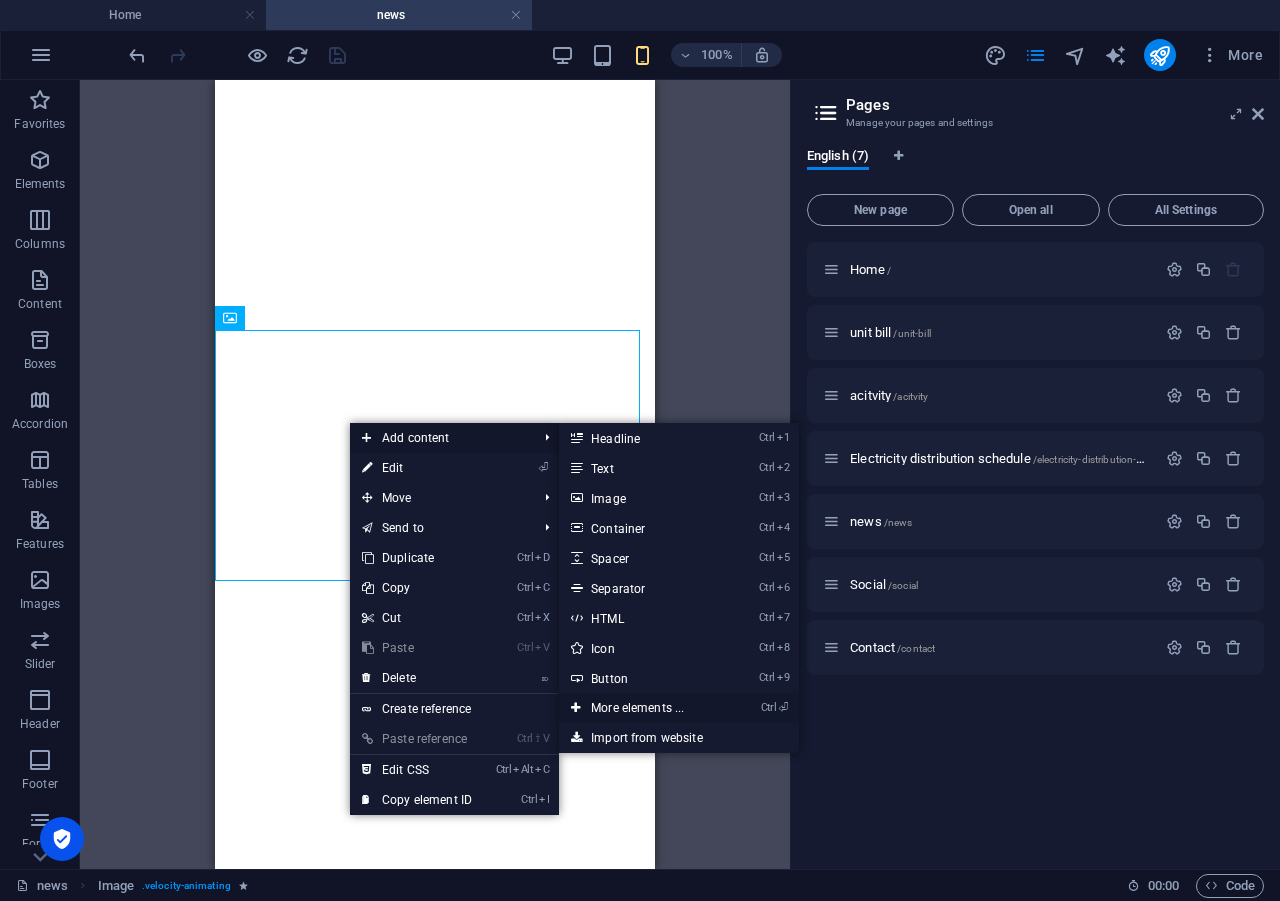 click on "Ctrl ⏎  More elements ..." at bounding box center [641, 708] 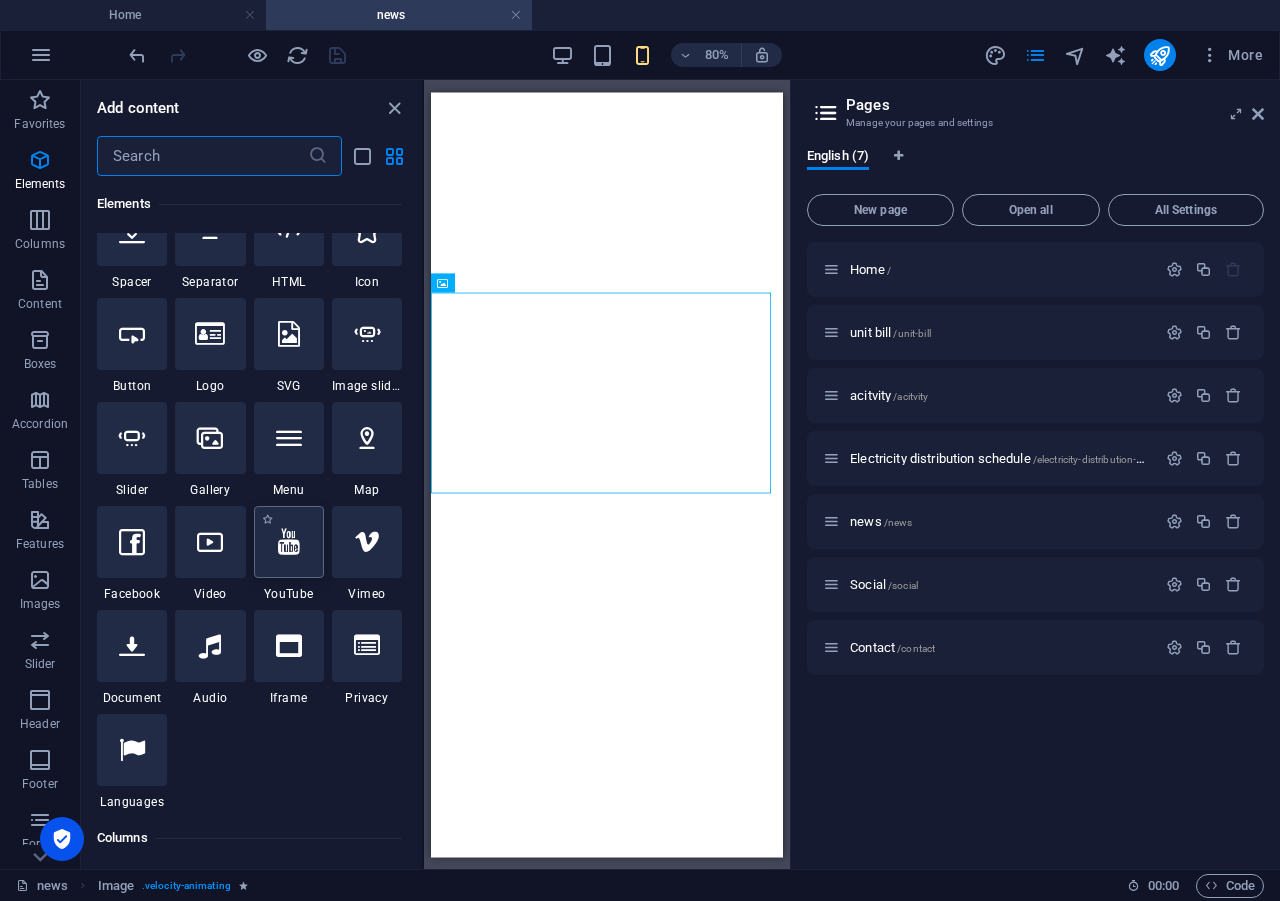 scroll, scrollTop: 413, scrollLeft: 0, axis: vertical 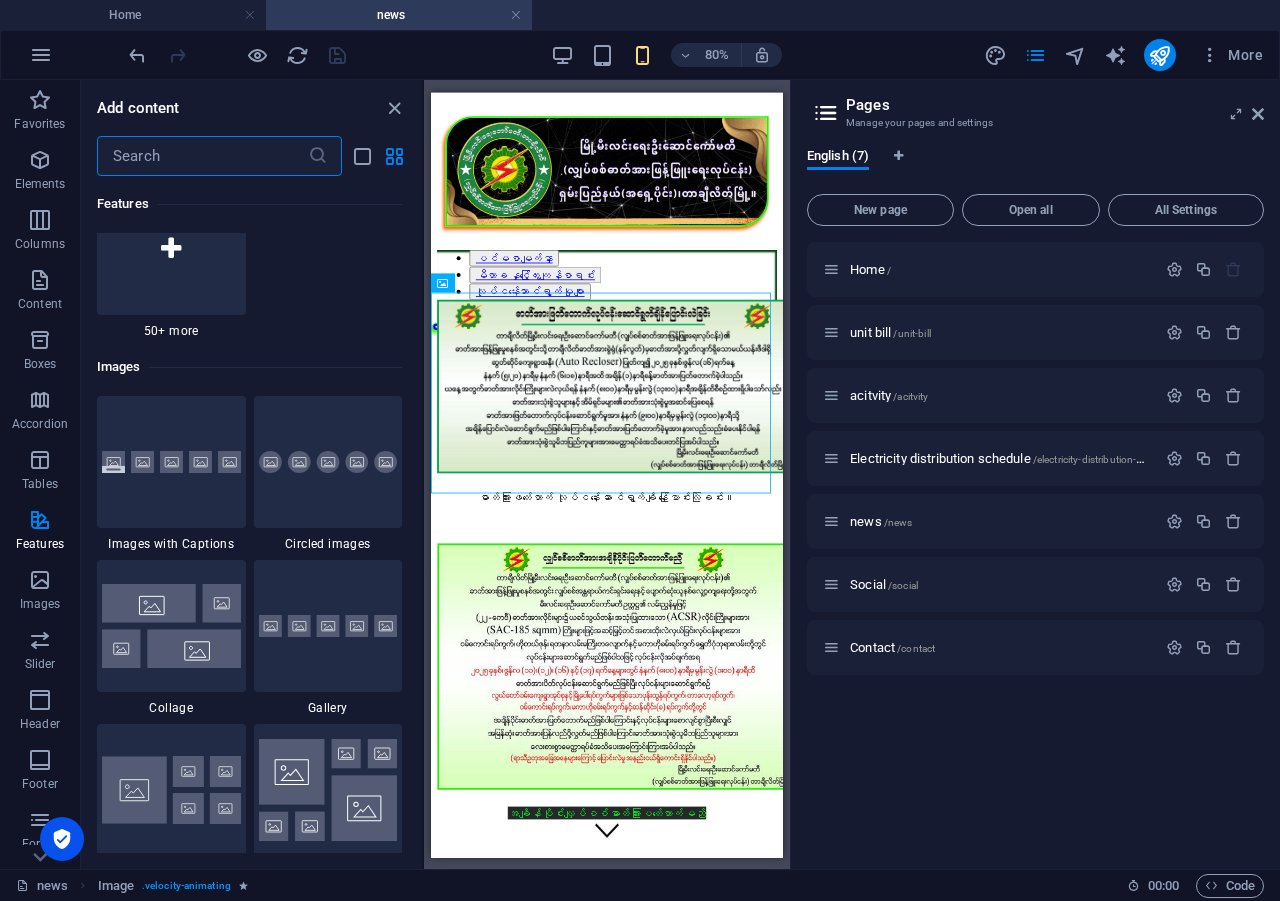 click at bounding box center [202, 156] 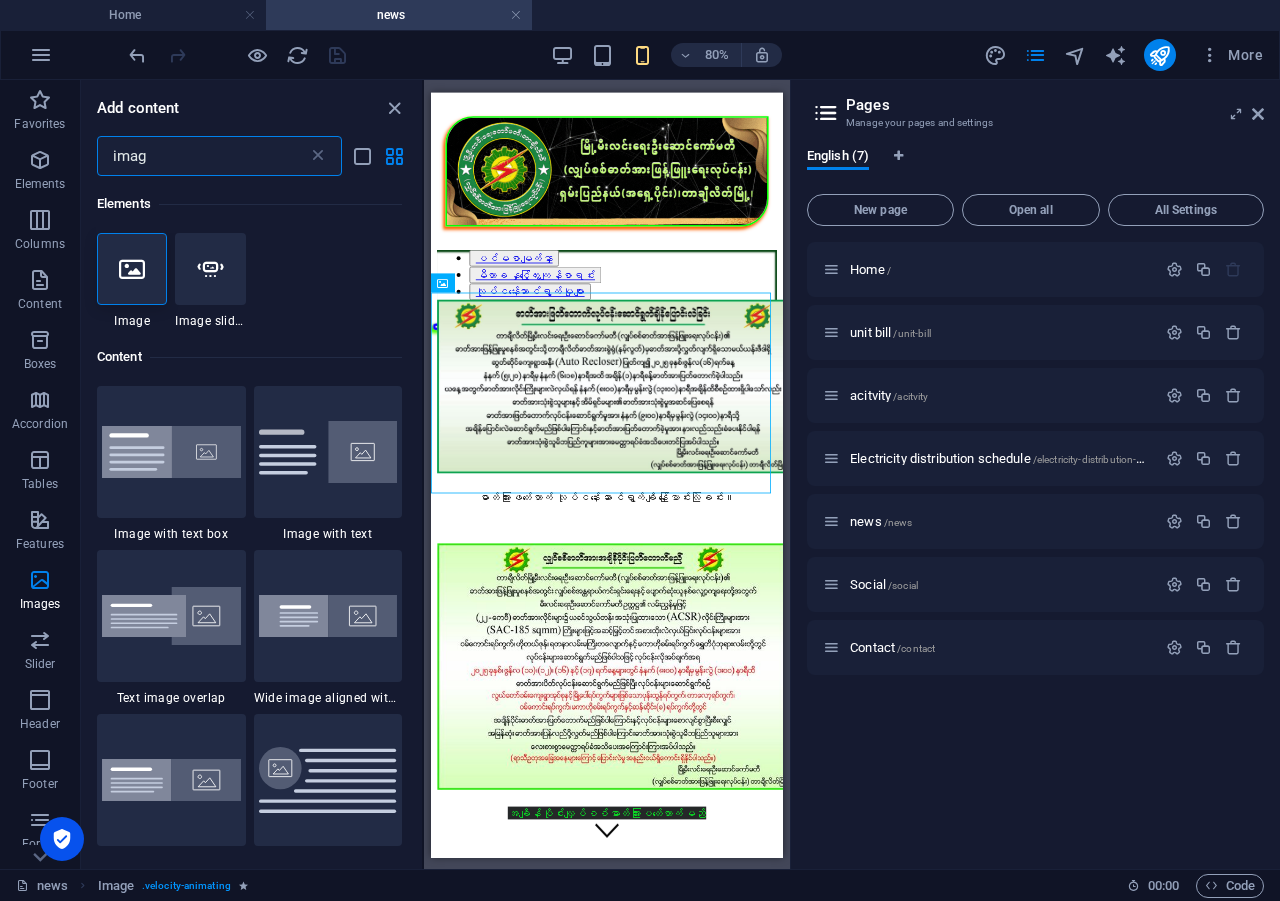 scroll, scrollTop: 0, scrollLeft: 0, axis: both 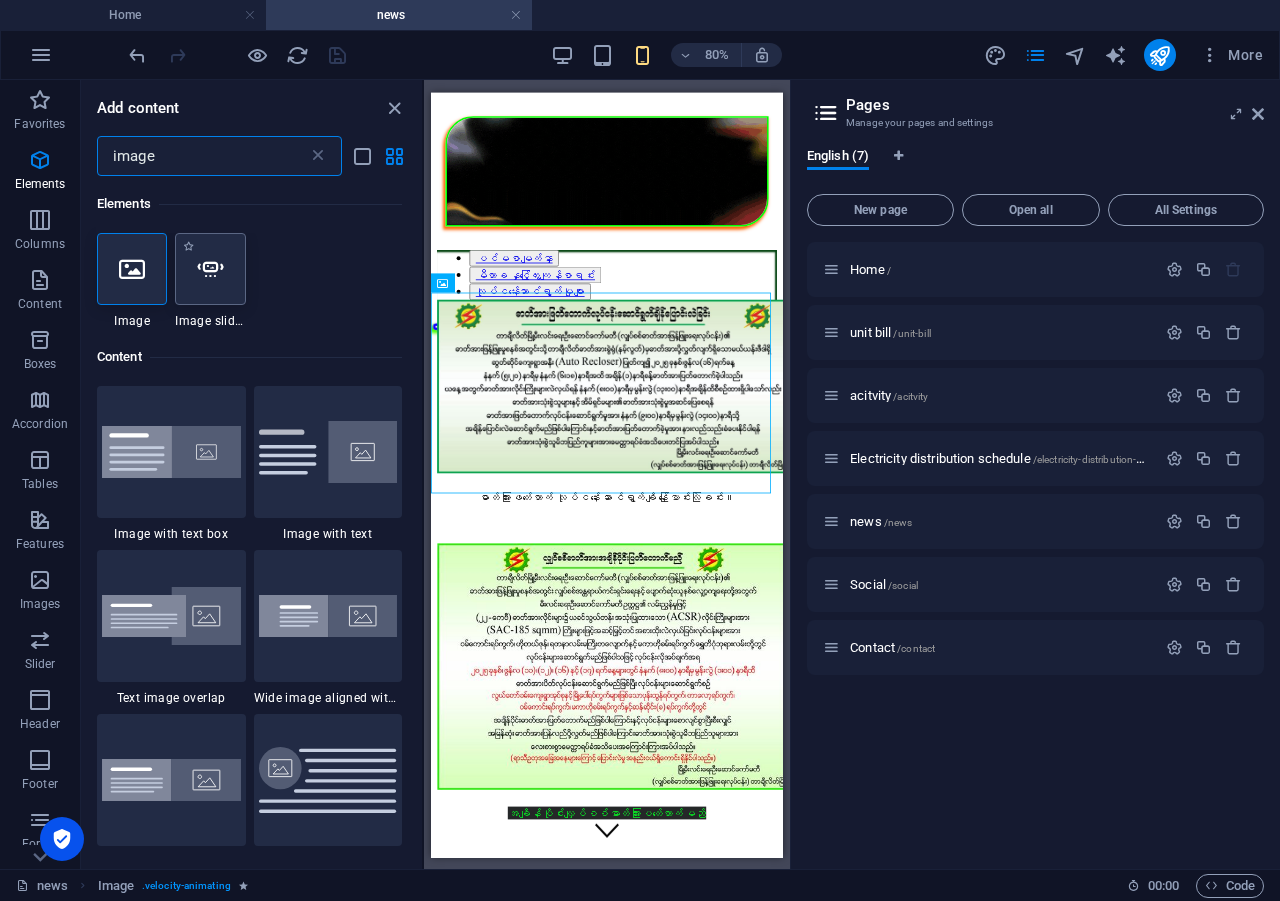 type on "image" 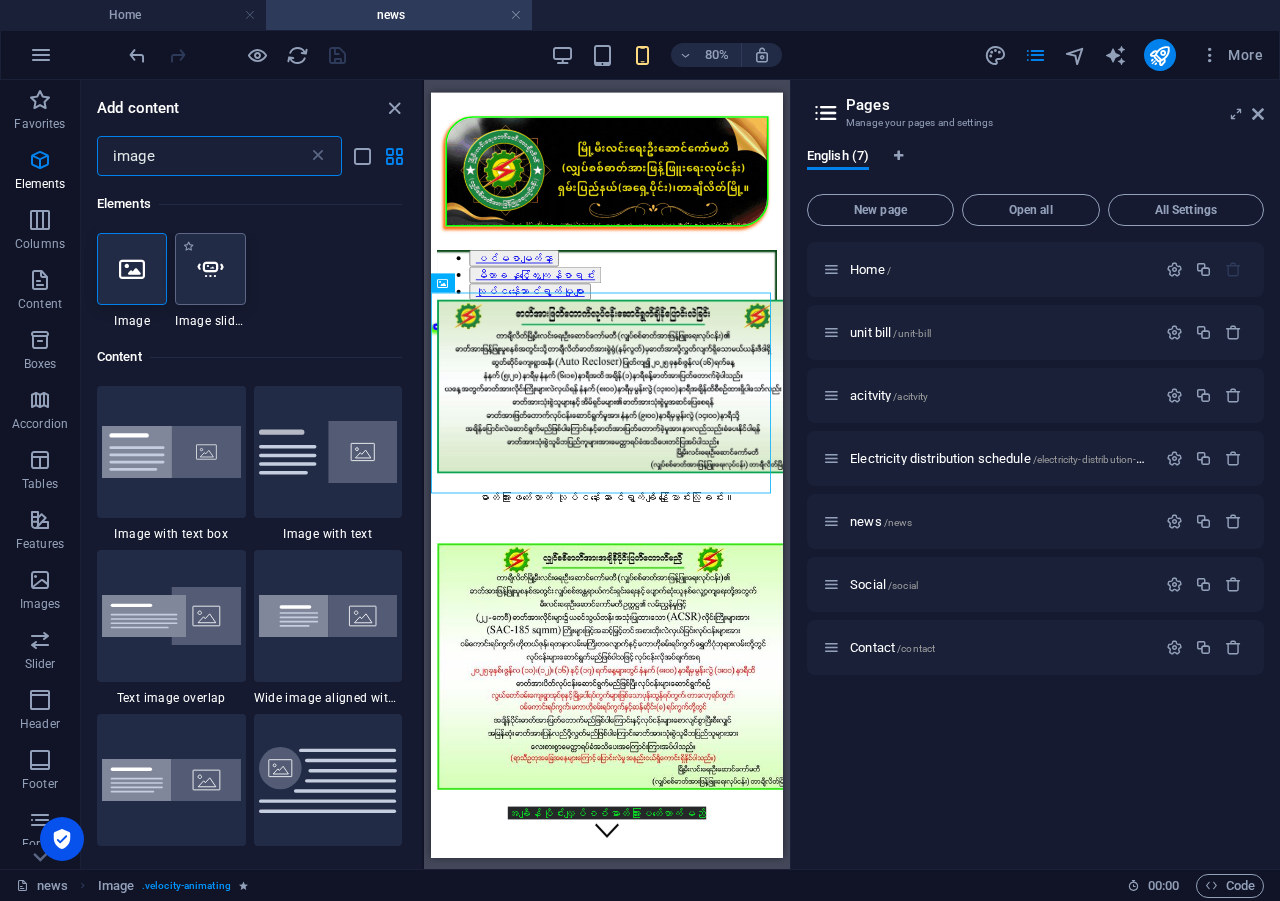click at bounding box center (210, 269) 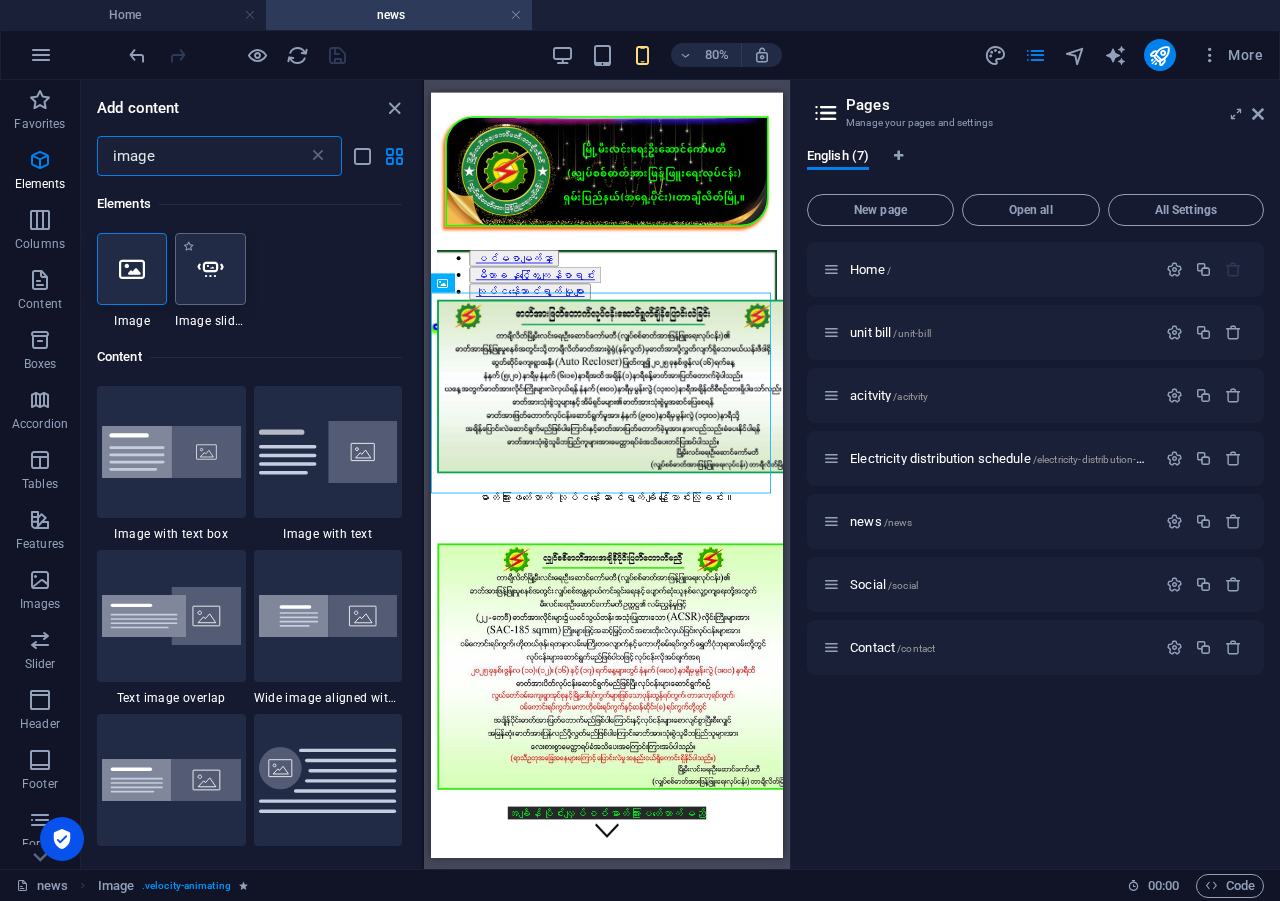select on "ms" 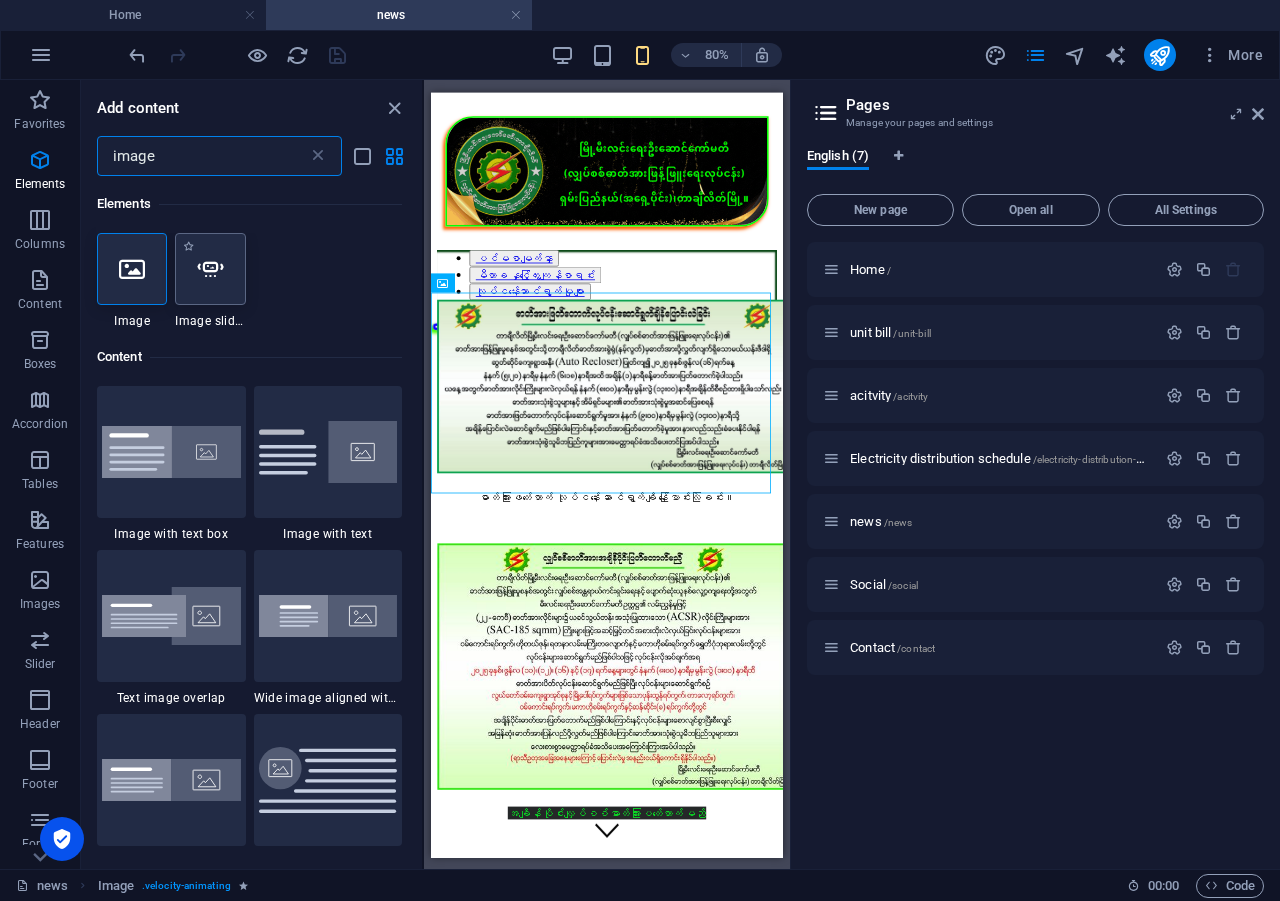 select on "s" 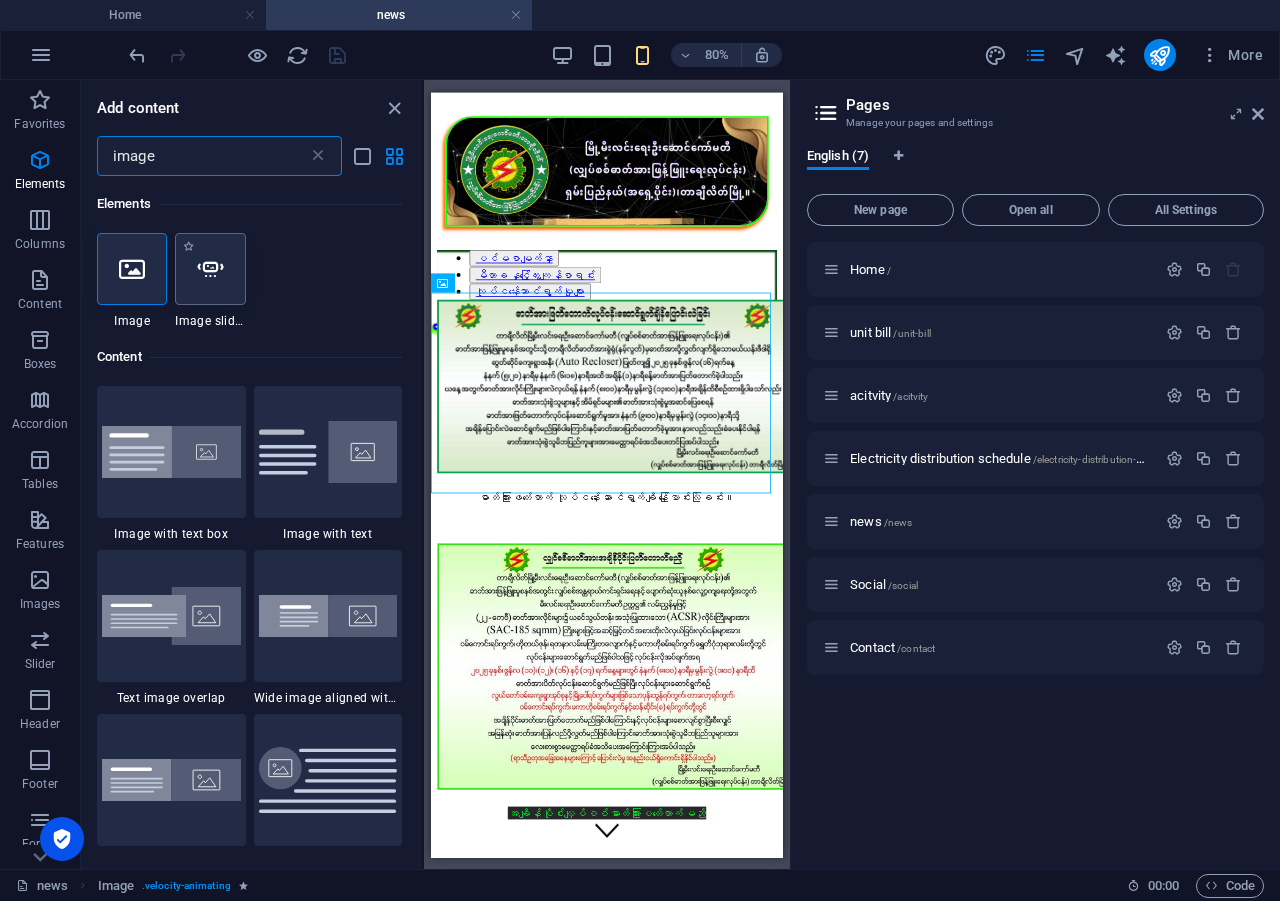 select on "progressive" 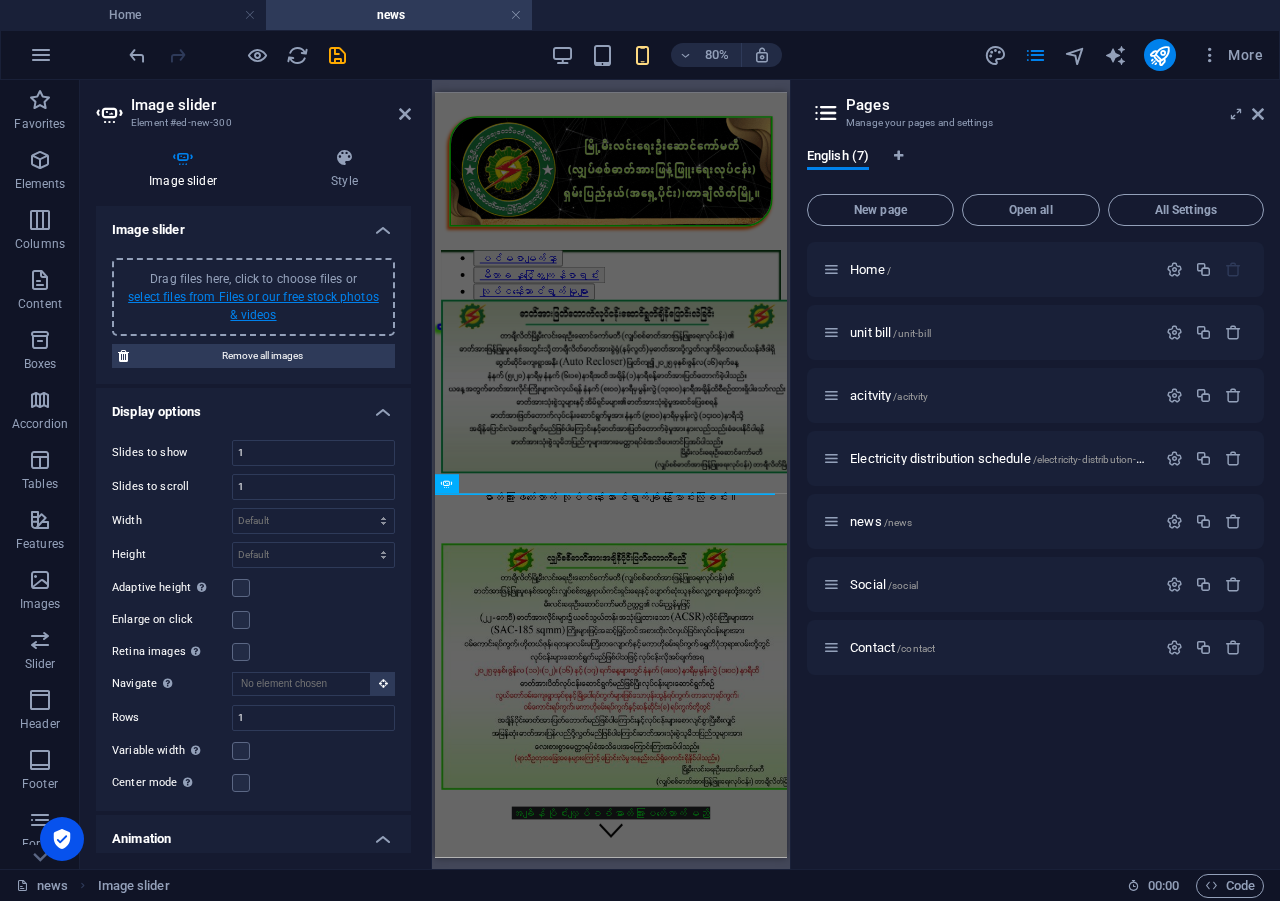 click on "select files from Files or our free stock photos & videos" at bounding box center [253, 306] 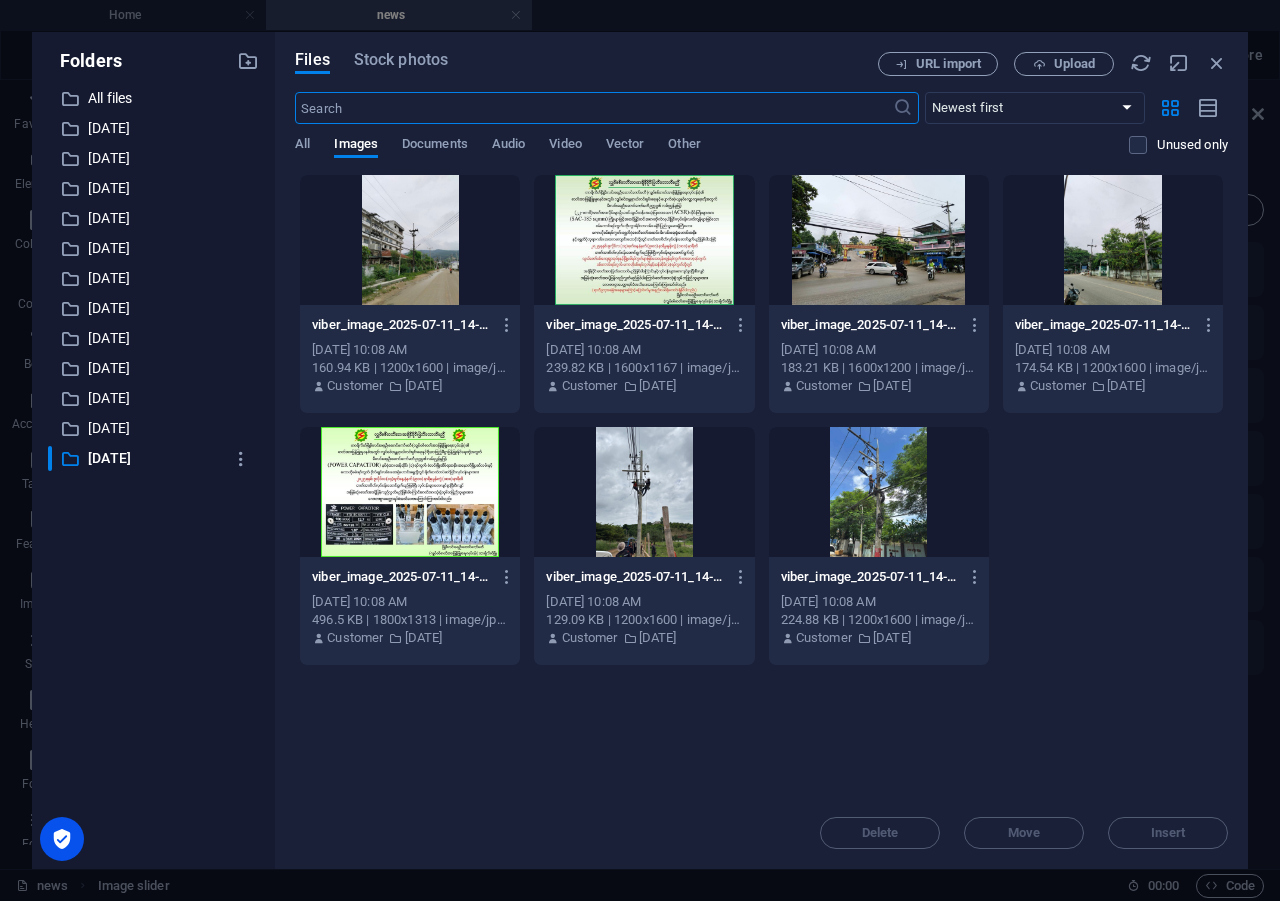 click at bounding box center (410, 240) 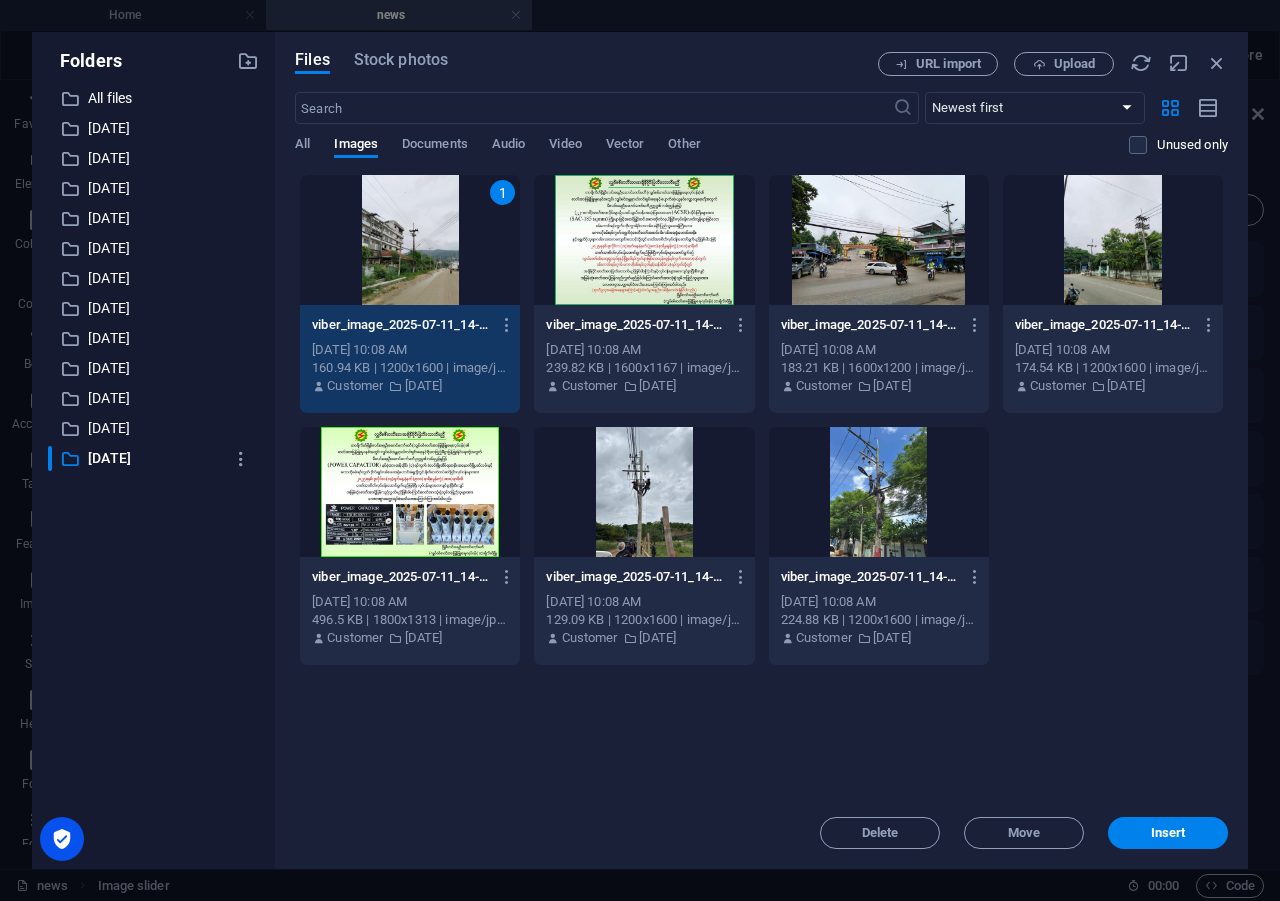 click at bounding box center (879, 492) 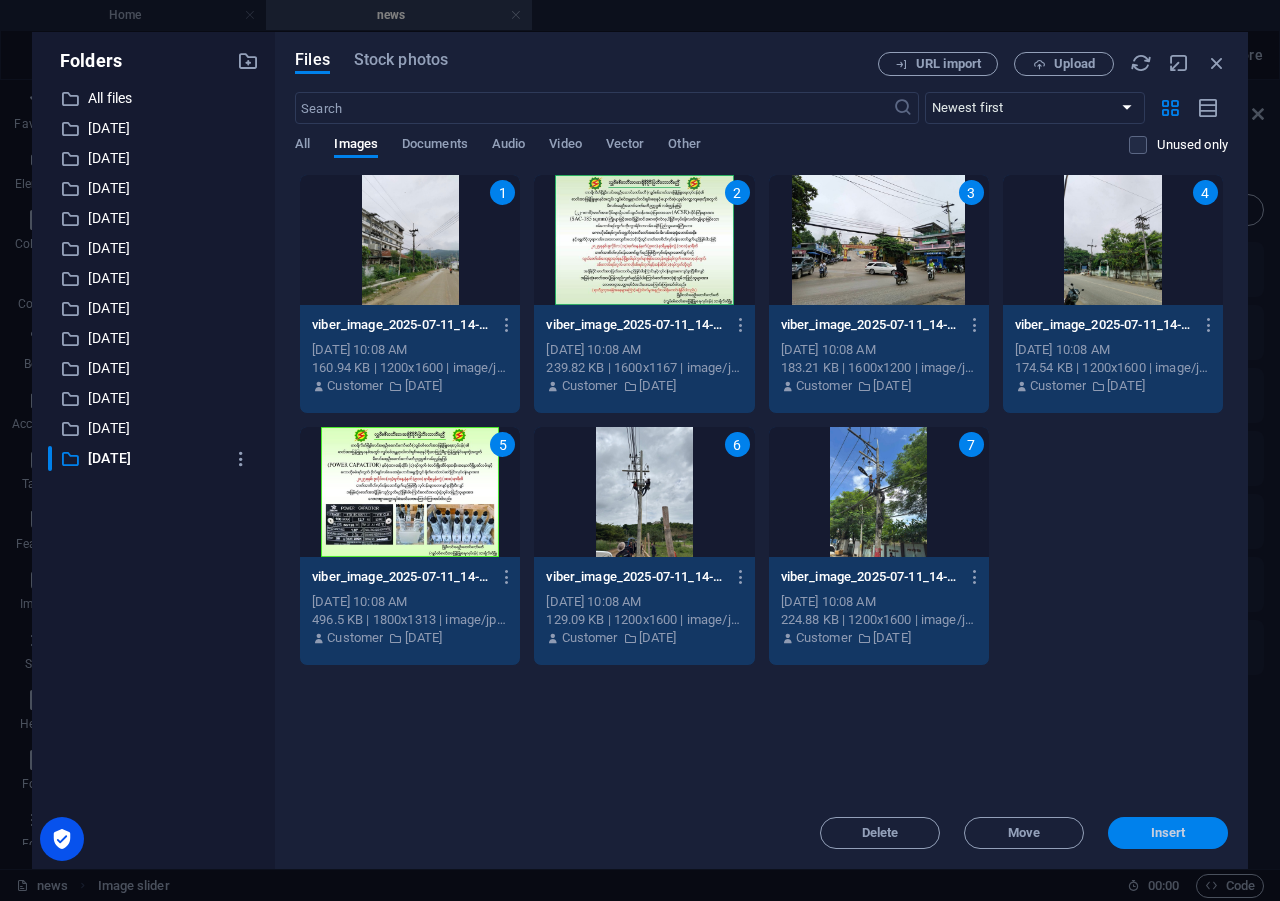 click on "Insert" at bounding box center (1168, 833) 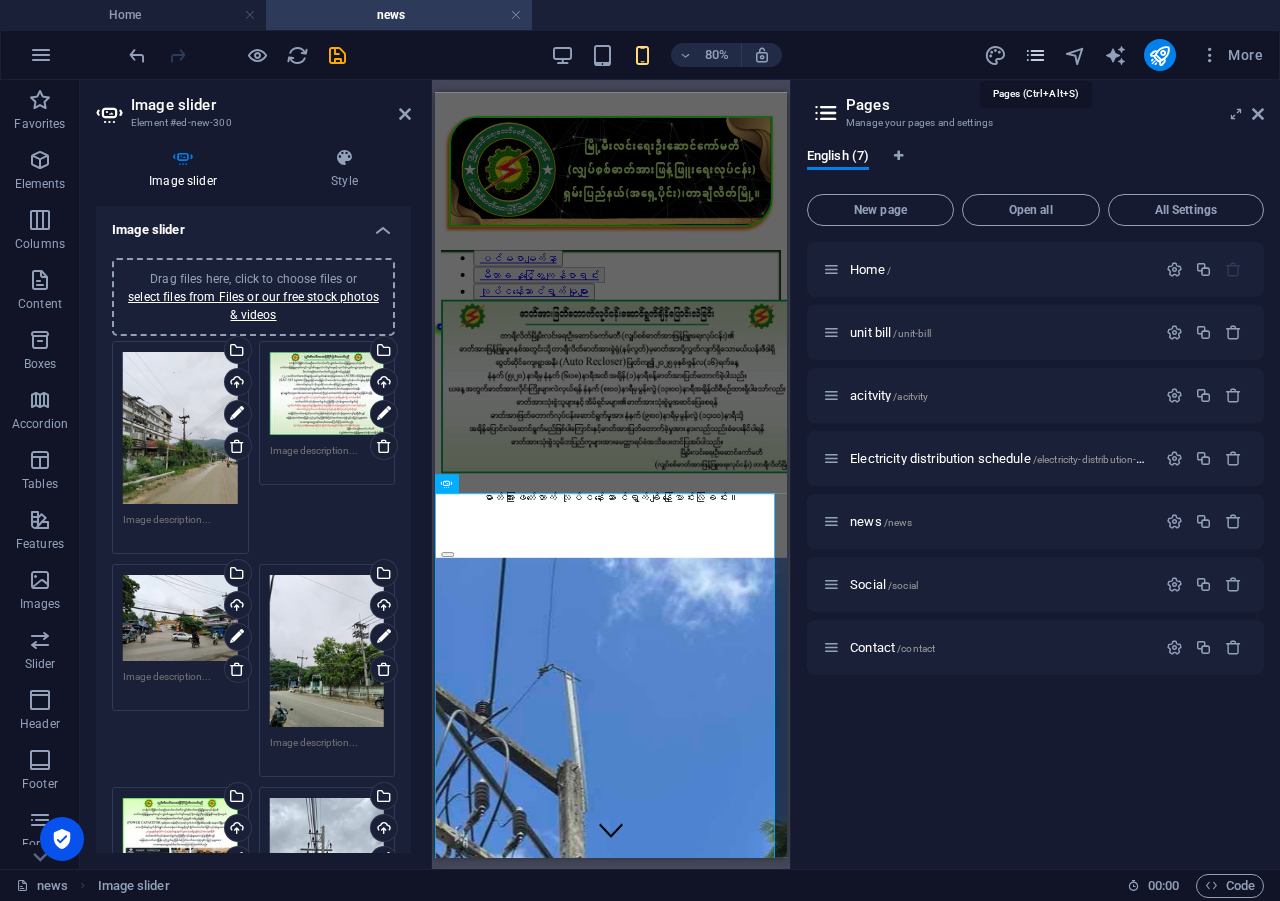 click at bounding box center [1035, 55] 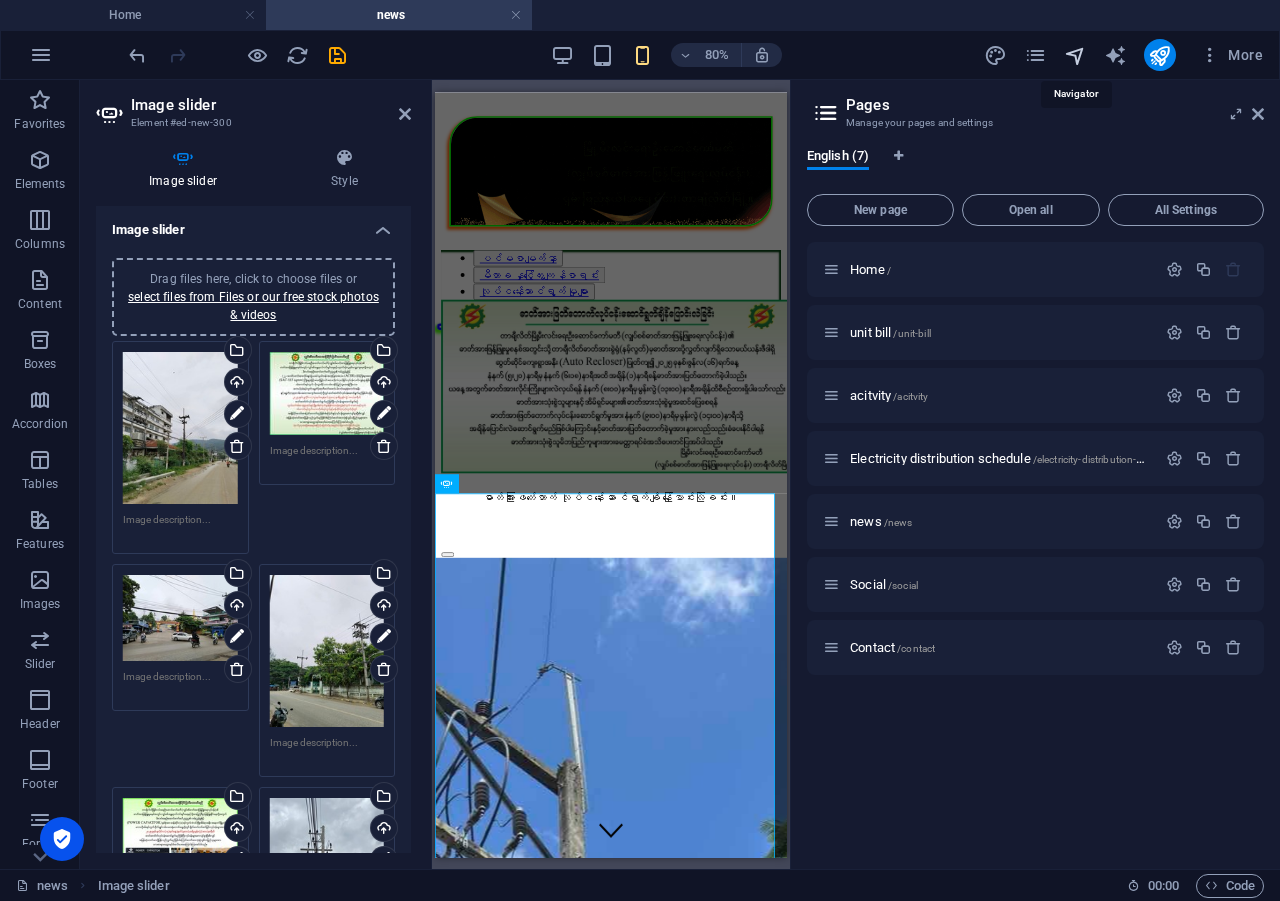 click at bounding box center [1075, 55] 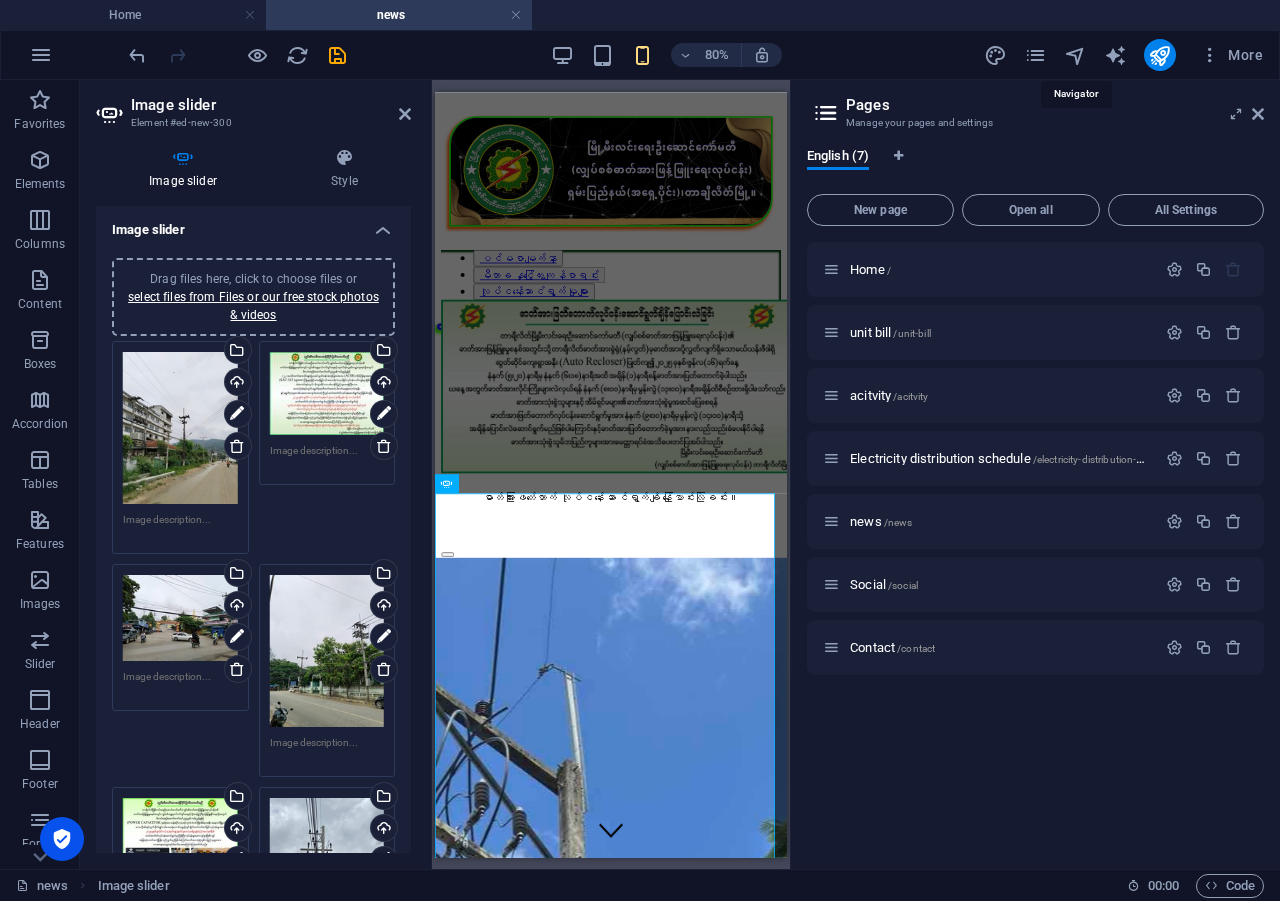 select on "13325724-en" 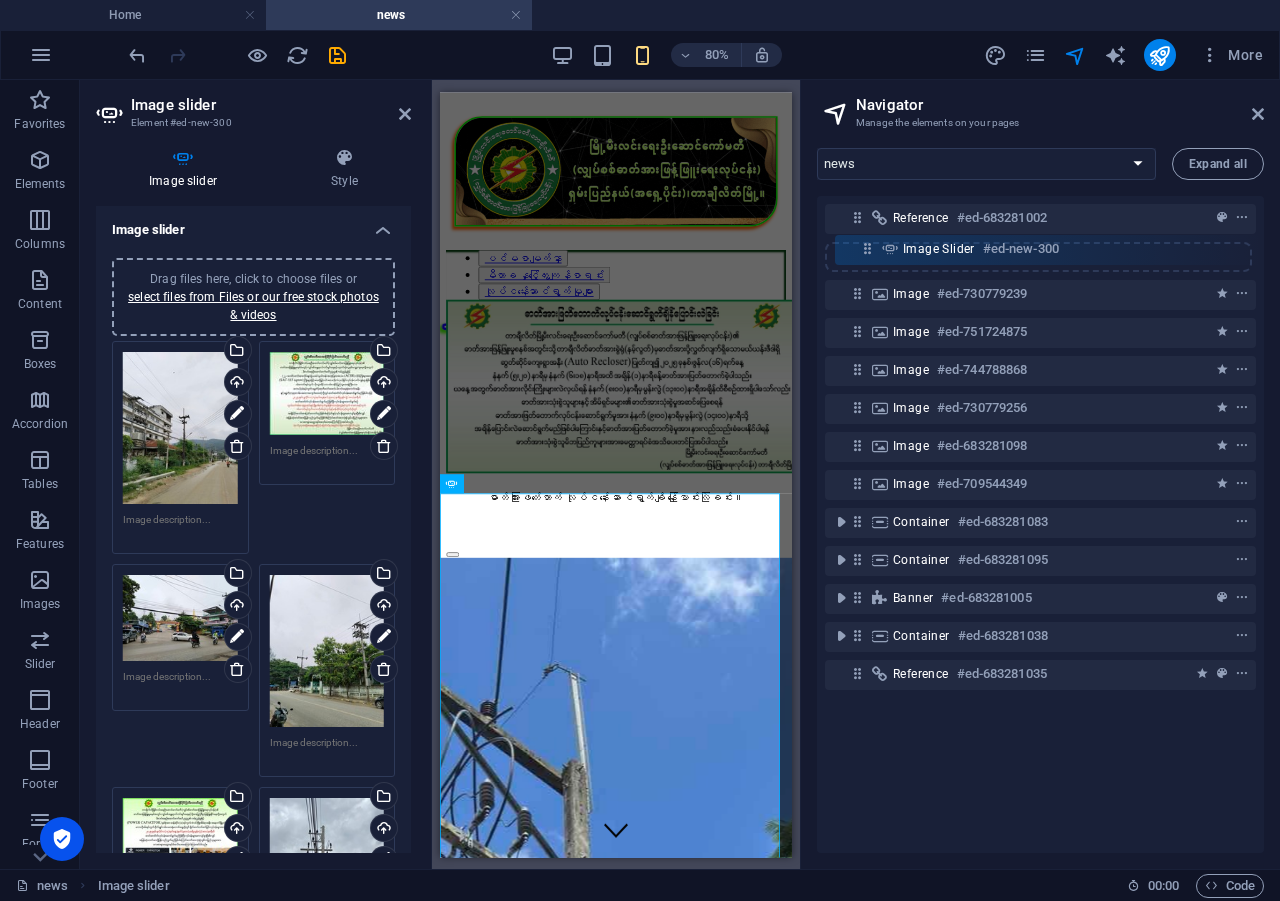 drag, startPoint x: 852, startPoint y: 294, endPoint x: 865, endPoint y: 244, distance: 51.662365 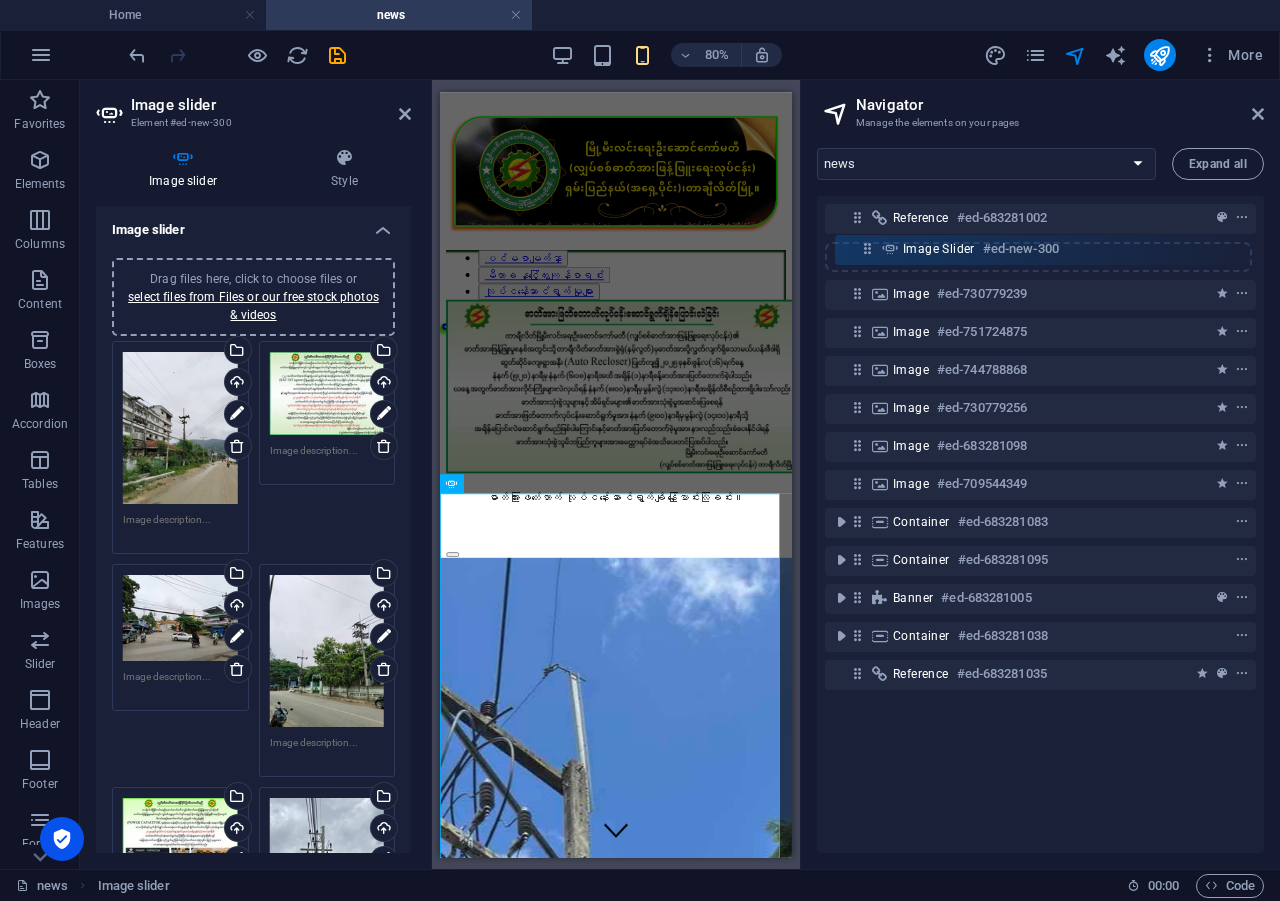 click on "Reference #ed-683281002 Image #ed-730779239 Image slider #ed-new-300 Image #ed-751724875 Image #ed-744788868 Image #ed-730779256 Image #ed-683281098 Image #ed-709544349 Container #ed-683281083 Container #ed-683281095 Banner #ed-683281005 Container #ed-683281038 Reference #ed-683281035" at bounding box center (1040, 524) 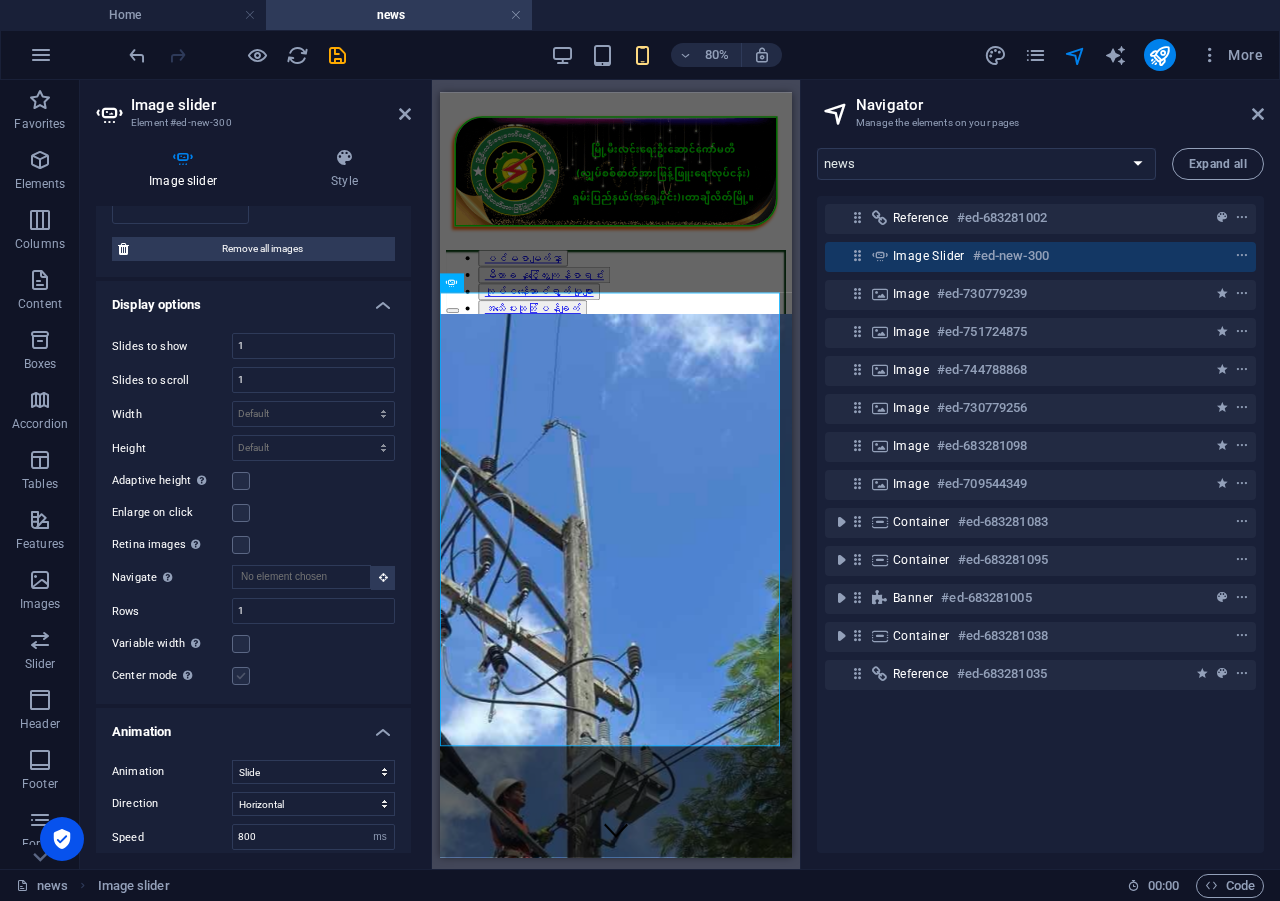 scroll, scrollTop: 1229, scrollLeft: 0, axis: vertical 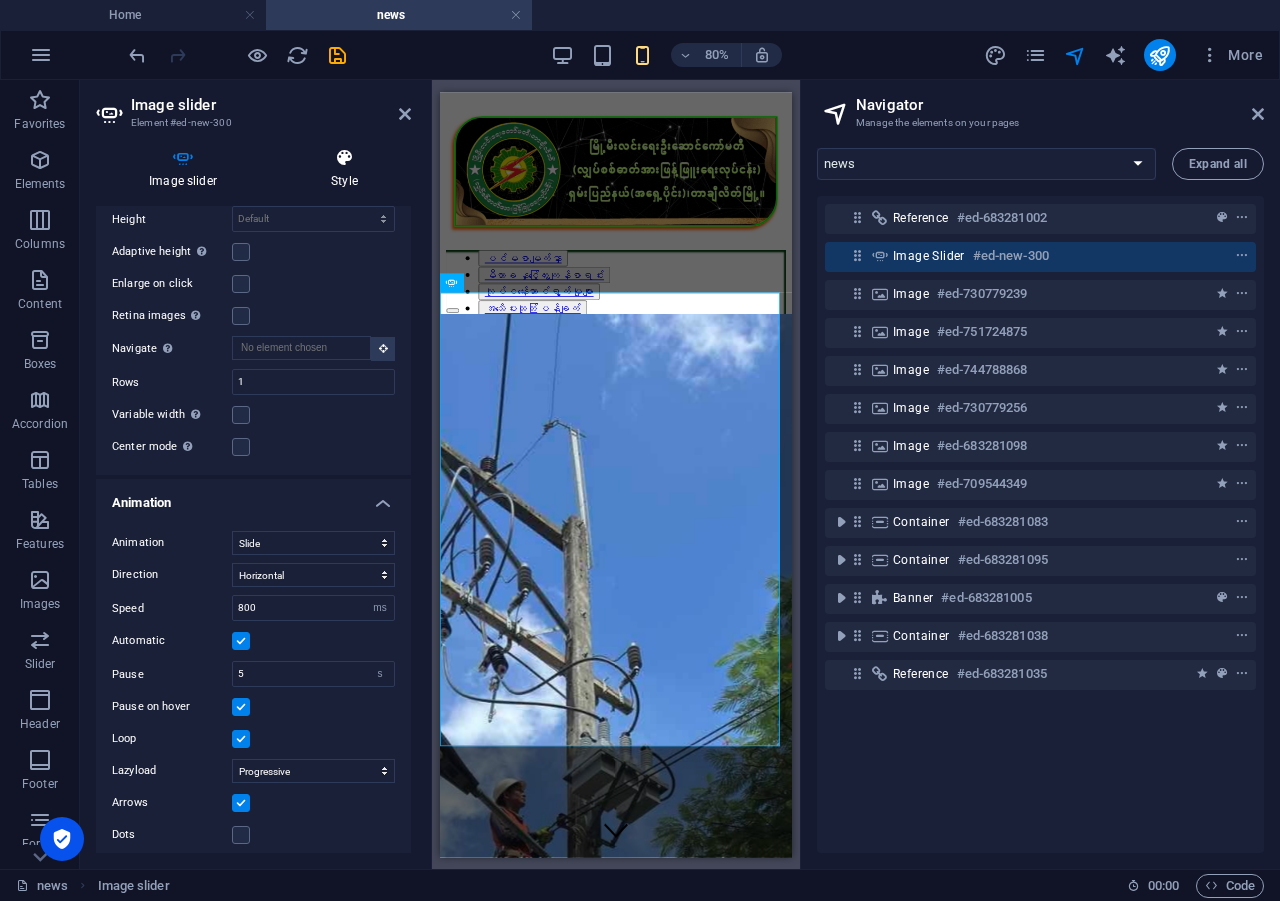 click on "Style" at bounding box center [344, 169] 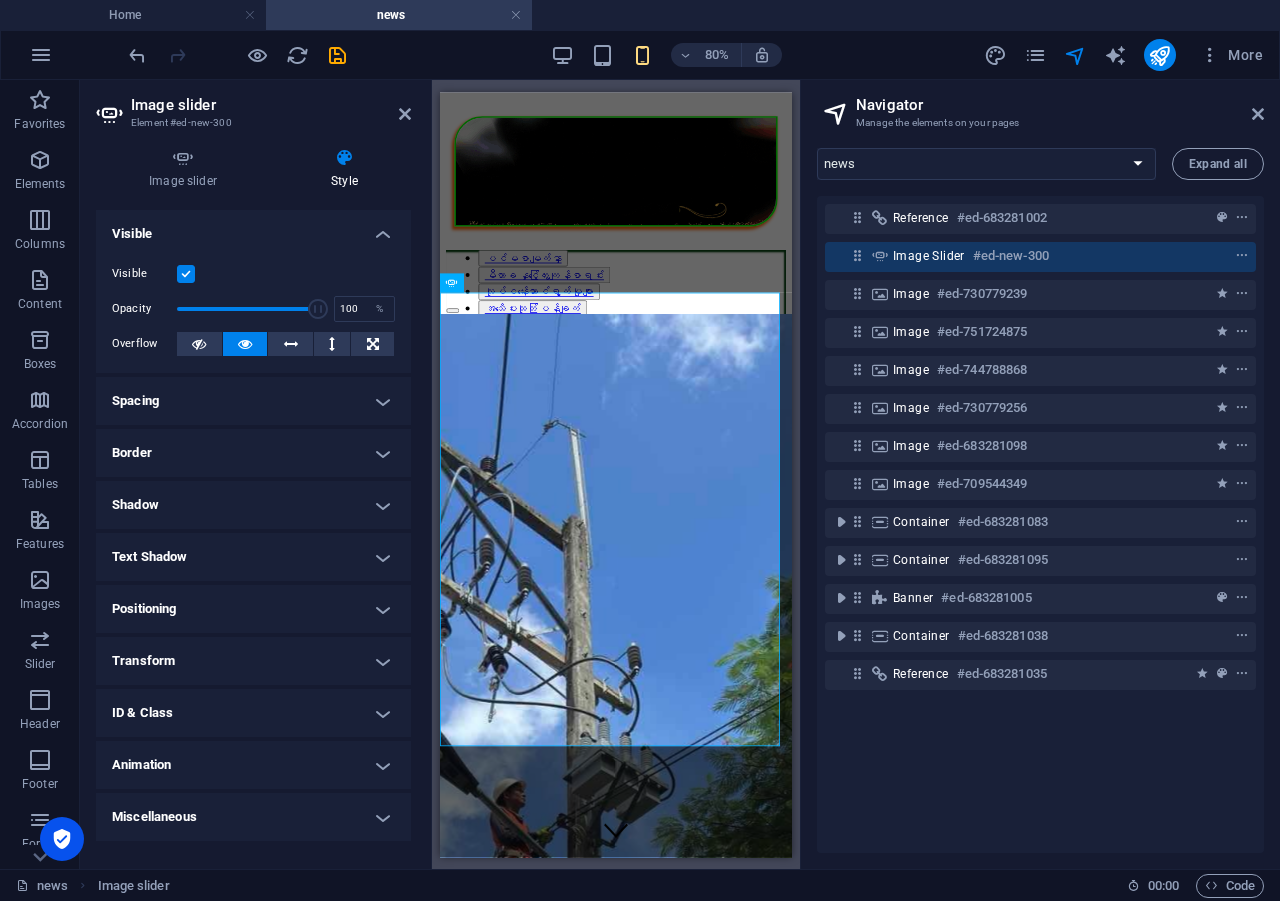 click on "Animation" at bounding box center (253, 765) 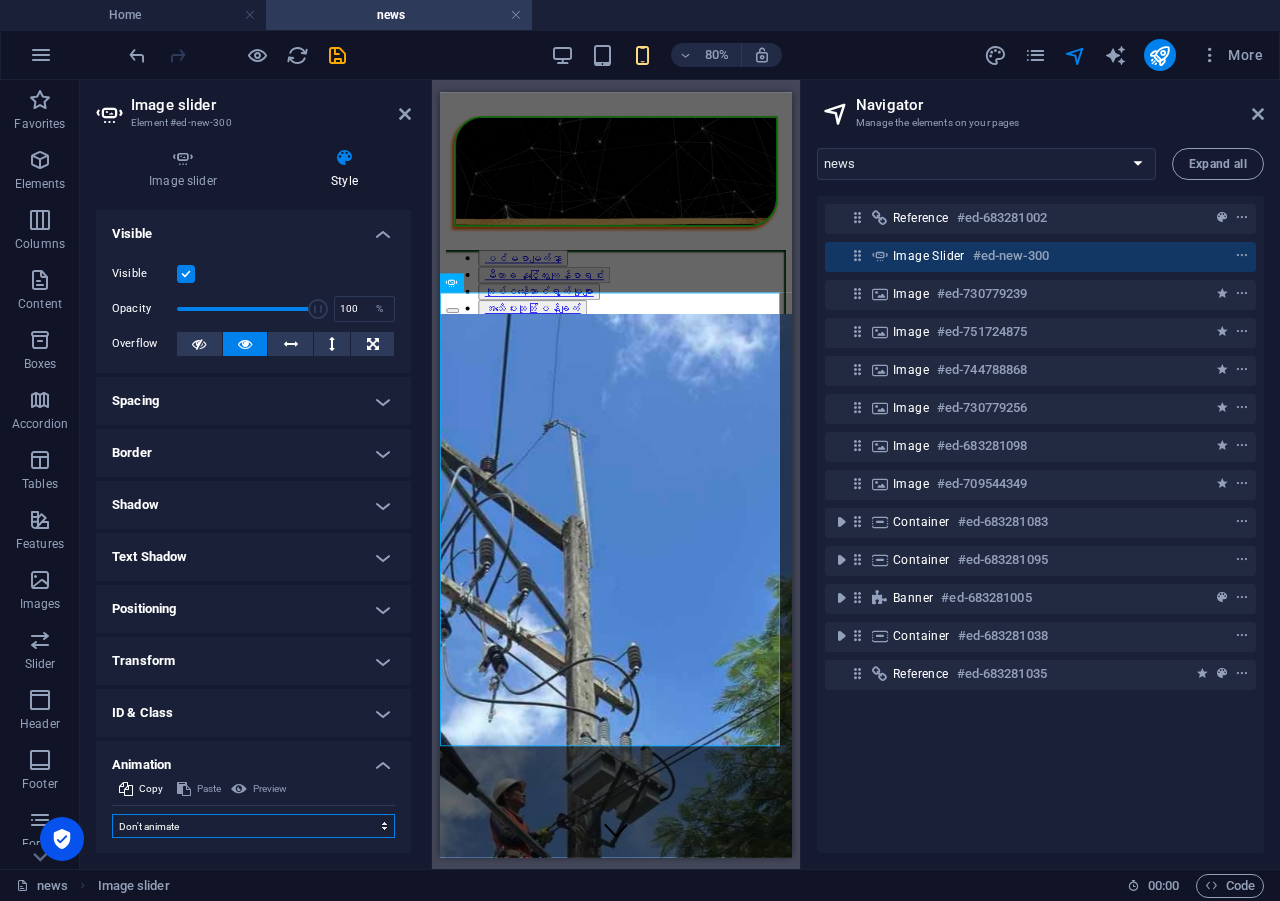 click on "Don't animate Show / Hide Slide up/down Zoom in/out Slide left to right Slide right to left Slide top to bottom Slide bottom to top Pulse Blink Open as overlay" at bounding box center (253, 826) 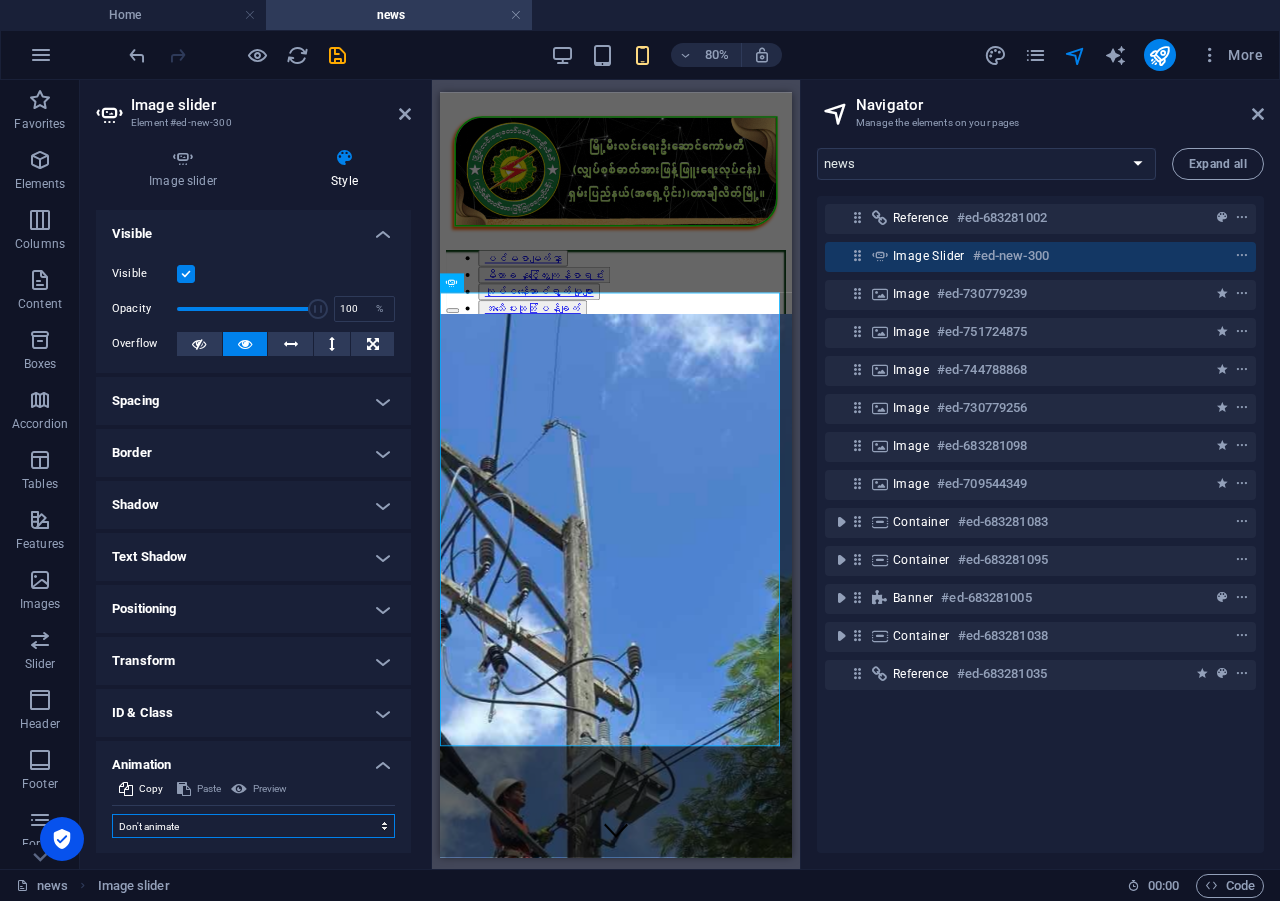 select on "move-left-to-right" 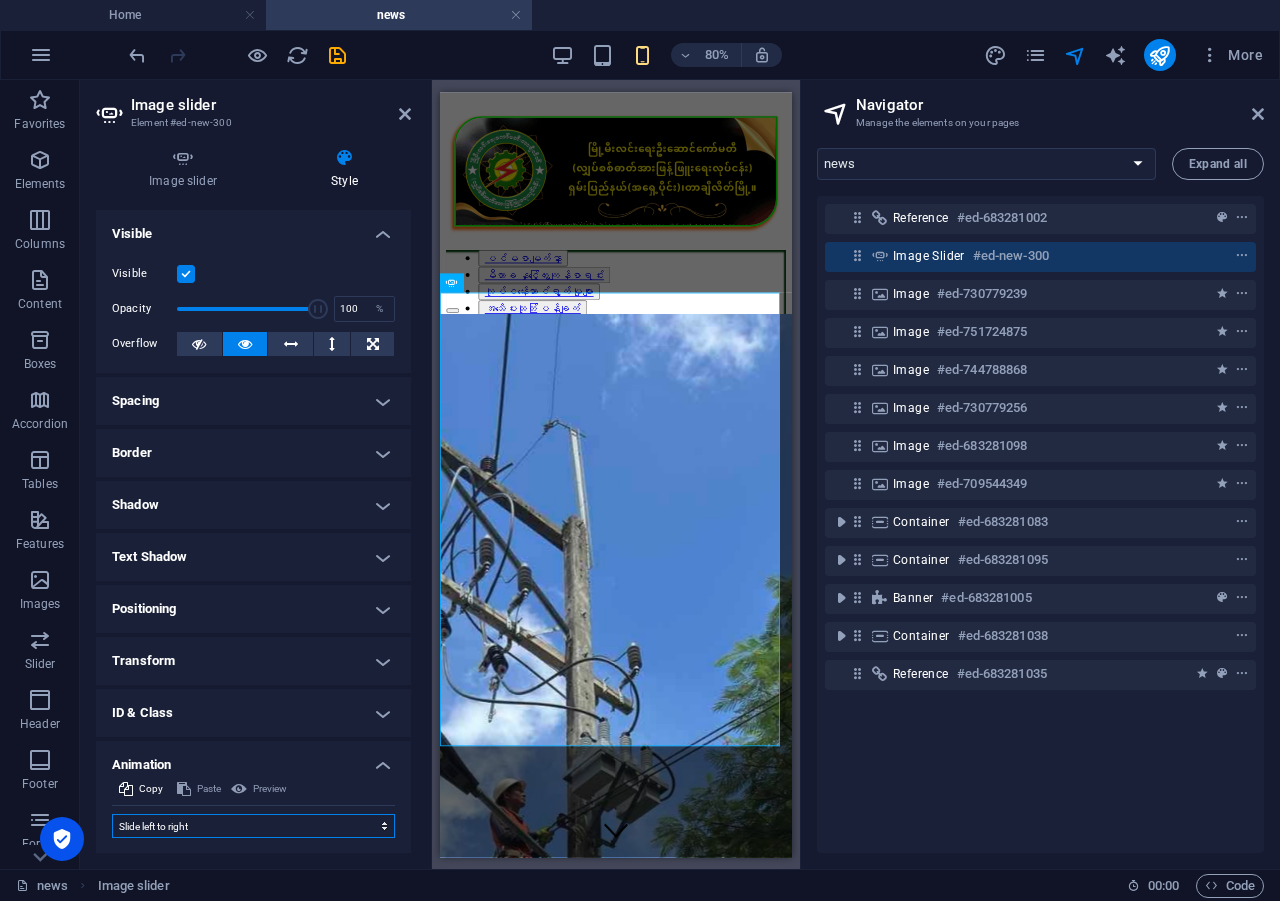 click on "Don't animate Show / Hide Slide up/down Zoom in/out Slide left to right Slide right to left Slide top to bottom Slide bottom to top Pulse Blink Open as overlay" at bounding box center [253, 826] 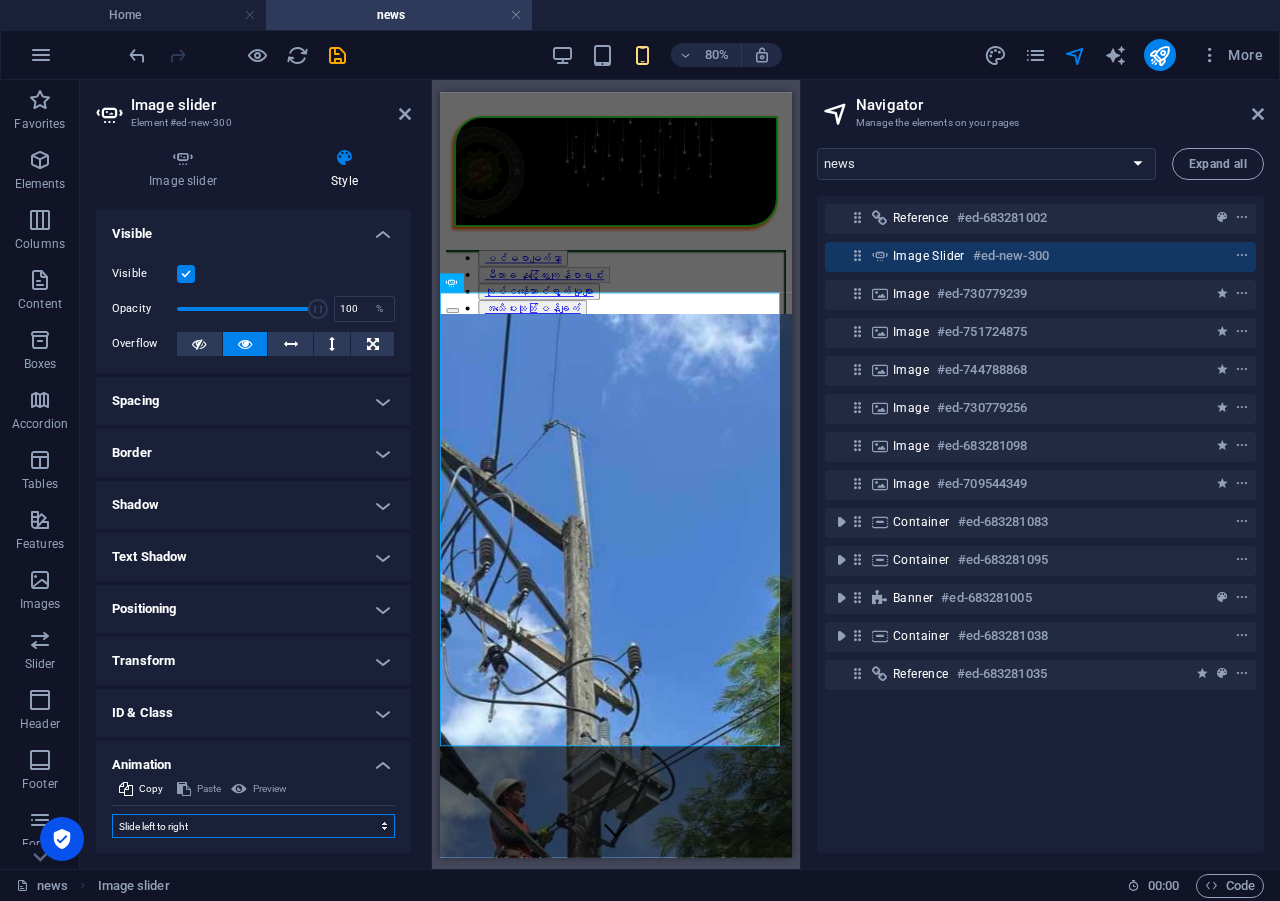 select on "scroll" 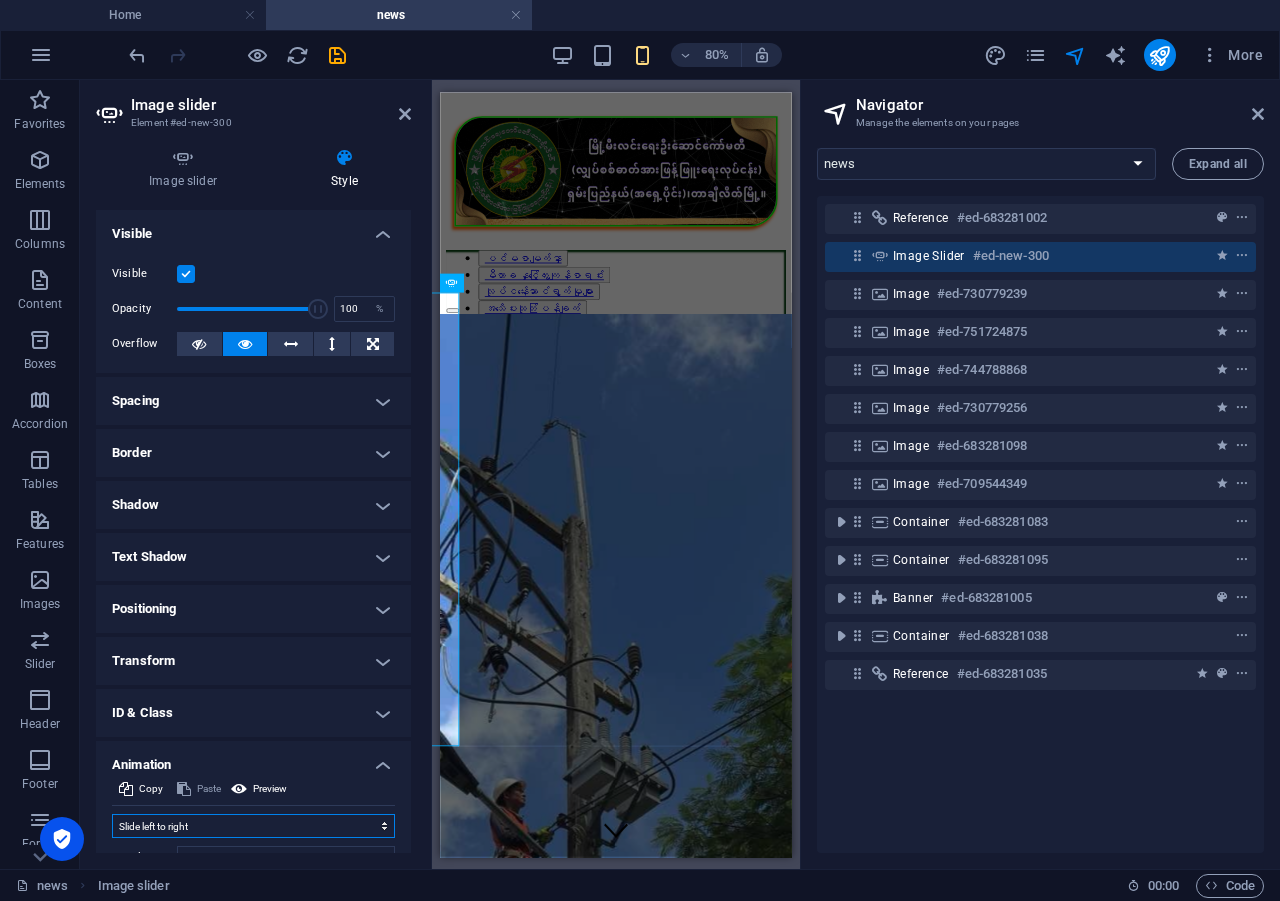 click on "Don't animate Show / Hide Slide up/down Zoom in/out Slide left to right Slide right to left Slide top to bottom Slide bottom to top Pulse Blink Open as overlay" at bounding box center [253, 826] 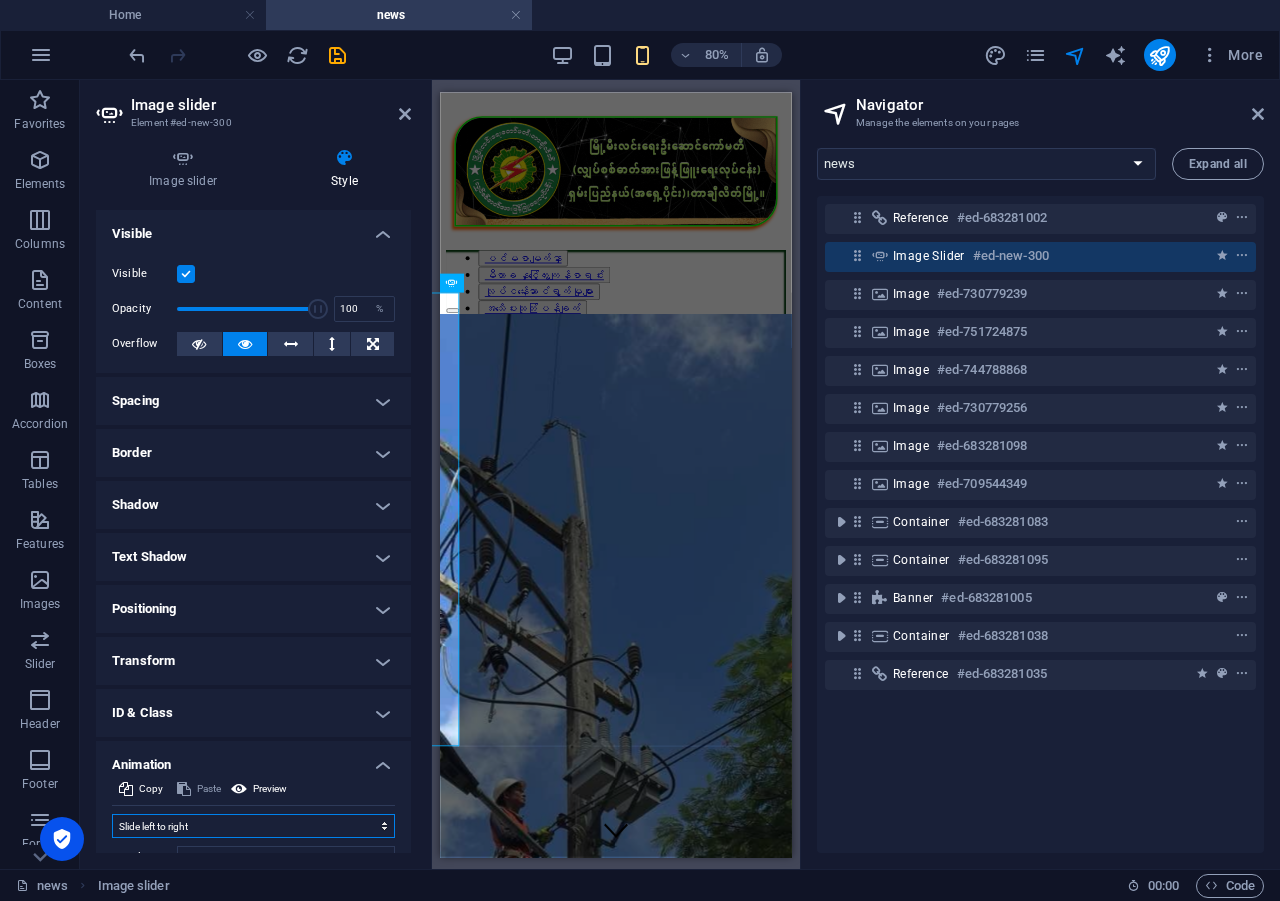 select on "move-right-to-left" 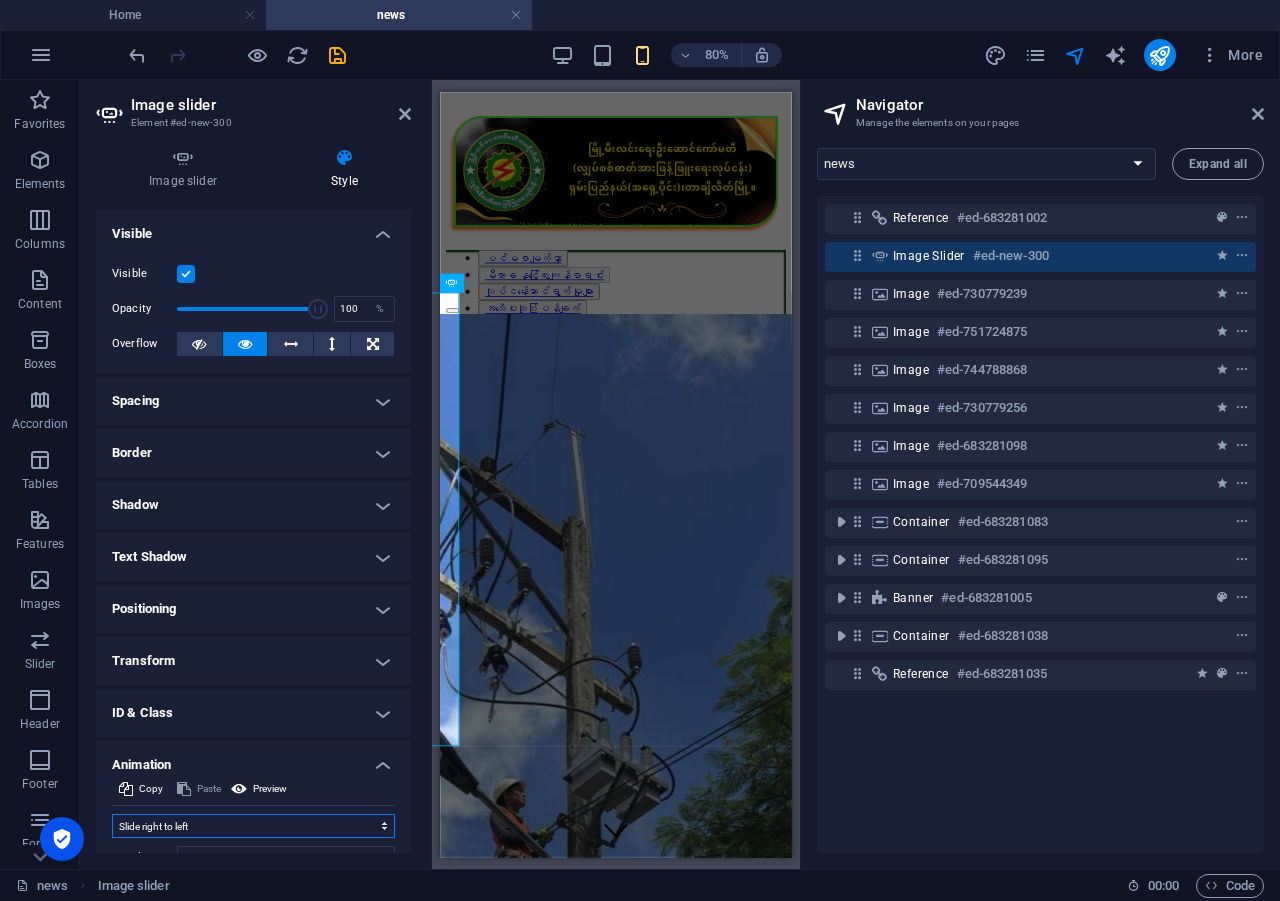 click on "Don't animate Show / Hide Slide up/down Zoom in/out Slide left to right Slide right to left Slide top to bottom Slide bottom to top Pulse Blink Open as overlay" at bounding box center (253, 826) 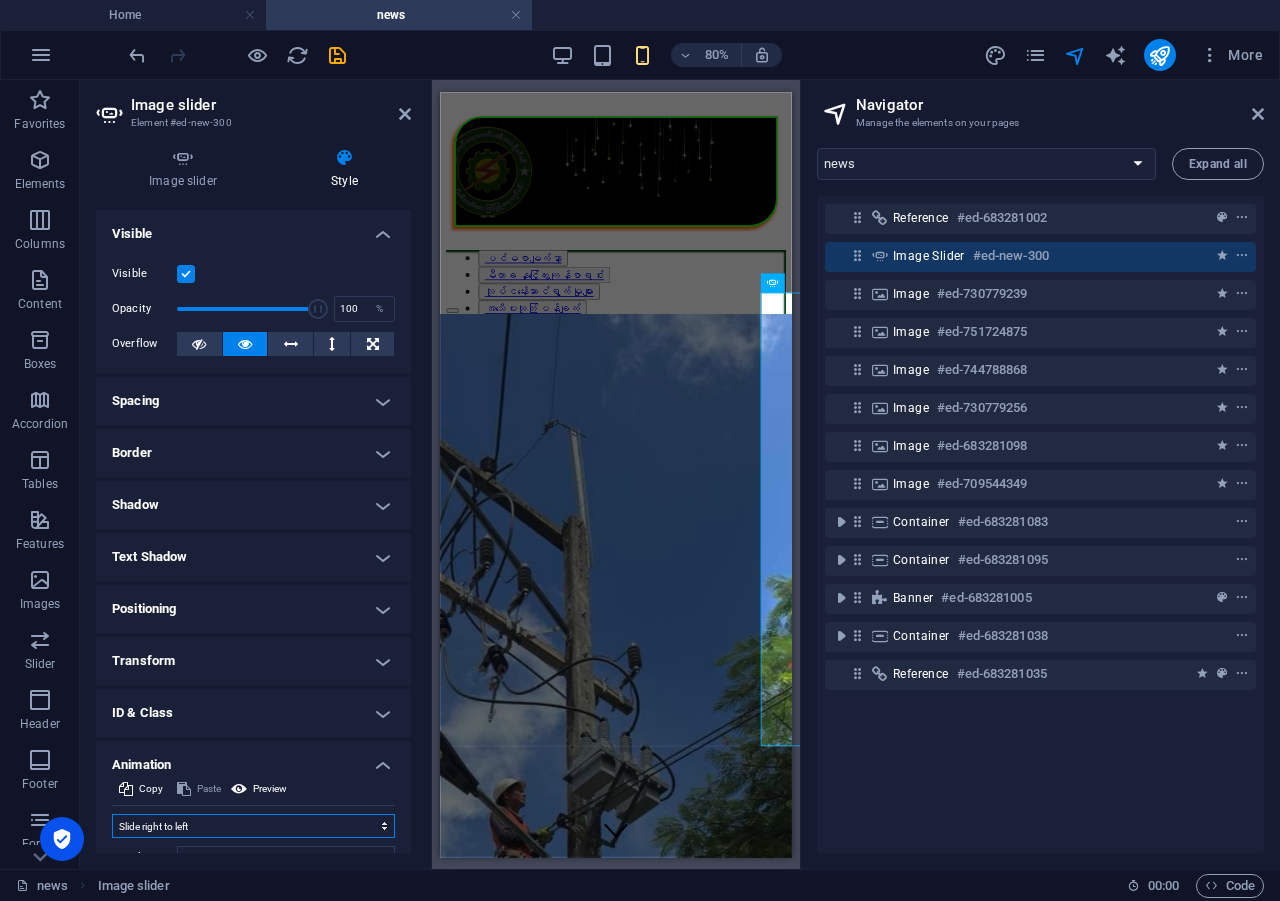 scroll, scrollTop: 194, scrollLeft: 0, axis: vertical 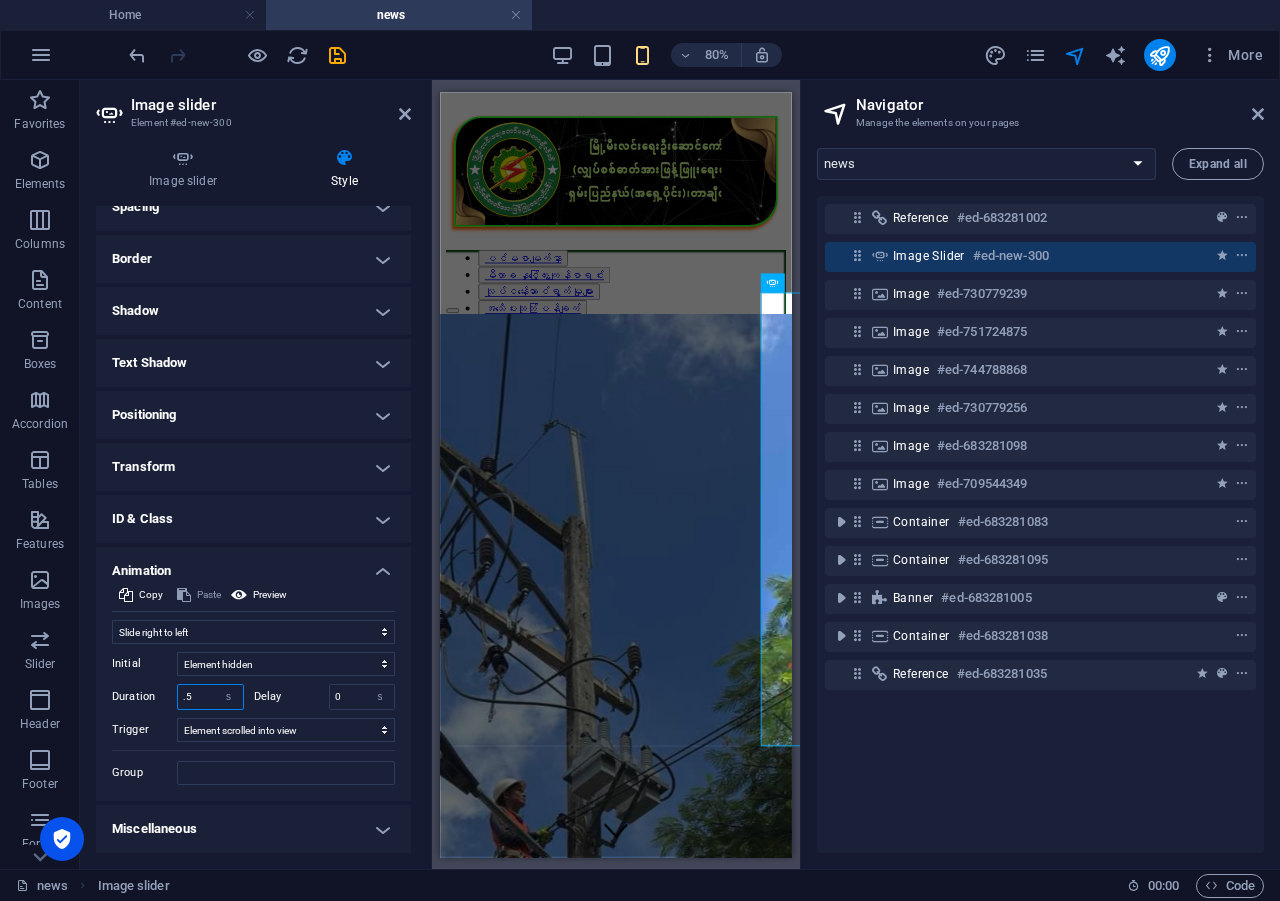 click on ".5" at bounding box center [210, 697] 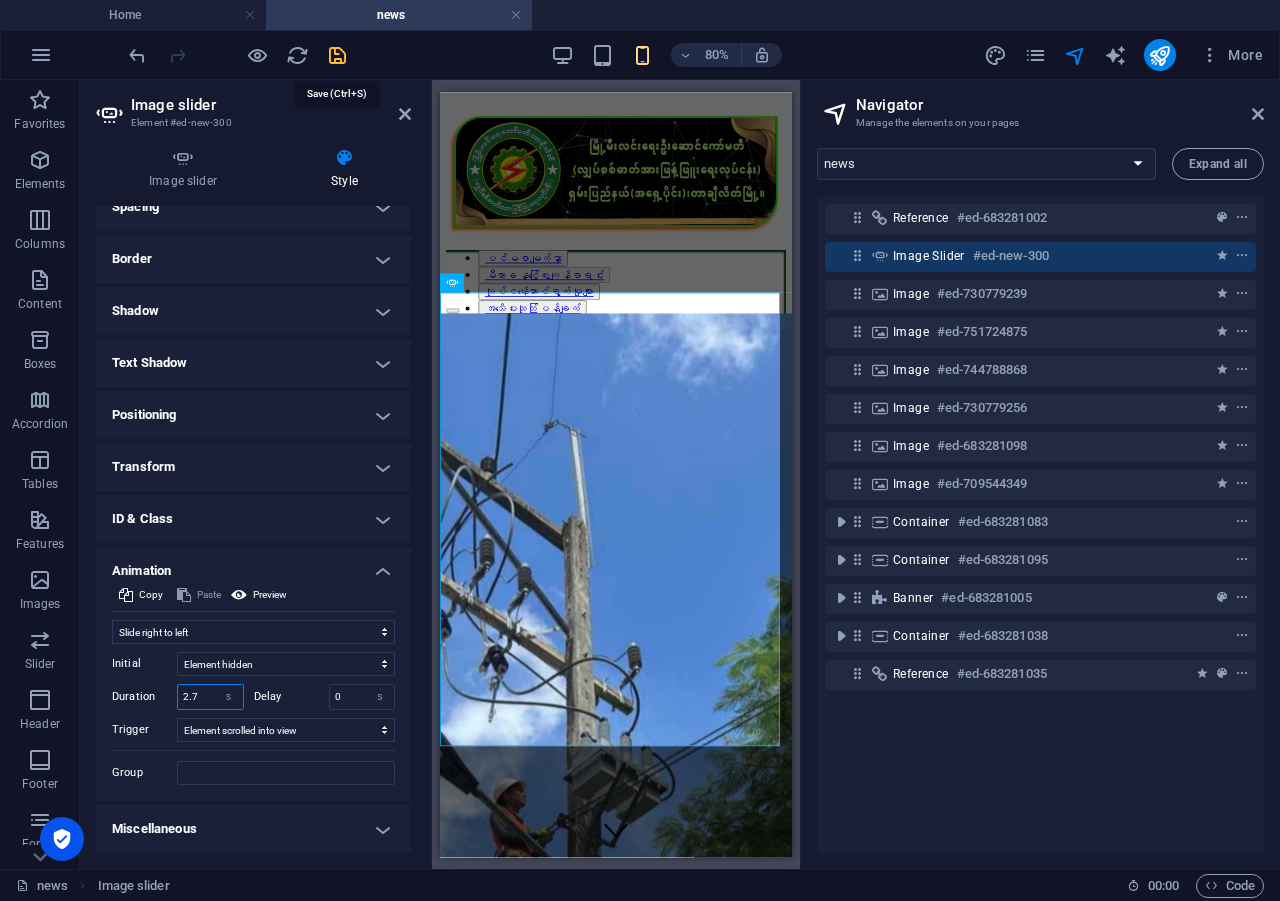 type on "2.7" 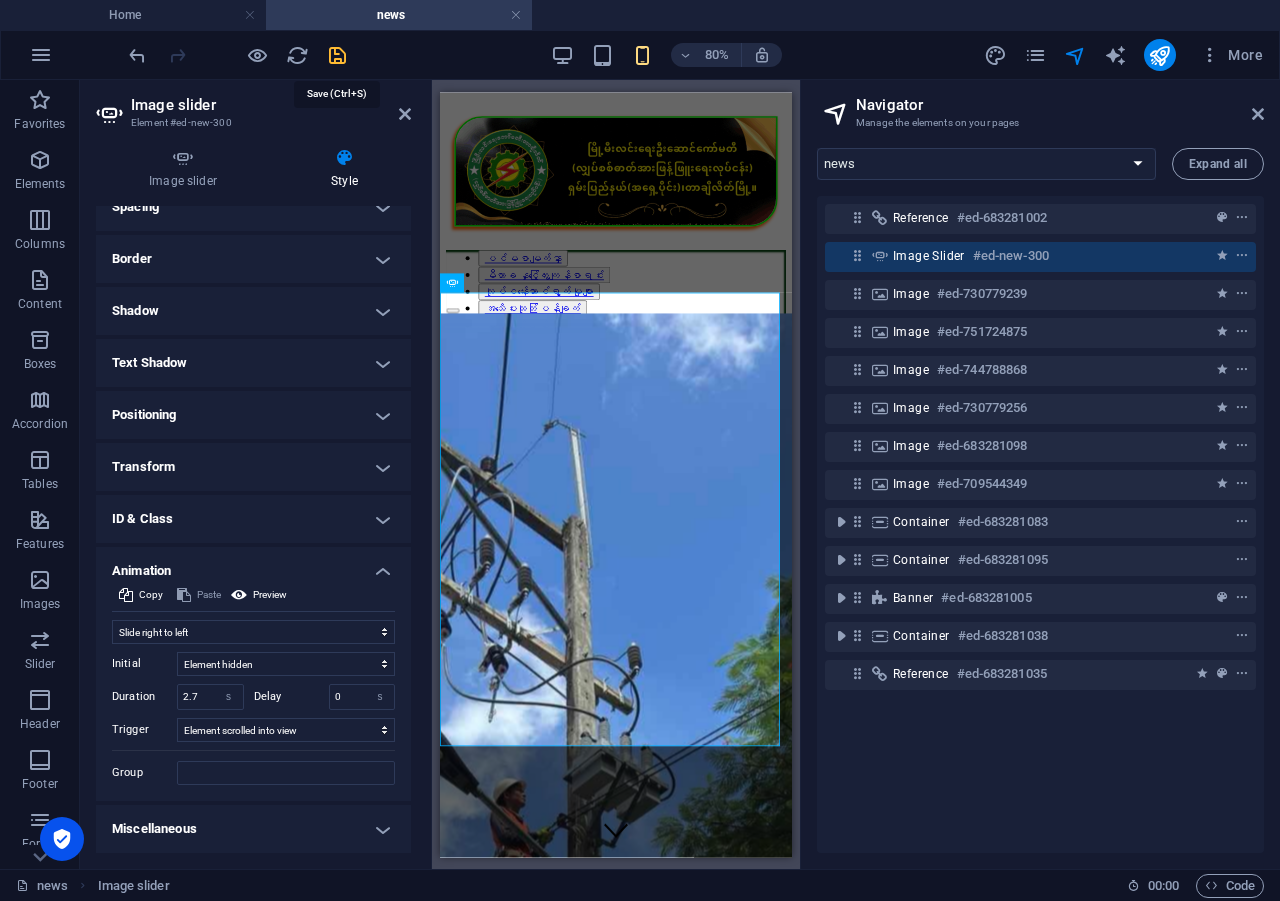 click at bounding box center [337, 55] 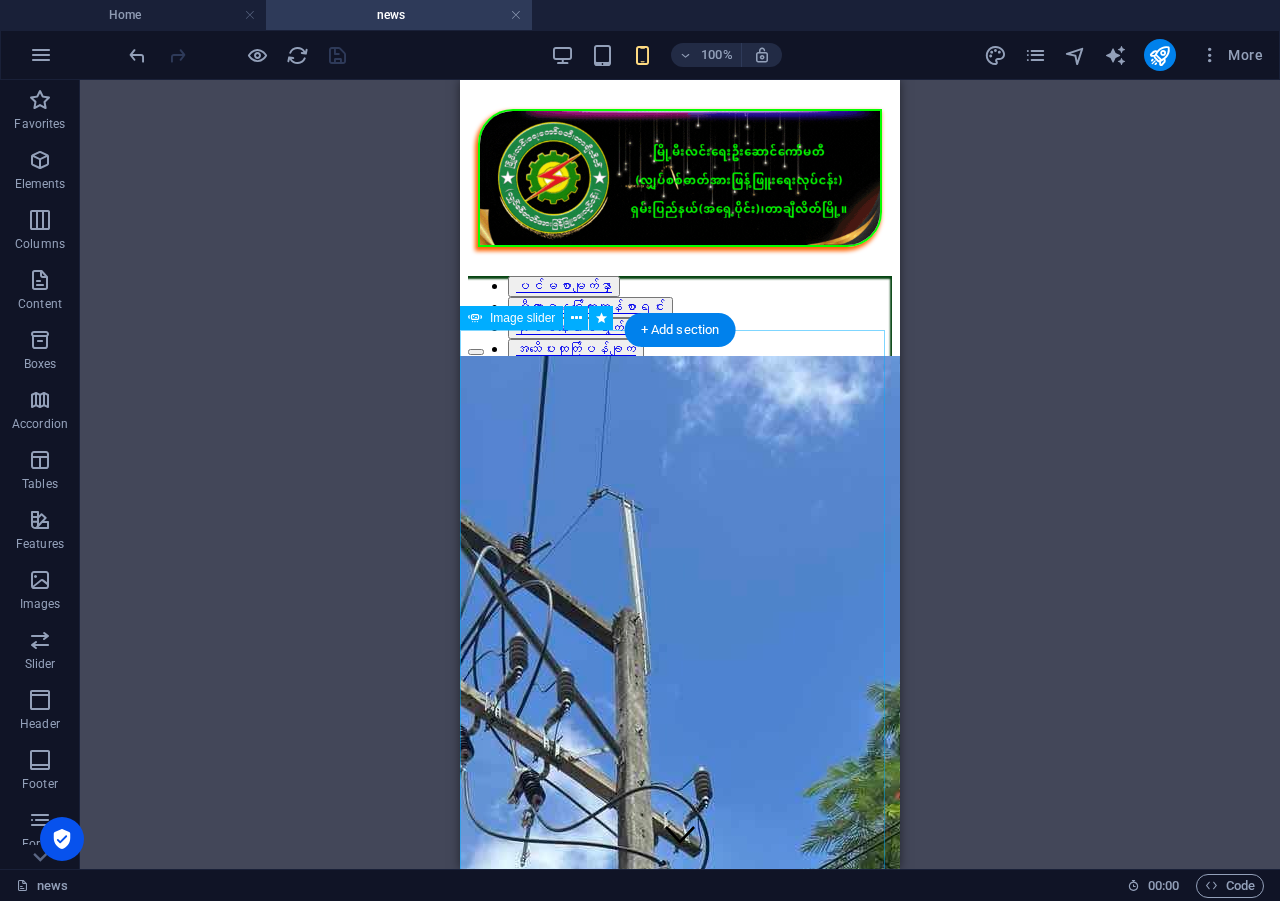 click at bounding box center [643, 2760] 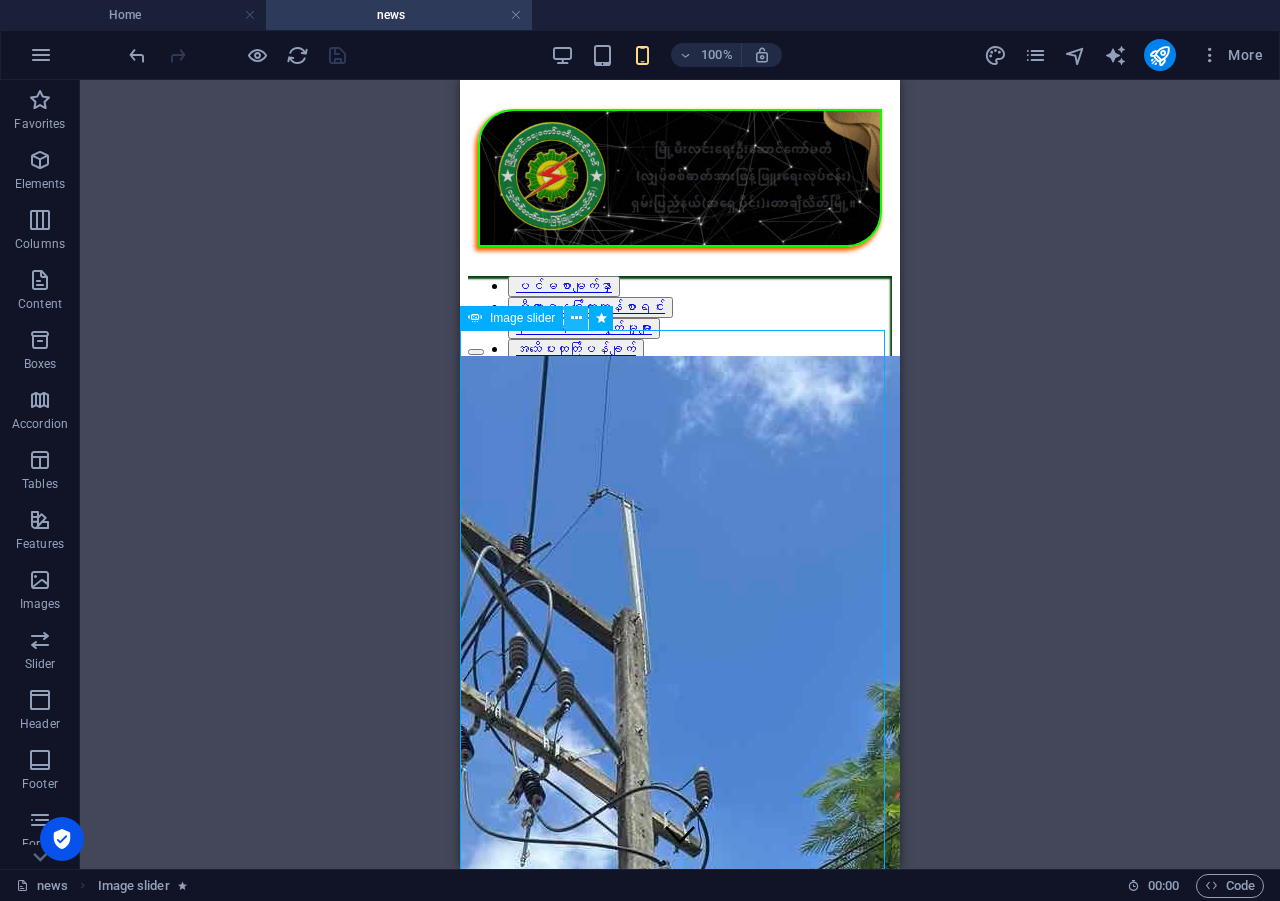 click at bounding box center (576, 318) 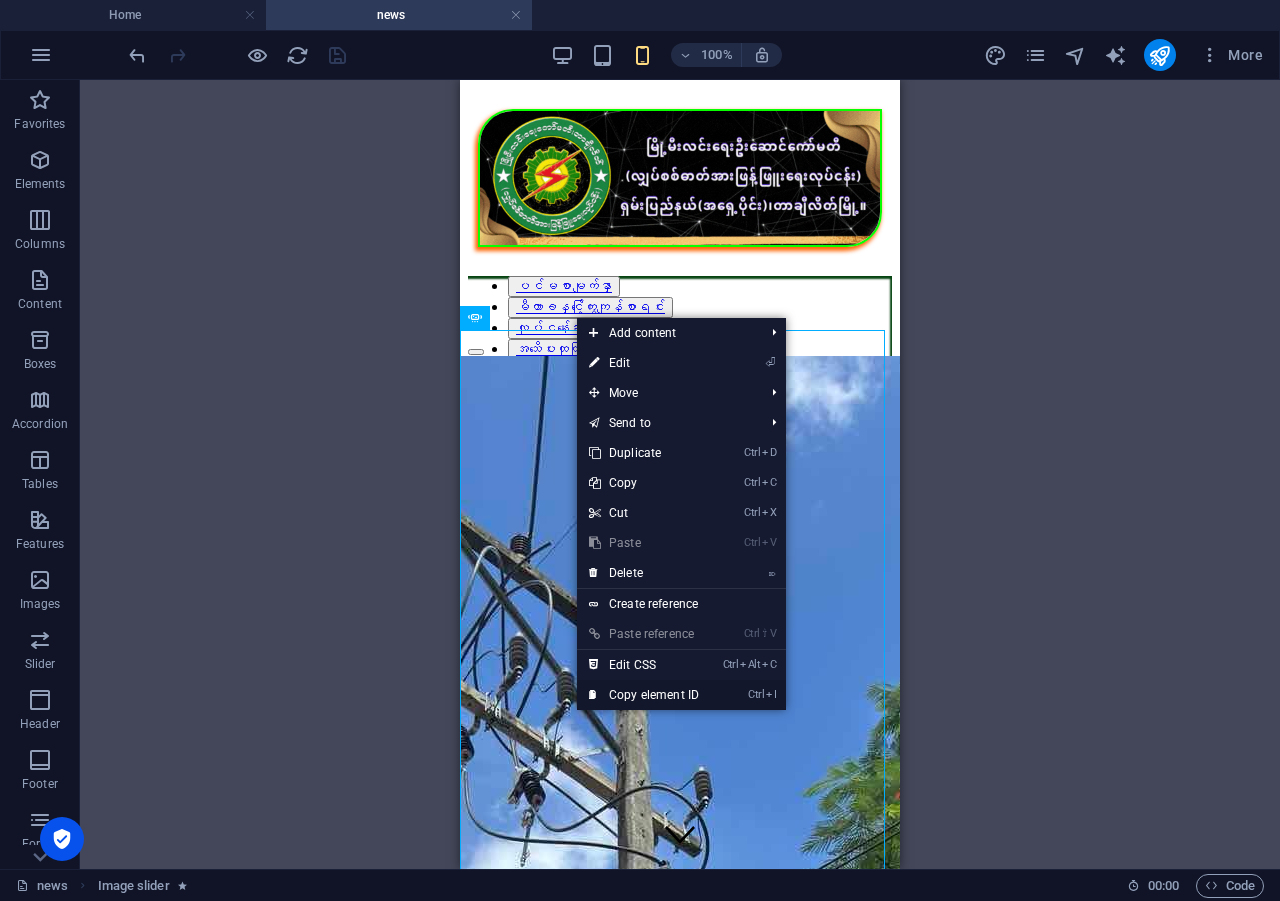 drag, startPoint x: 642, startPoint y: 692, endPoint x: 147, endPoint y: 569, distance: 510.05295 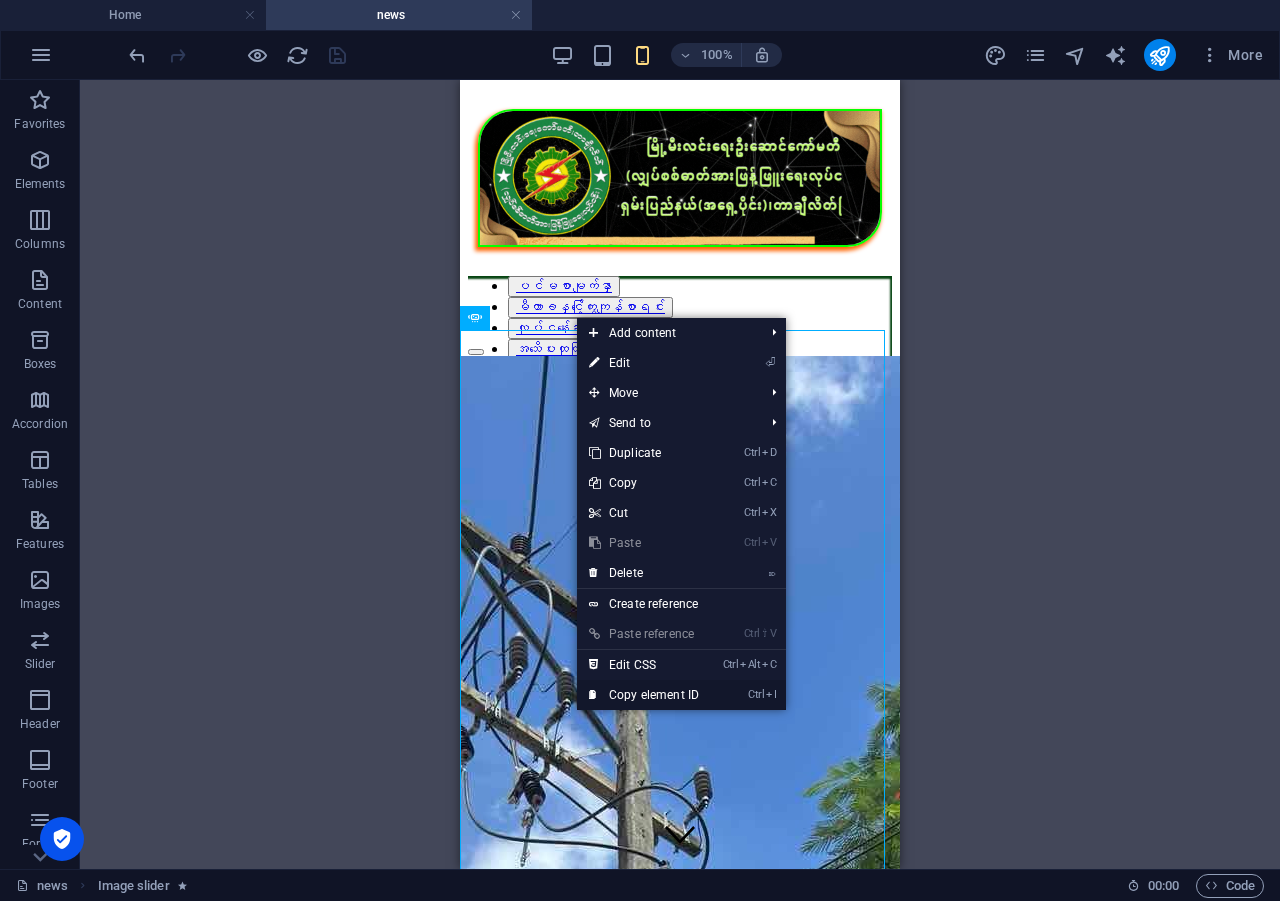 click on "Ctrl I  Copy element ID" at bounding box center [644, 695] 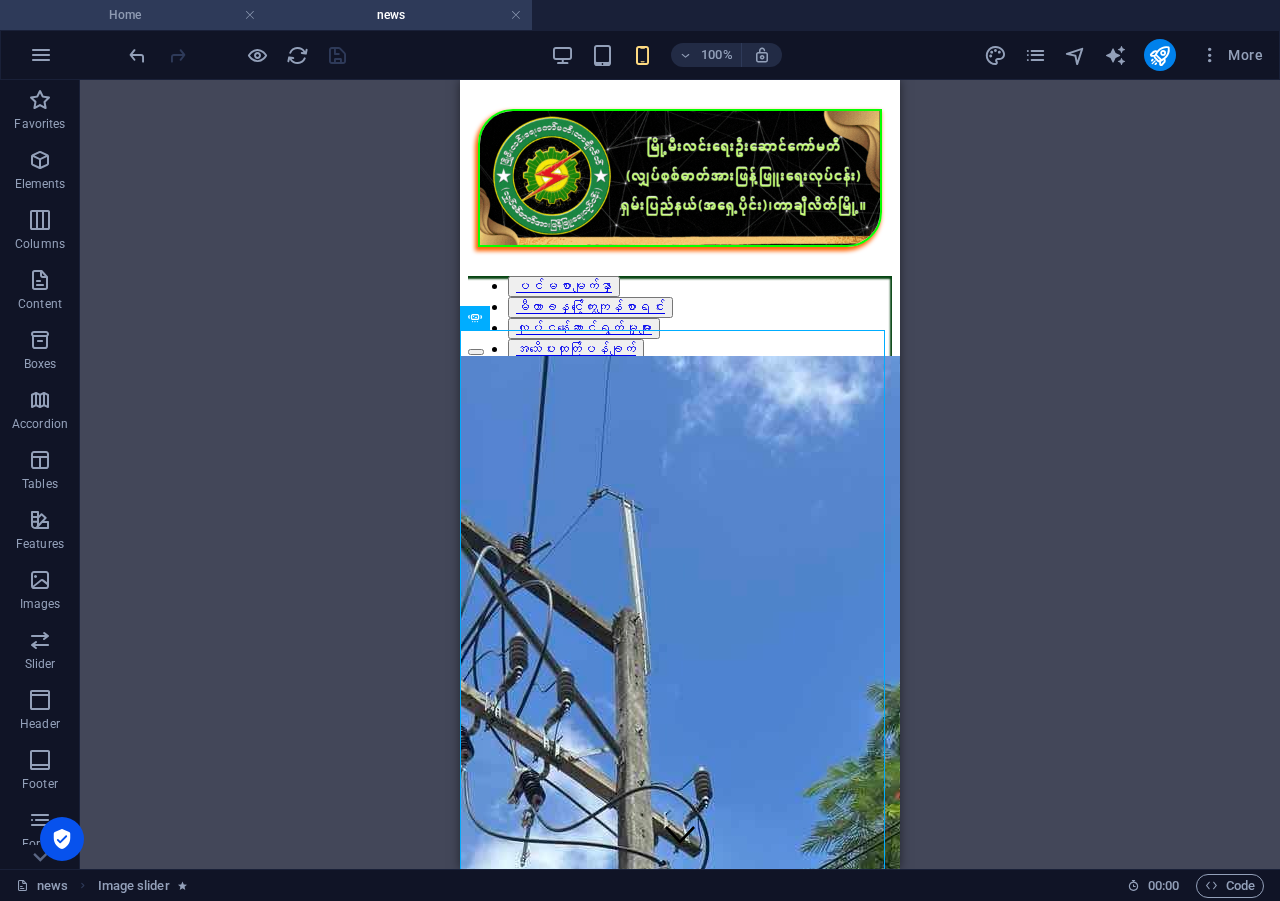click on "Home" at bounding box center (133, 15) 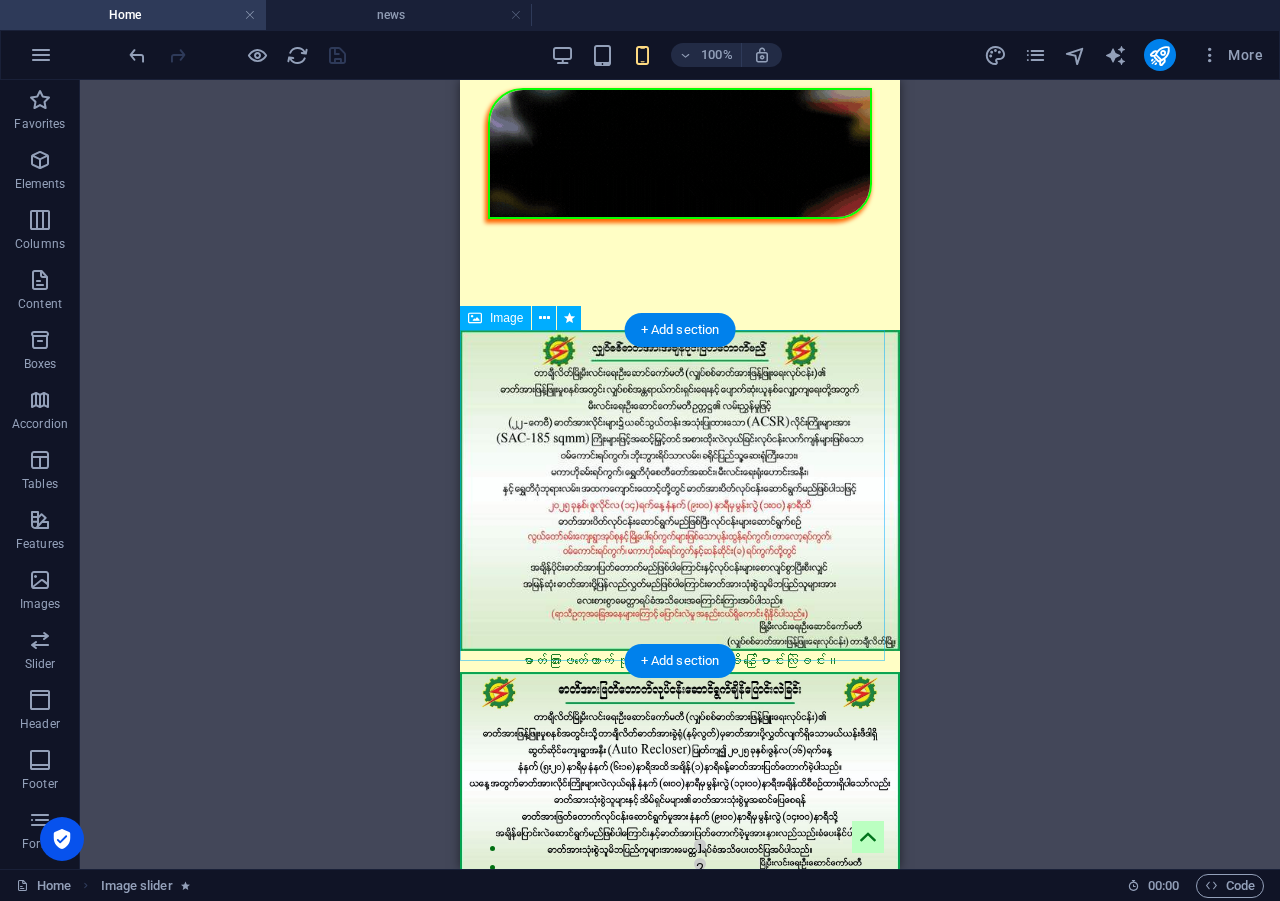 click on "ဓာတ်အားဖြတ်တောက် လုပ်ငန်းဆောင်ရွက်ချိန်ပြောင်းလဲခြင်း။" at bounding box center [680, 501] 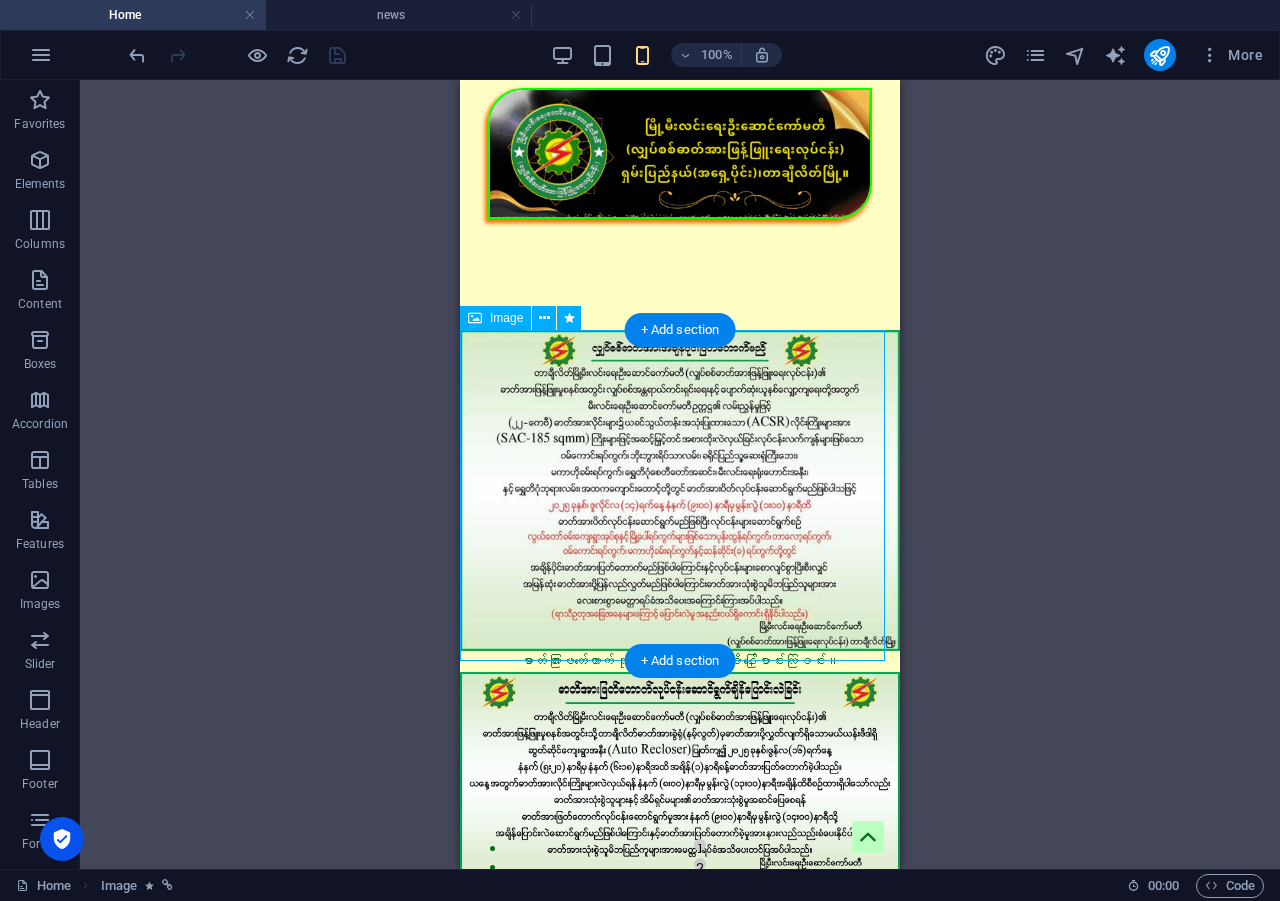 click on "ဓာတ်အားဖြတ်တောက် လုပ်ငန်းဆောင်ရွက်ချိန်ပြောင်းလဲခြင်း။" at bounding box center [680, 501] 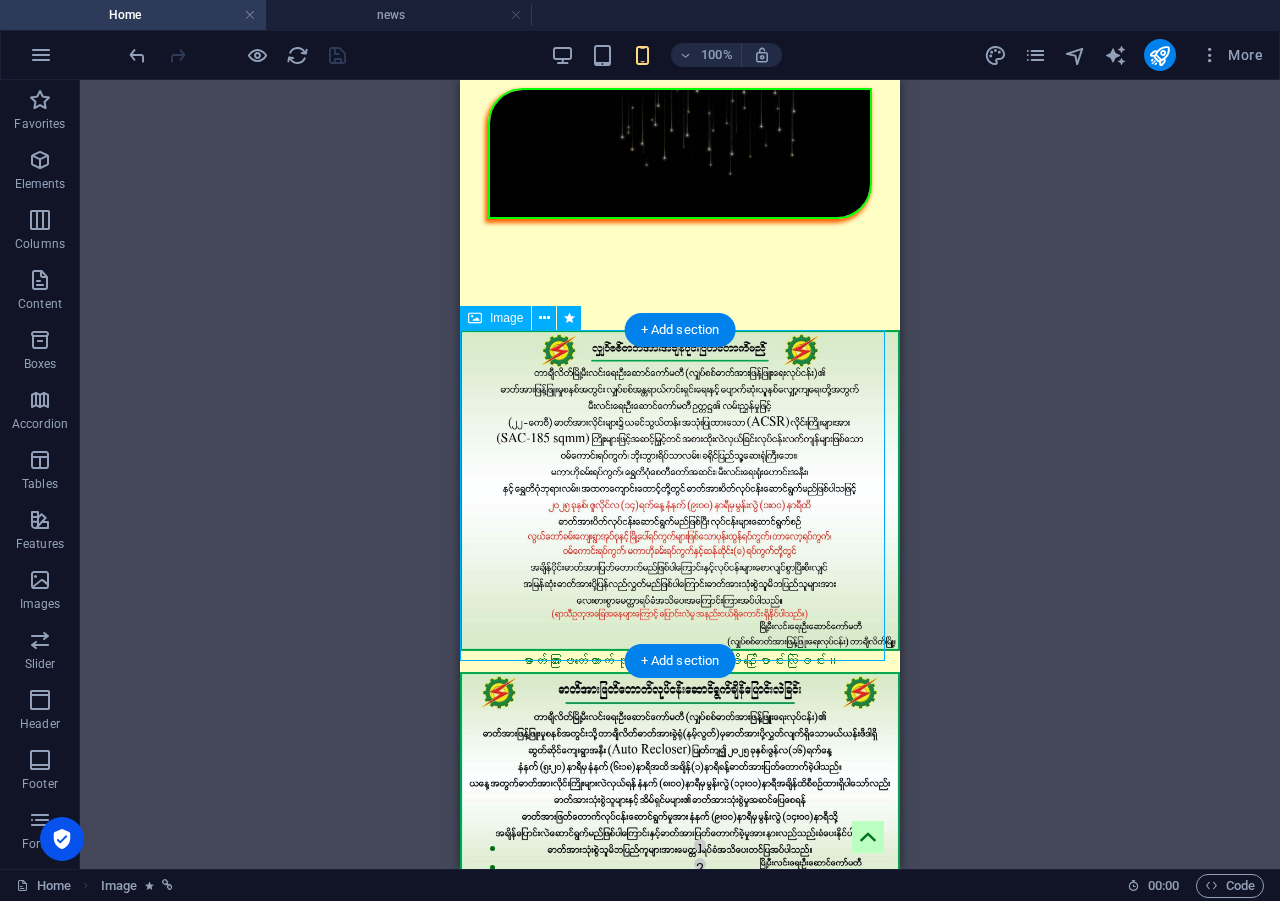 select on "next" 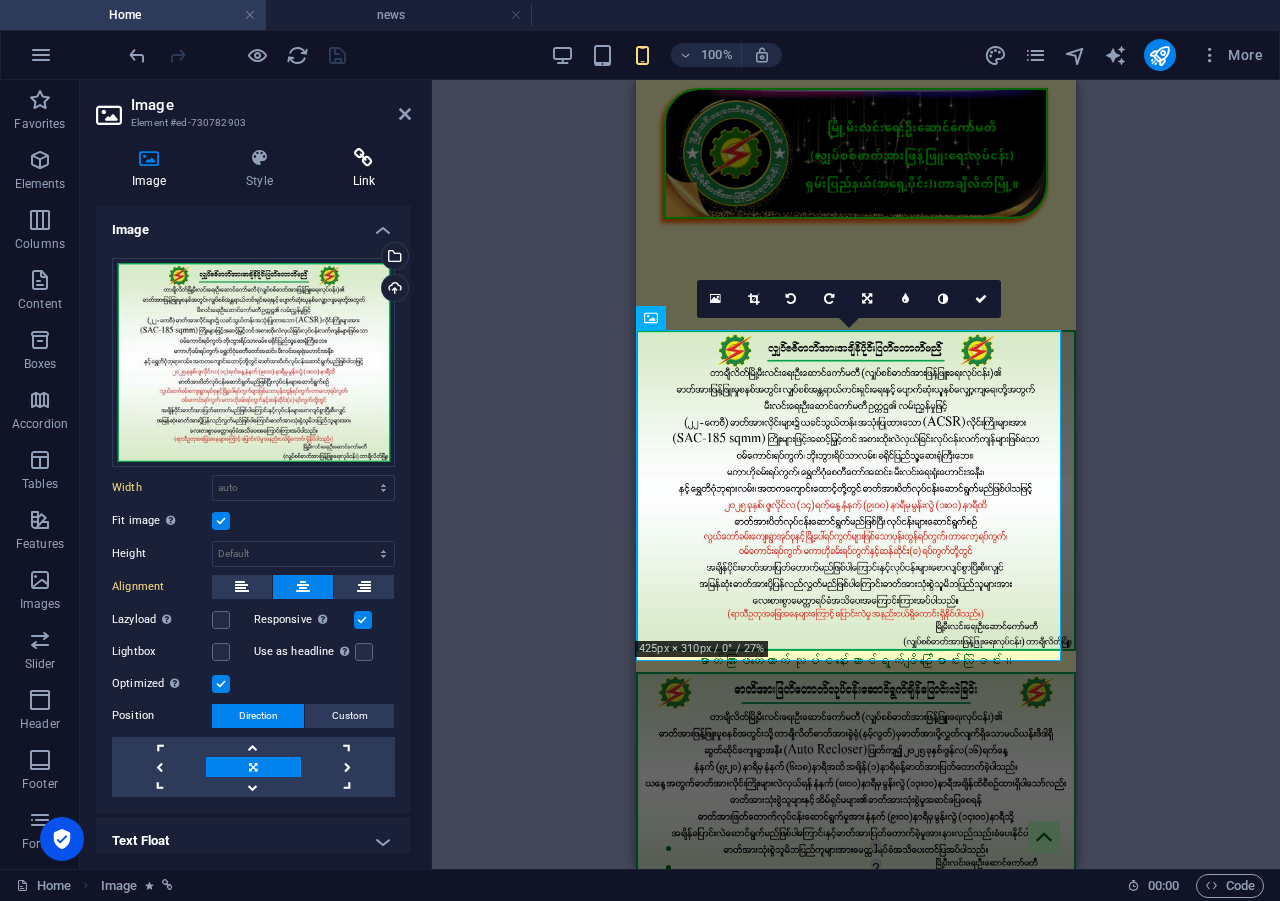 click on "Link" at bounding box center [364, 169] 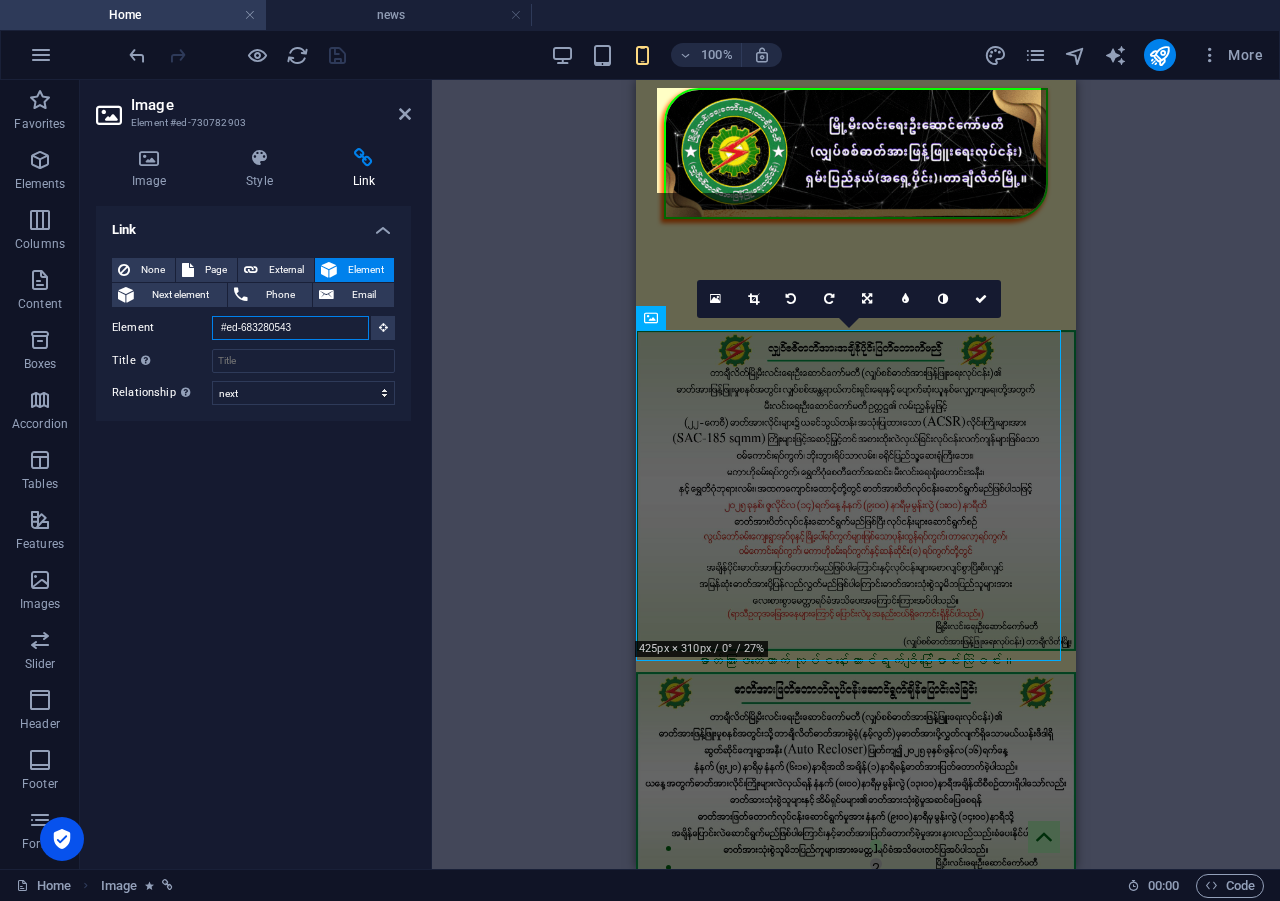 click on "#ed-683280543" at bounding box center (290, 328) 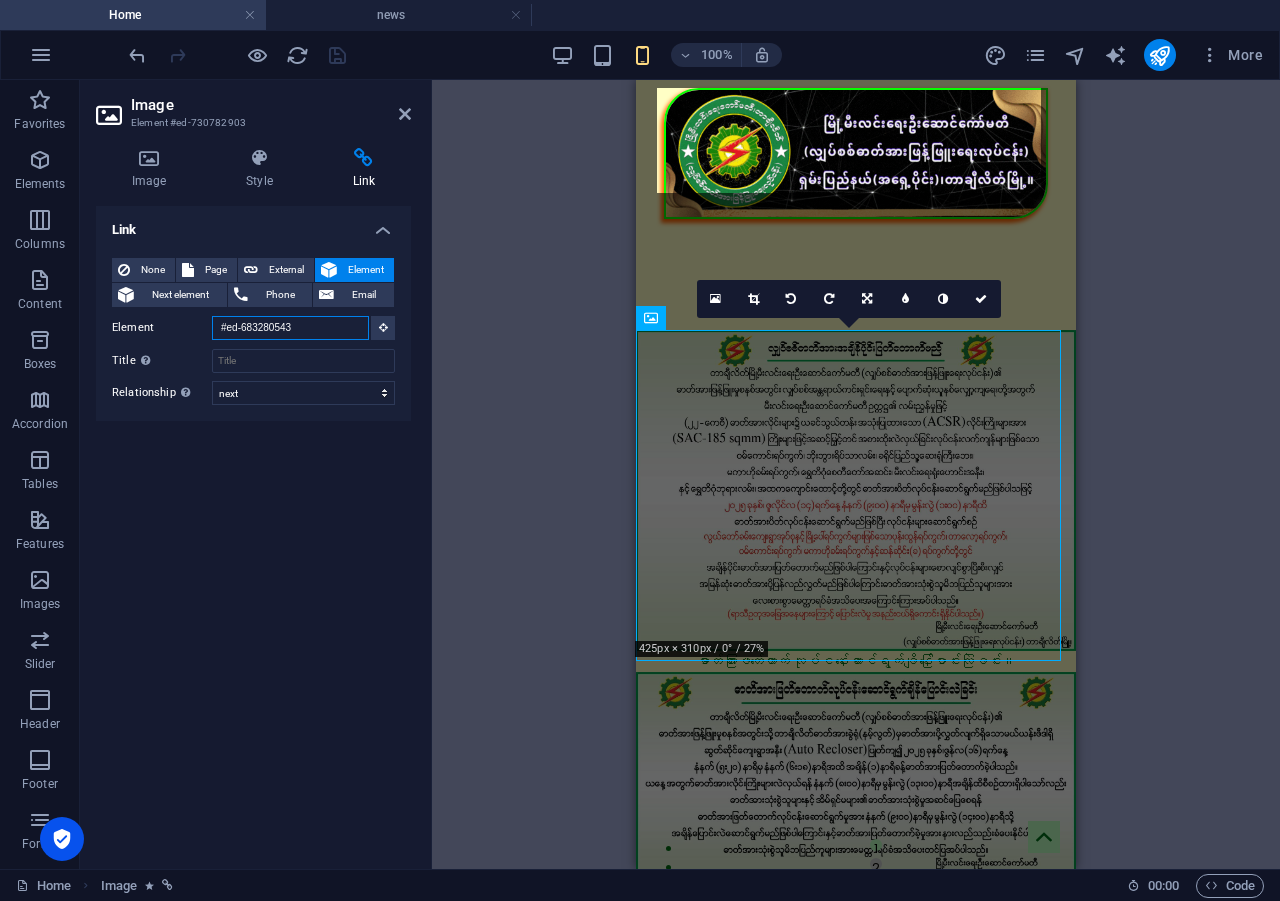 paste on "78424448" 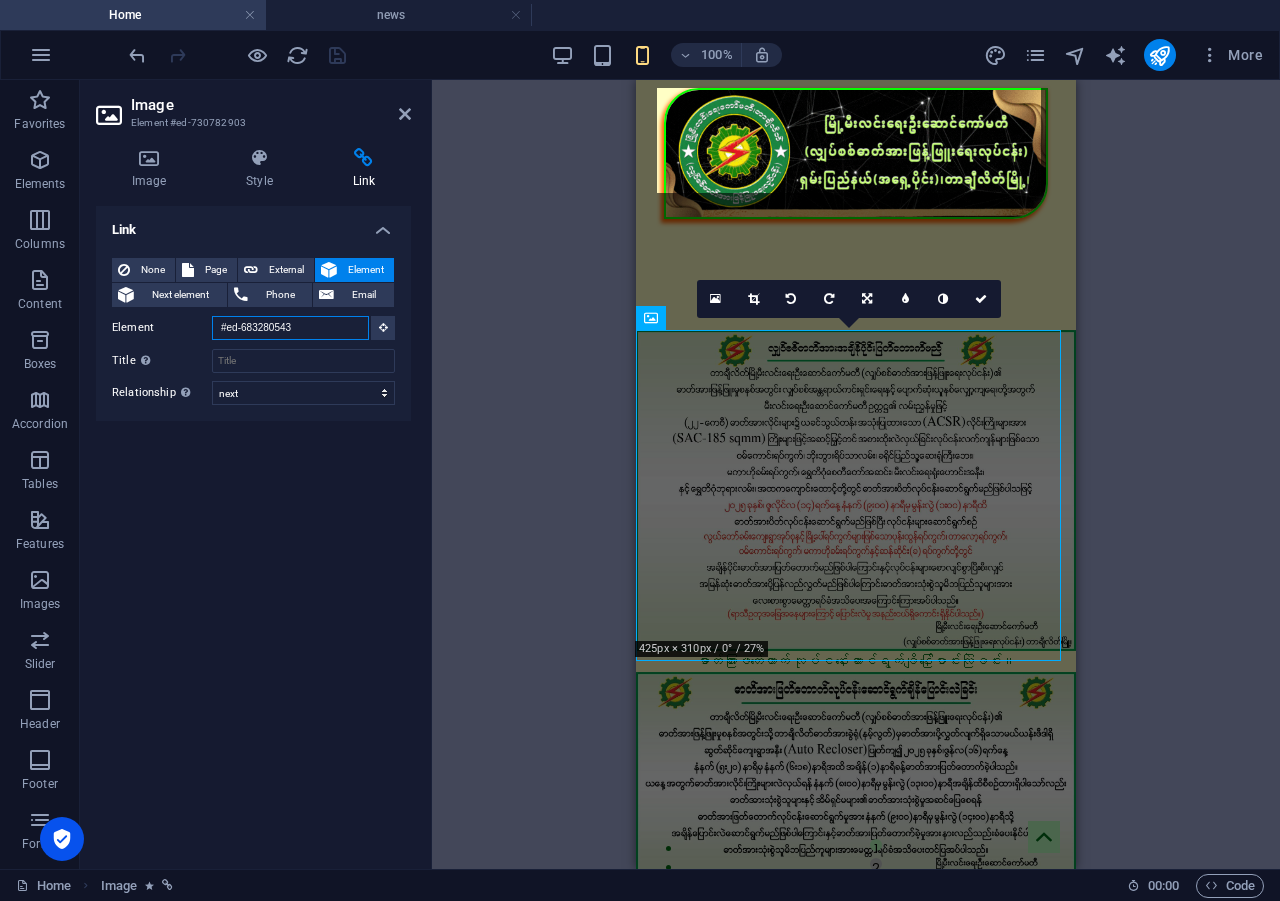 type on "#ed-784244483" 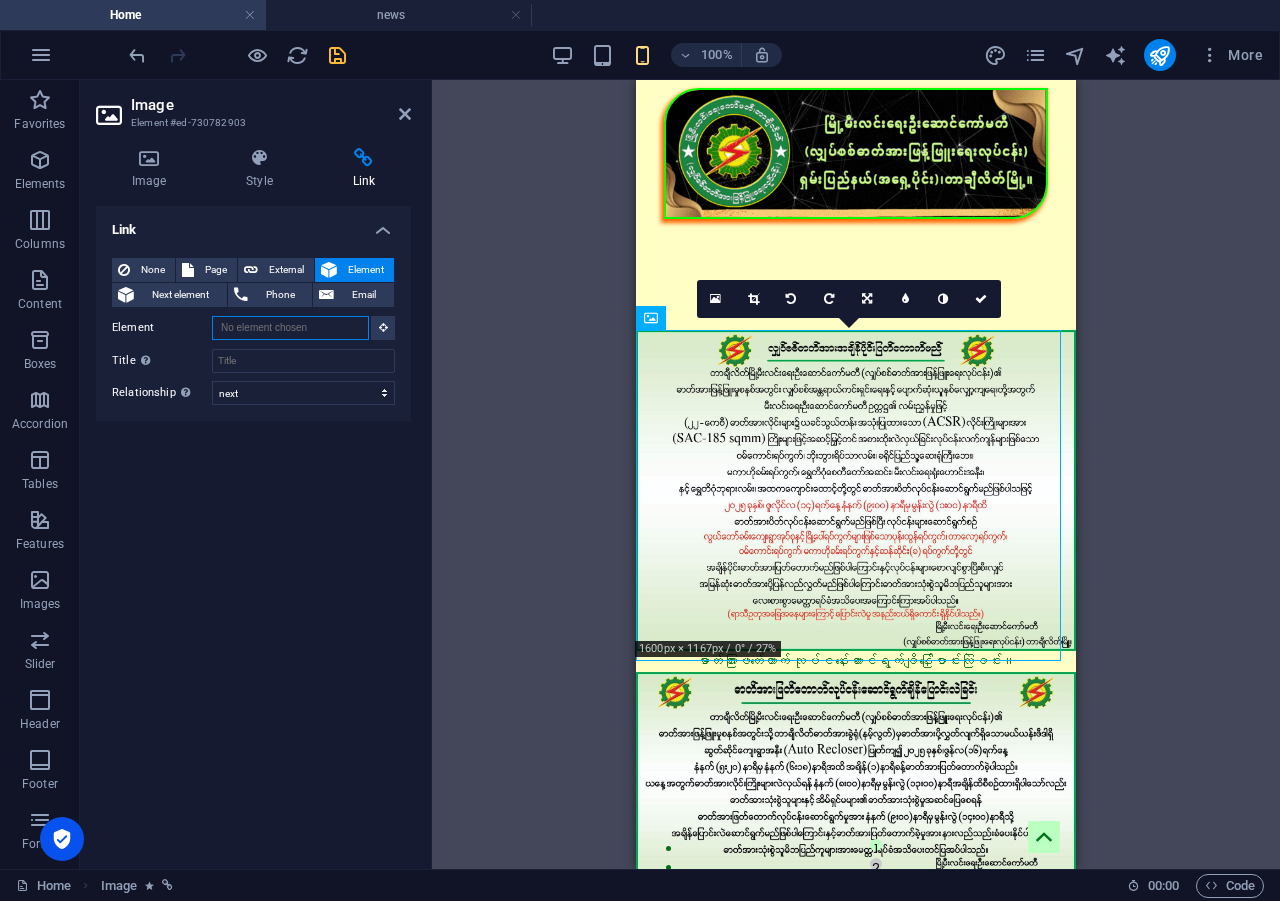 click on "Element" at bounding box center (290, 328) 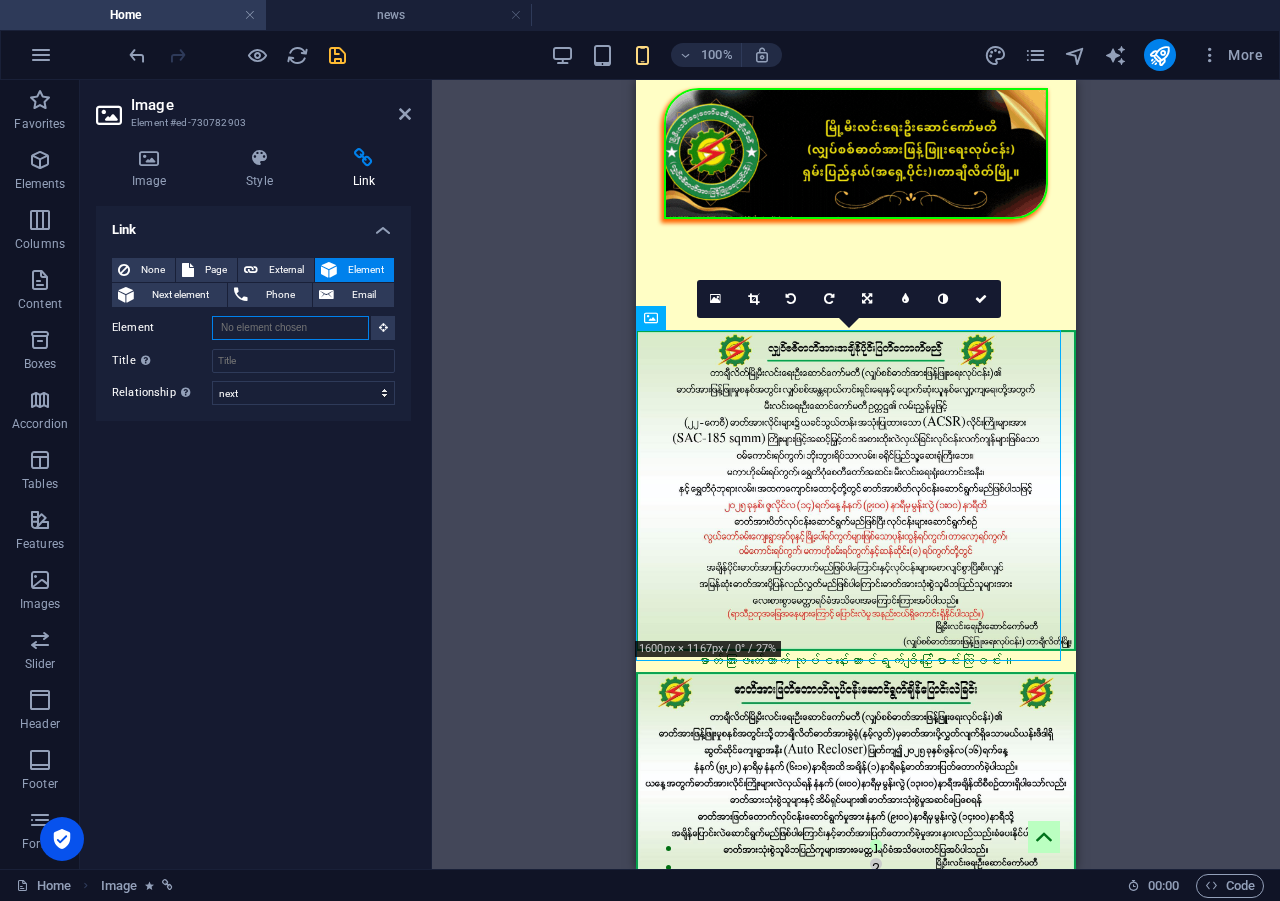 paste on "#ed-784244483" 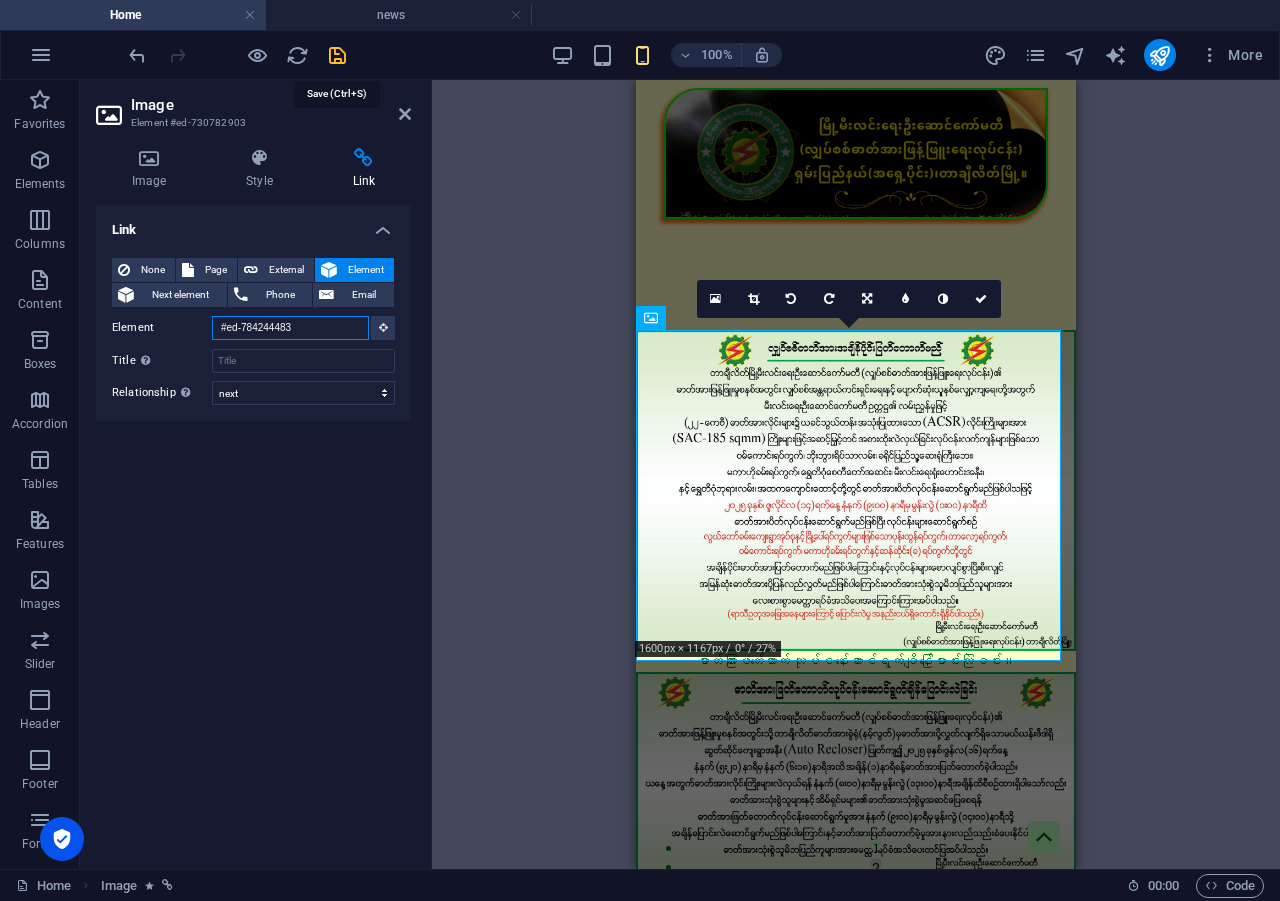 type on "#ed-784244483" 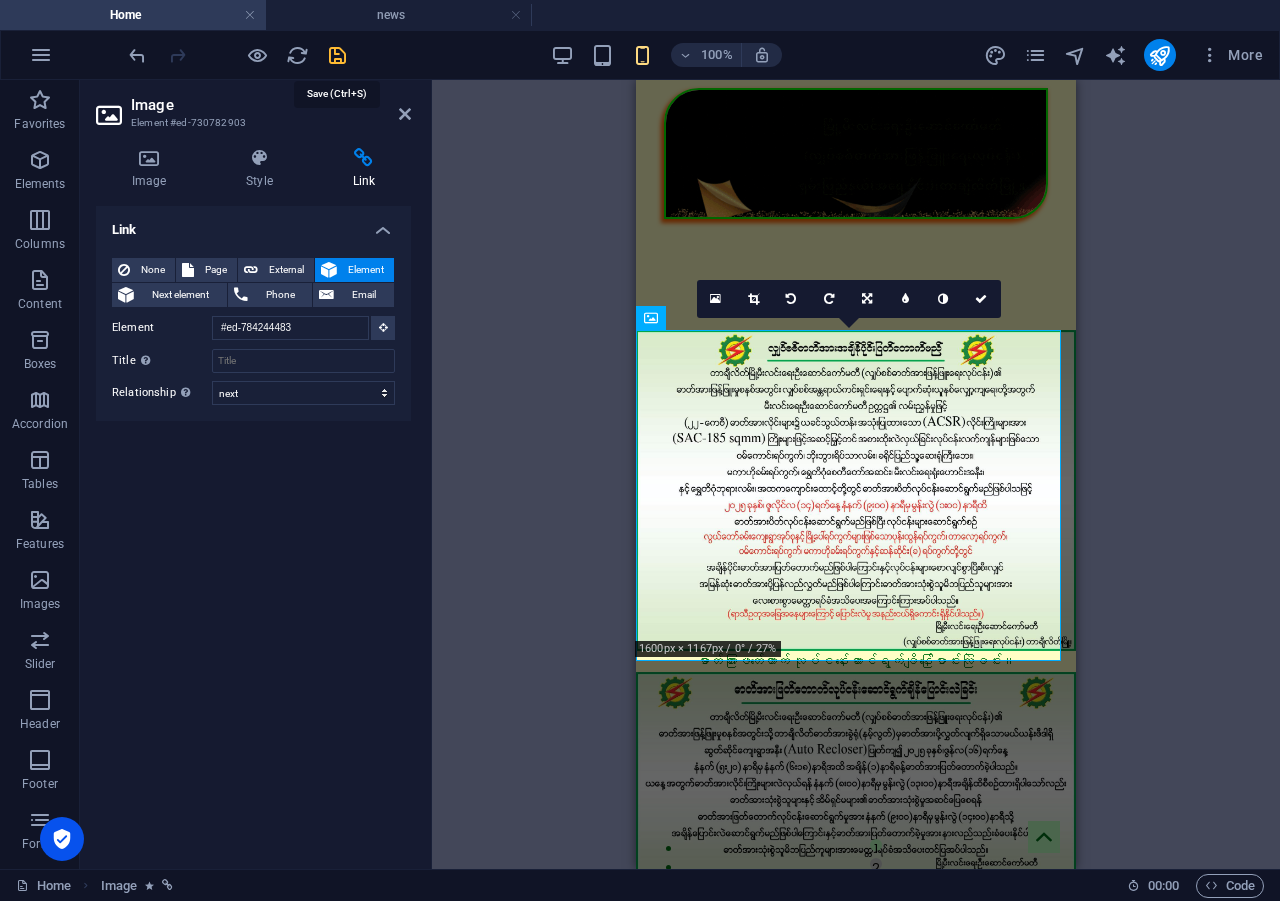 type 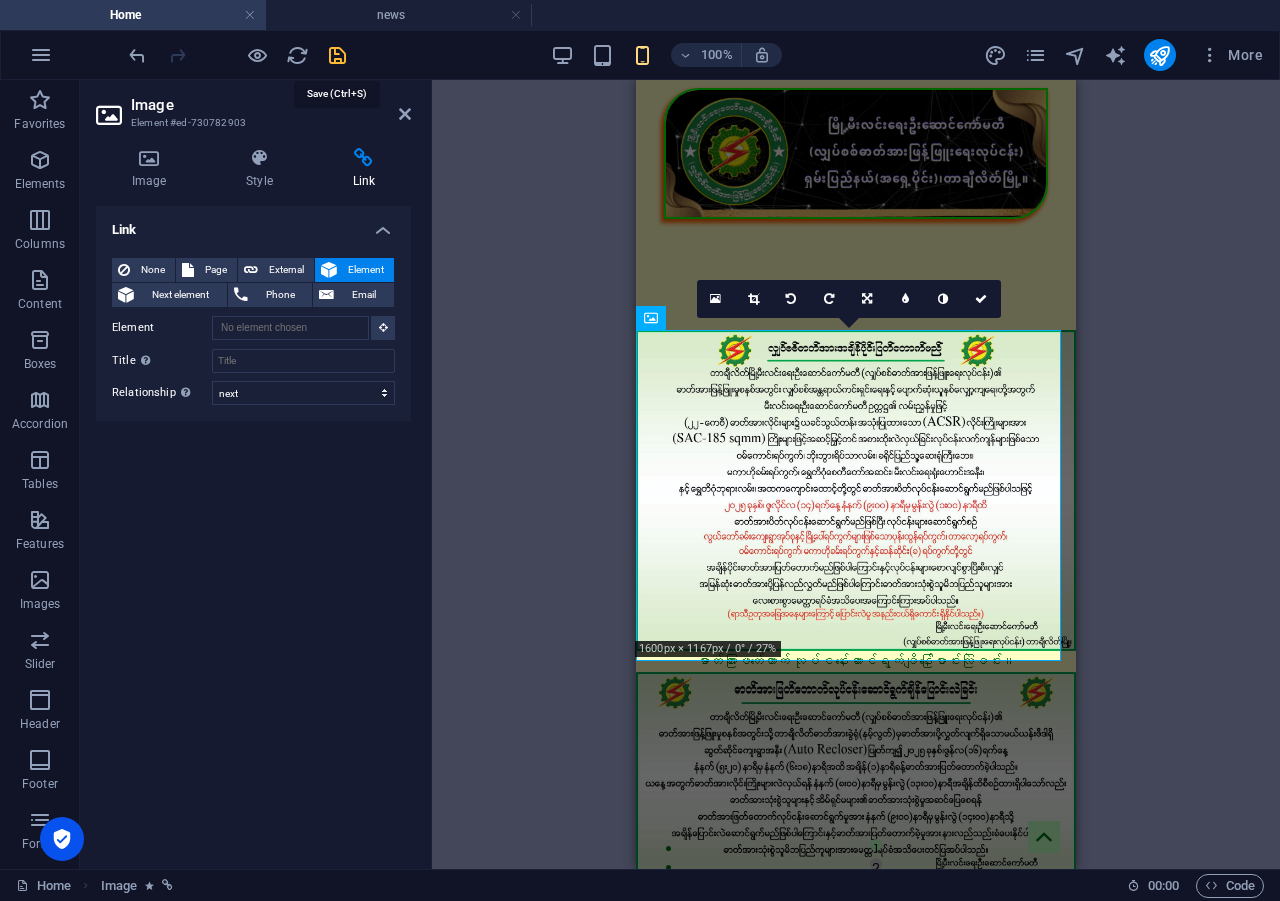 click at bounding box center [337, 55] 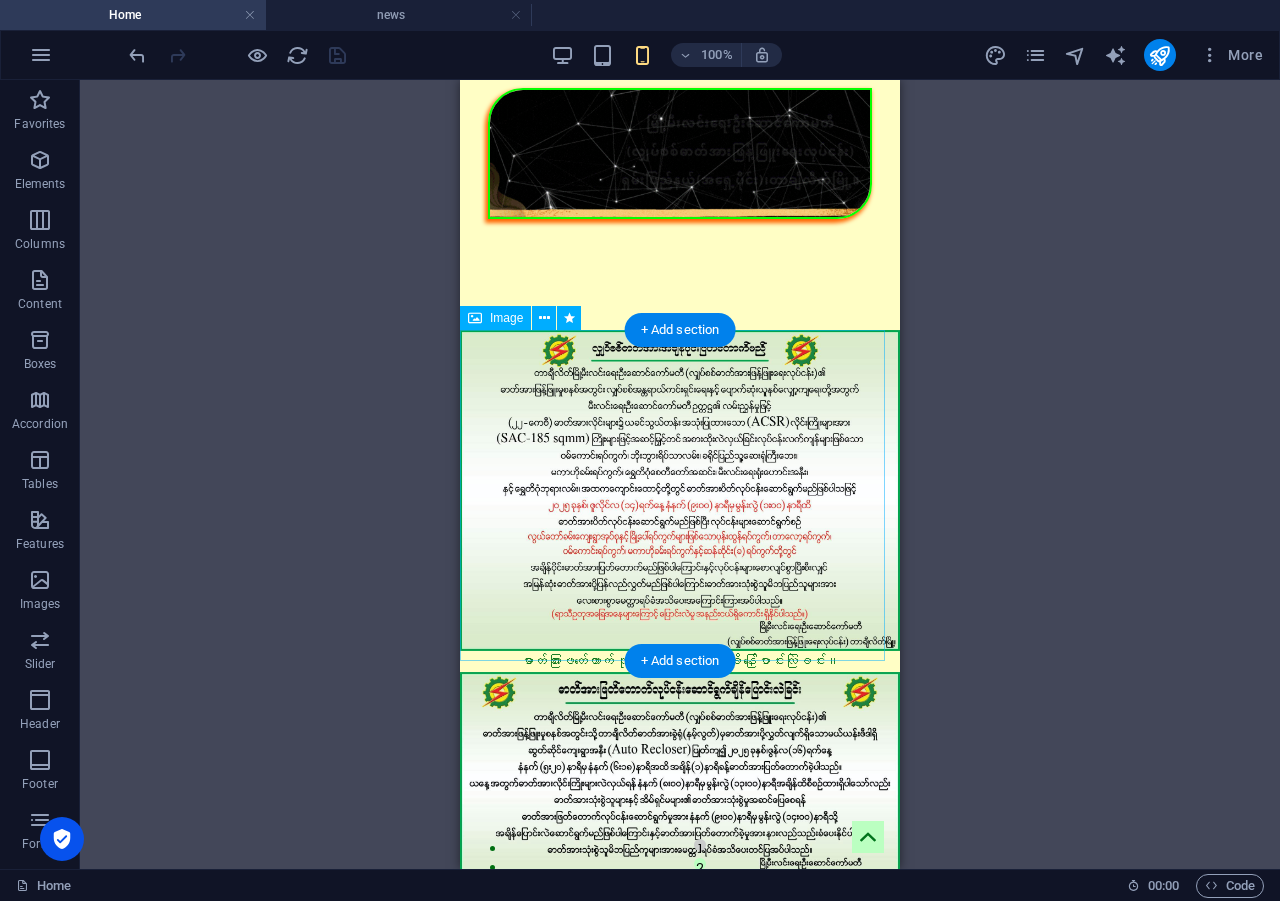 click on "ဓာတ်အားဖြတ်တောက် လုပ်ငန်းဆောင်ရွက်ချိန်ပြောင်းလဲခြင်း။" at bounding box center [680, 501] 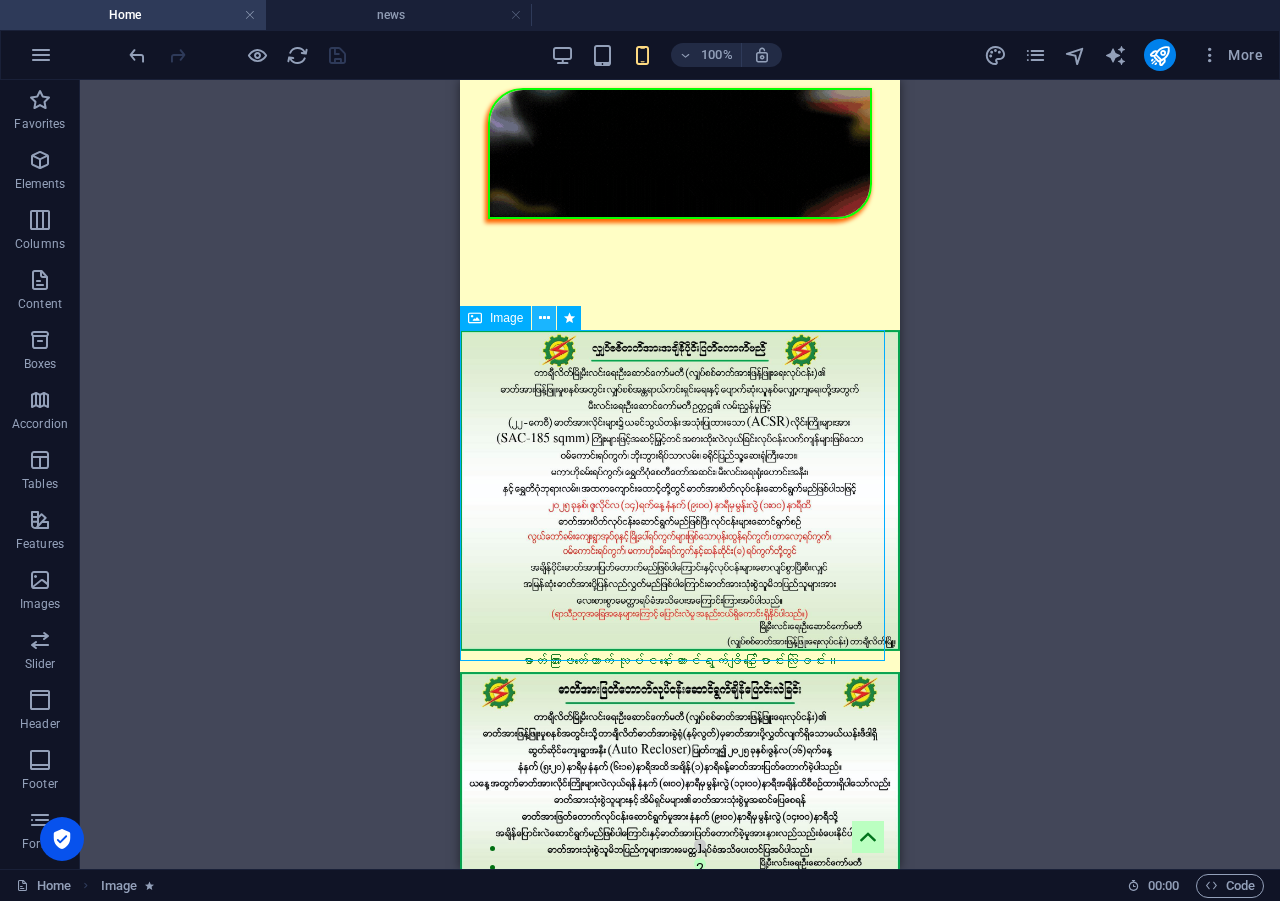 drag, startPoint x: 541, startPoint y: 326, endPoint x: 74, endPoint y: 260, distance: 471.64075 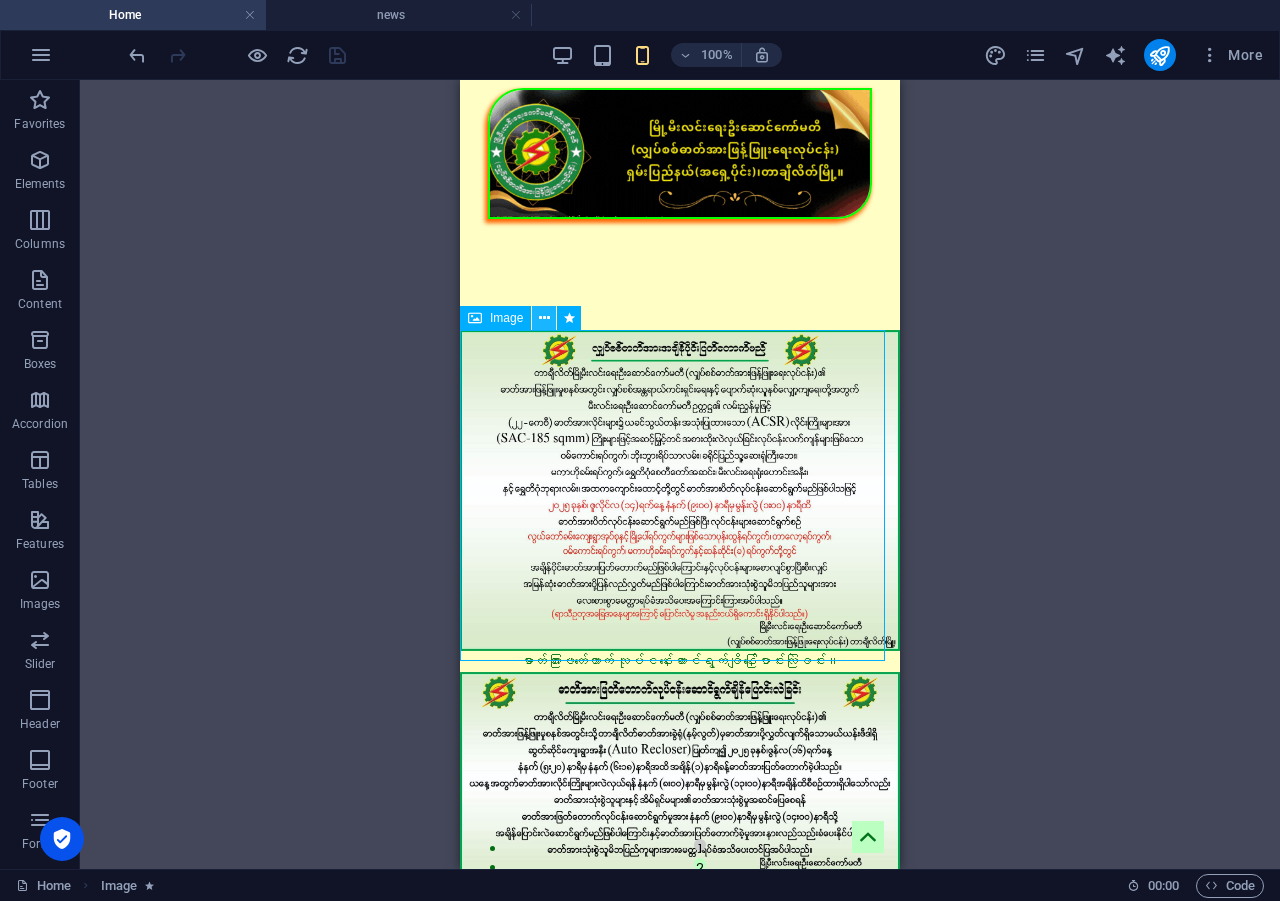 click at bounding box center [544, 318] 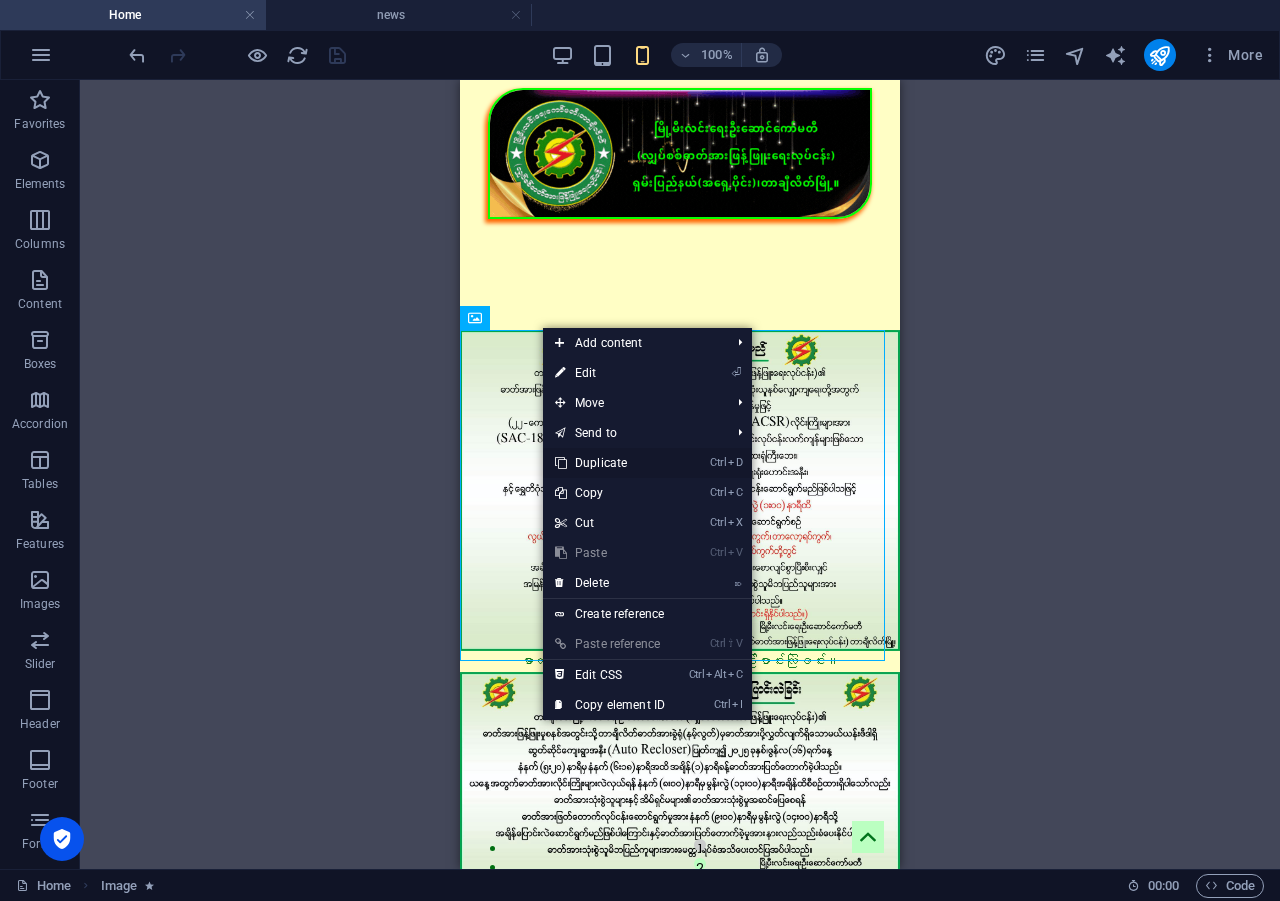 click on "Ctrl D  Duplicate" at bounding box center [610, 463] 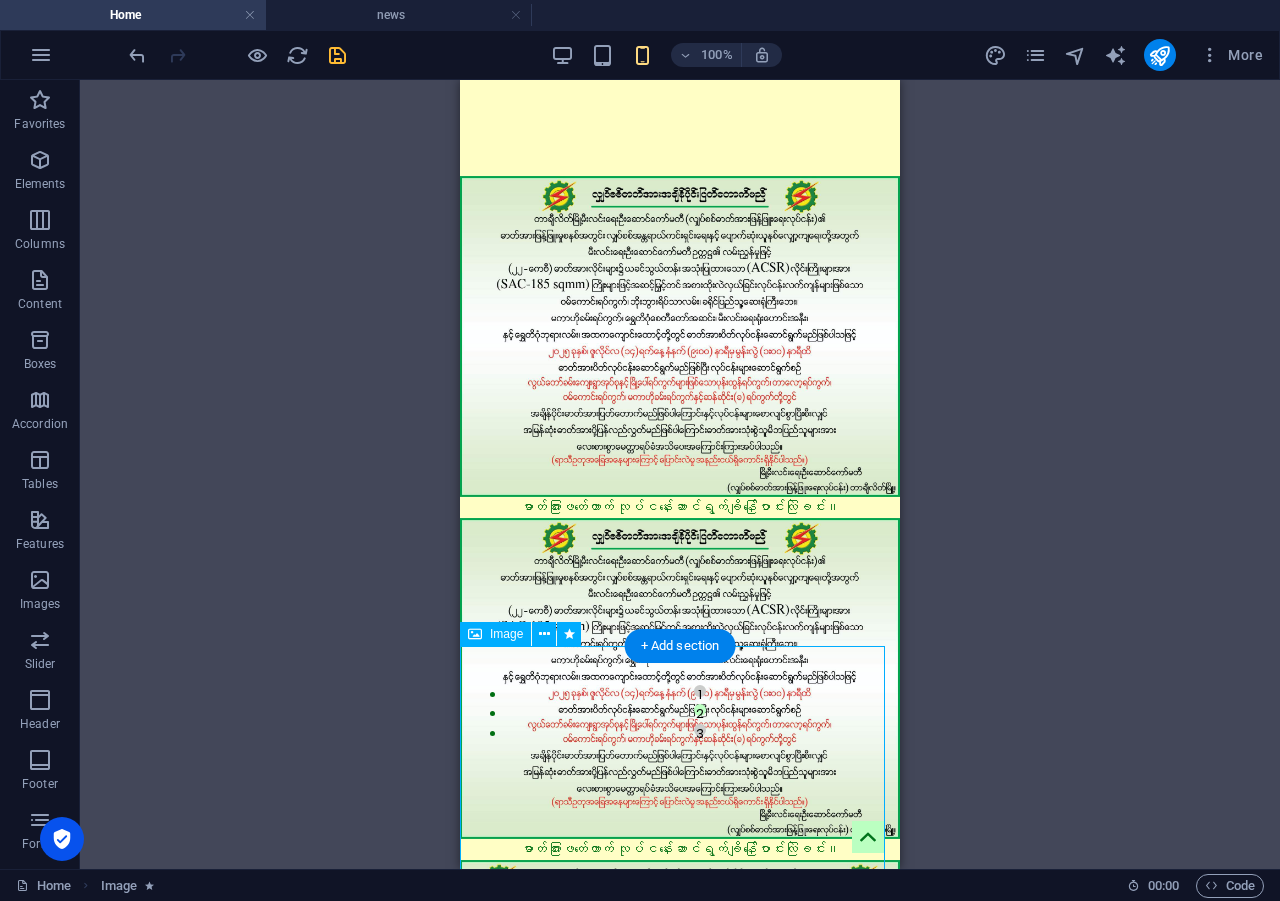 scroll, scrollTop: 200, scrollLeft: 0, axis: vertical 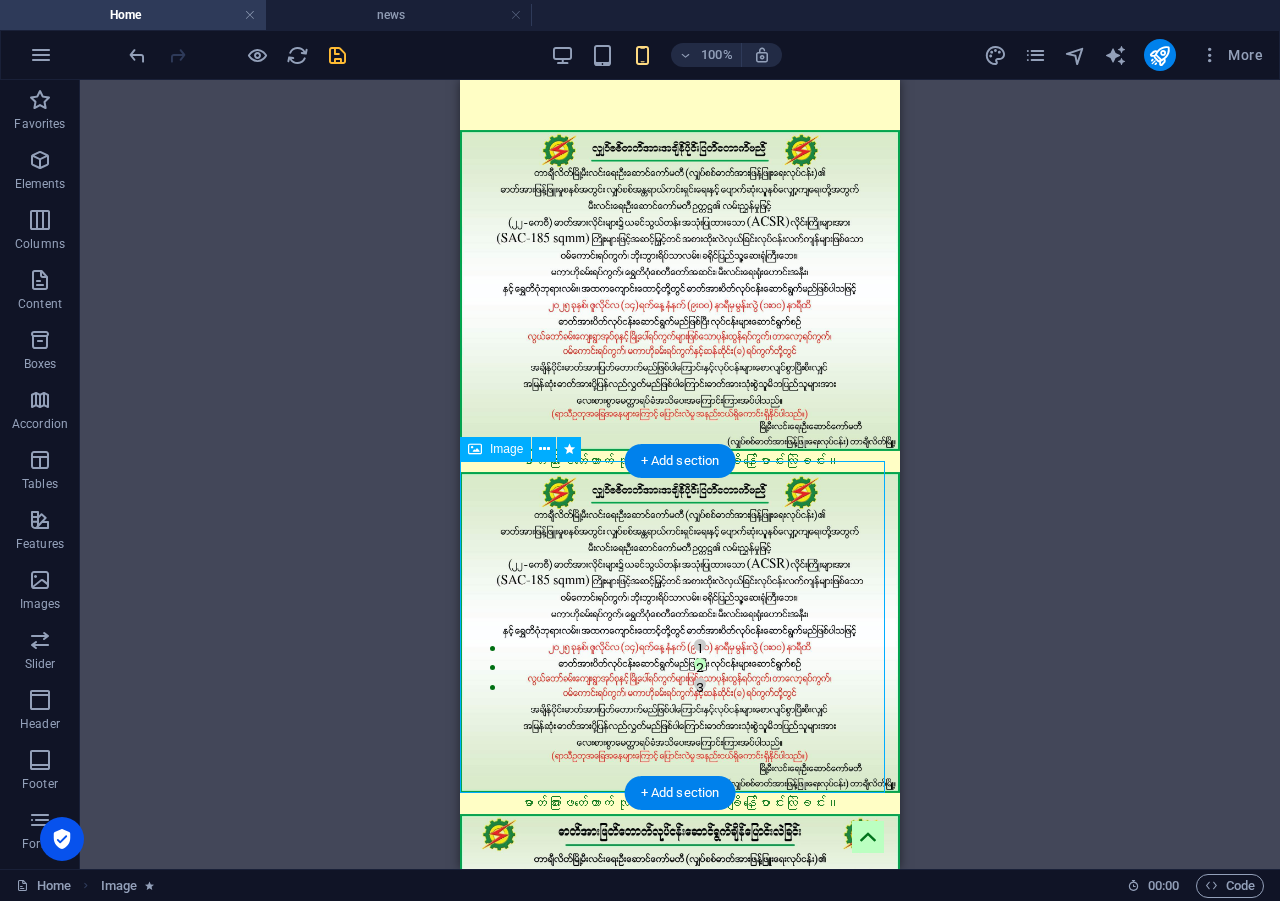 click on "ဓာတ်အားဖြတ်တောက် လုပ်ငန်းဆောင်ရွက်ချိန်ပြောင်းလဲခြင်း။" at bounding box center [680, 643] 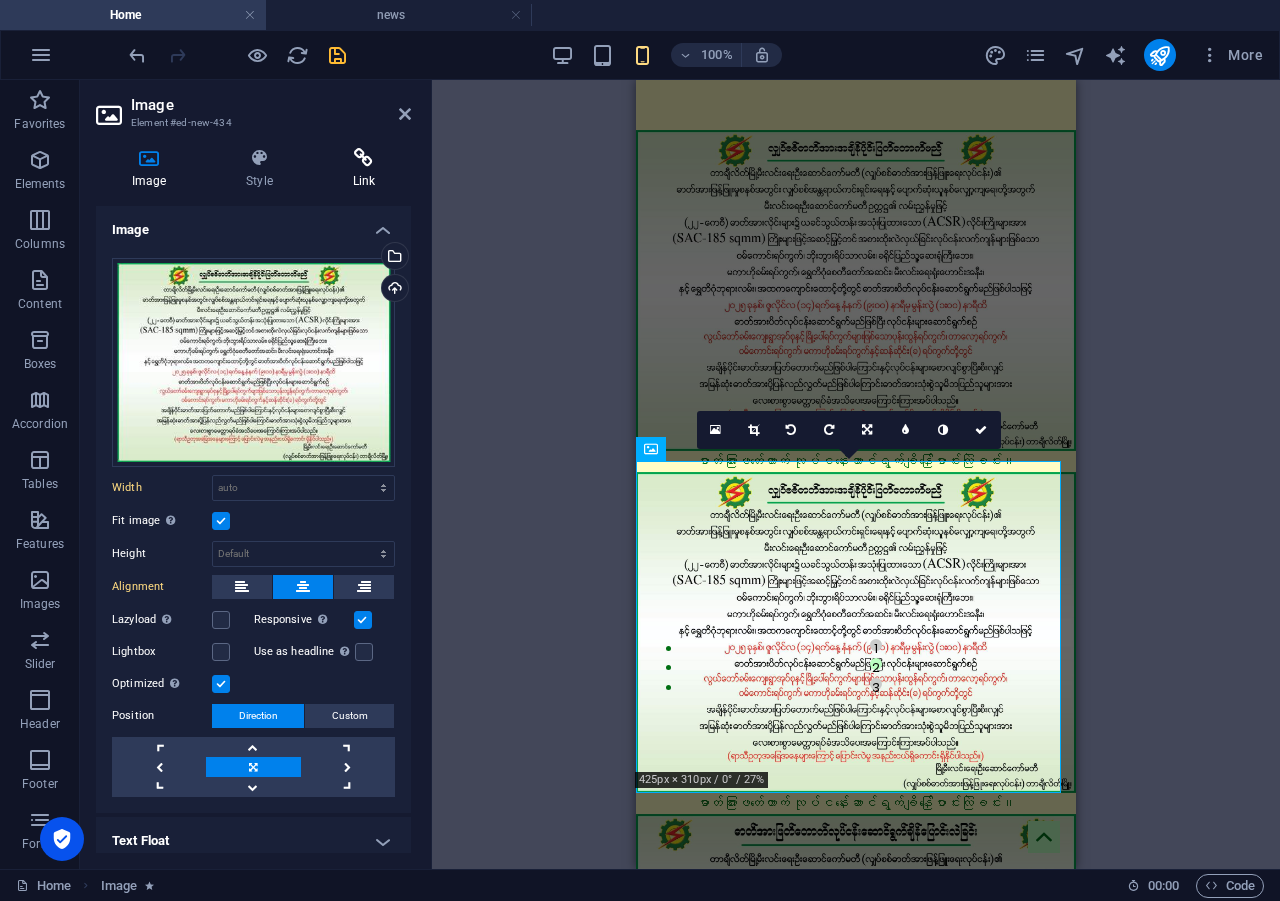 click on "Link" at bounding box center (364, 169) 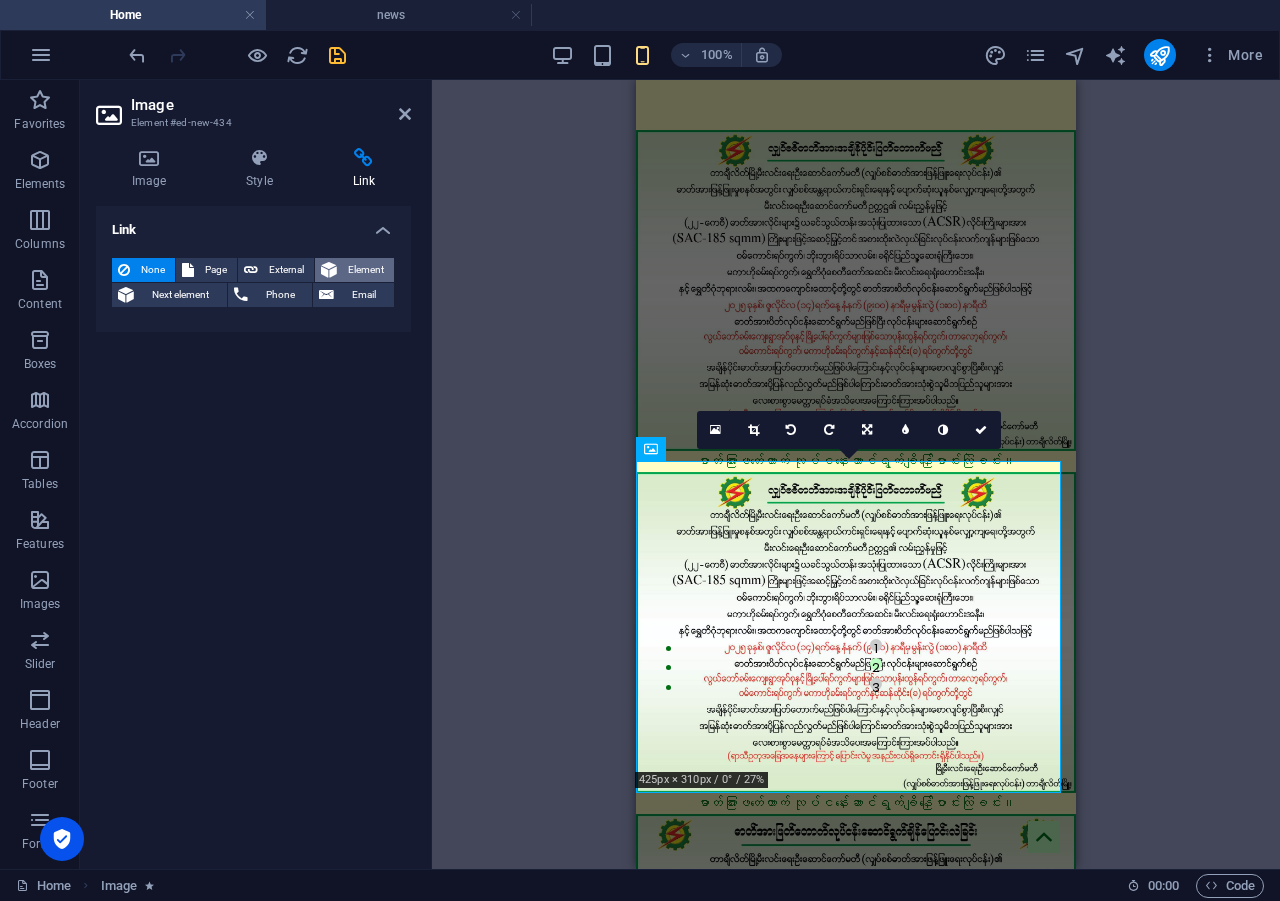 click on "Element" at bounding box center [365, 270] 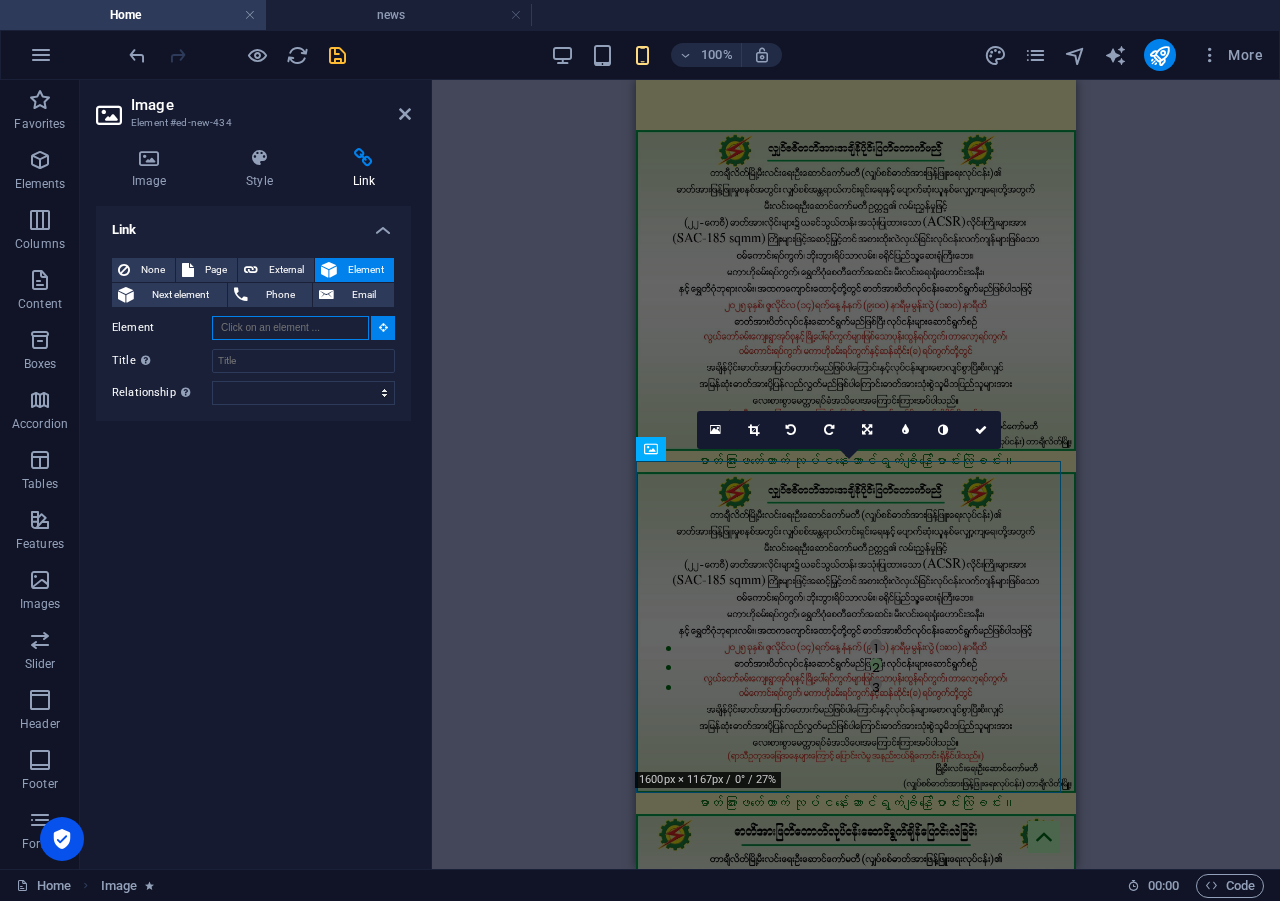 paste on "#ed-784244483" 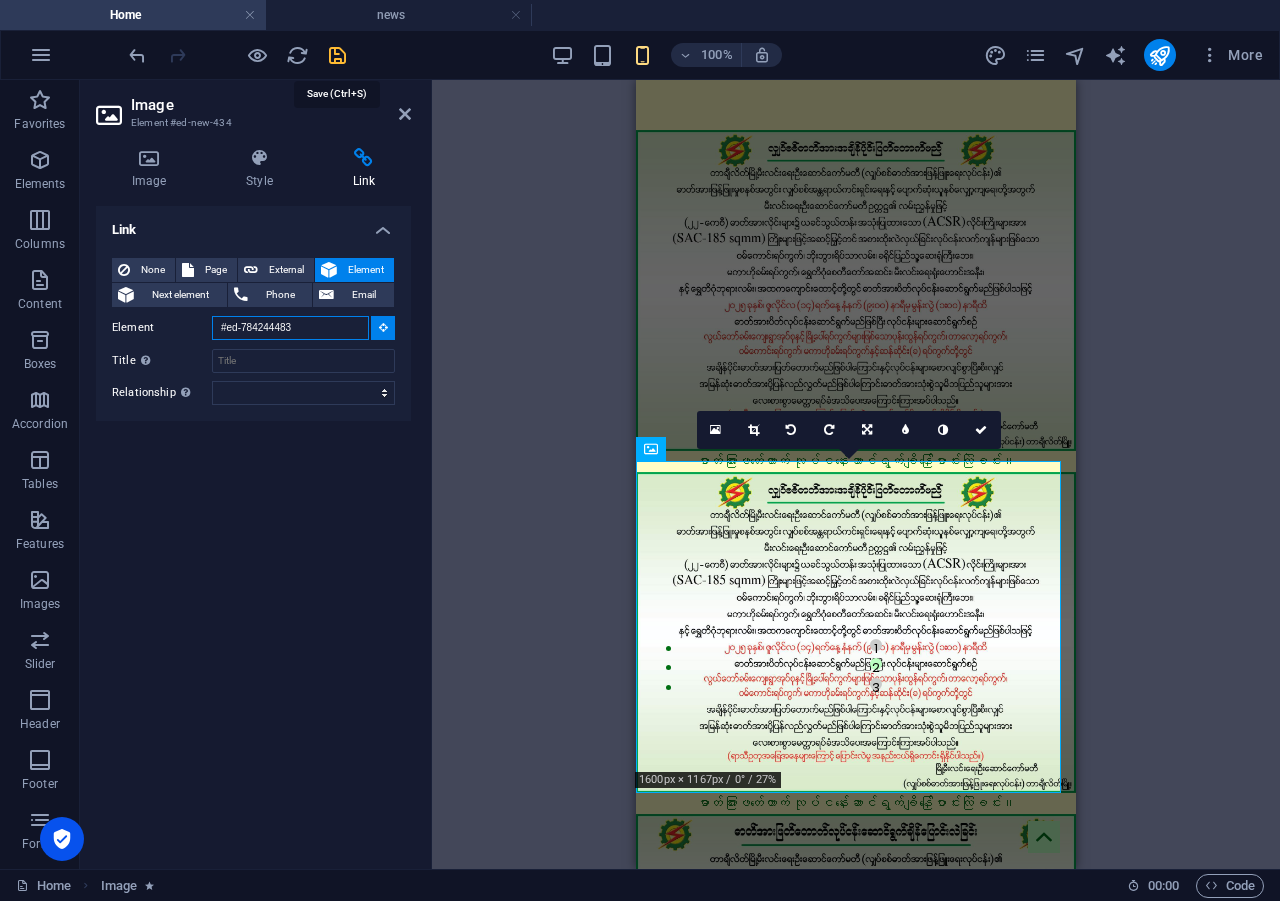 type on "#ed-784244483" 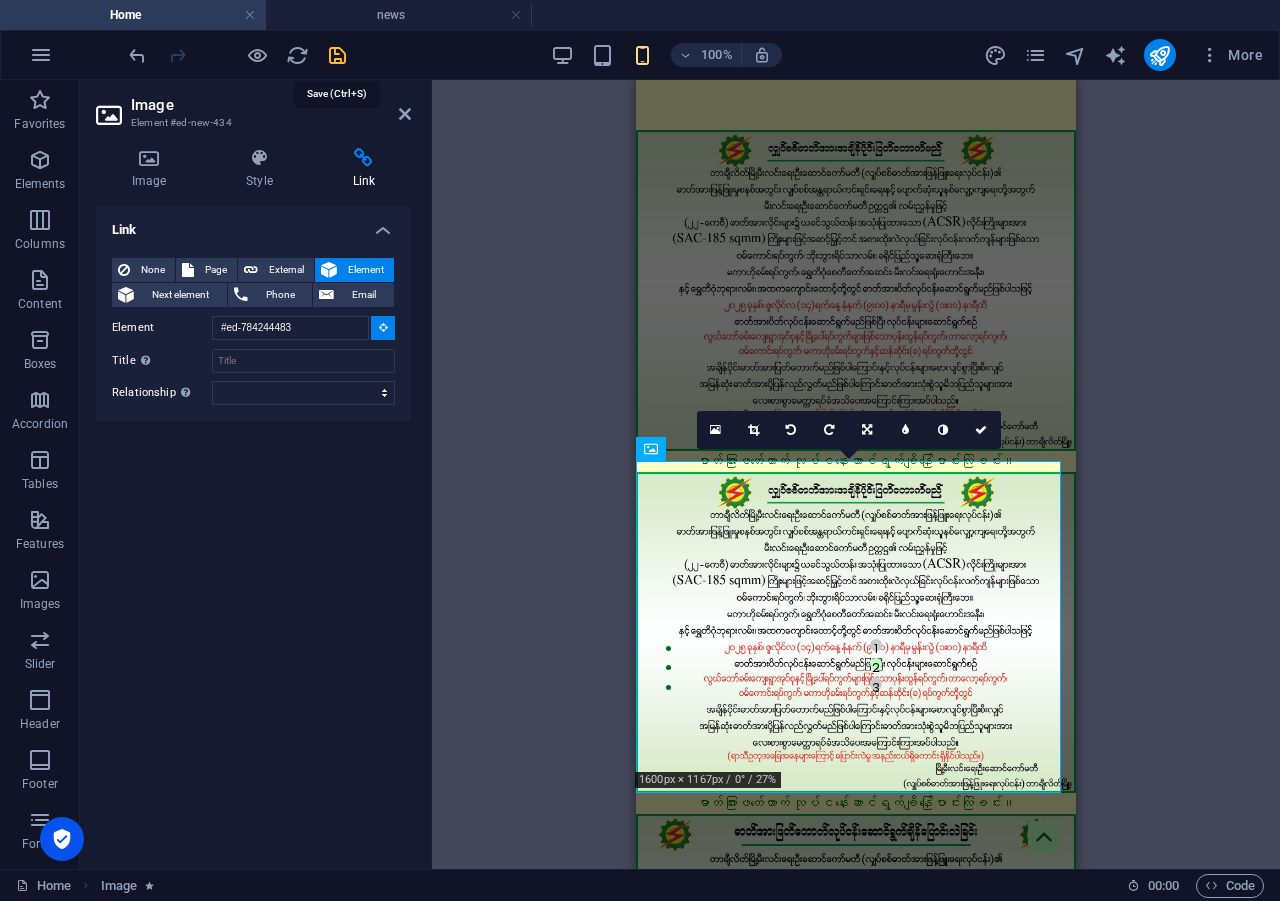 type 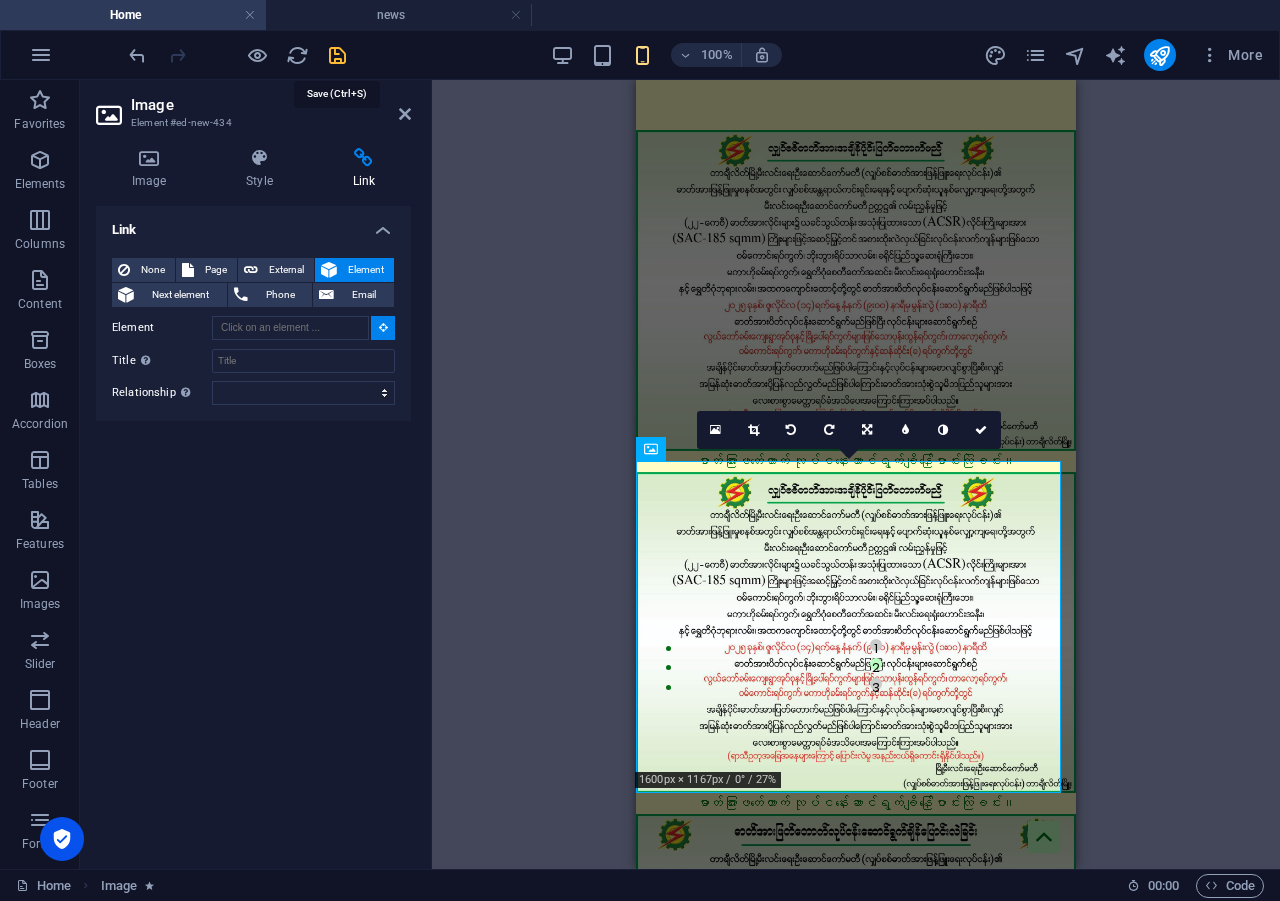click at bounding box center [337, 55] 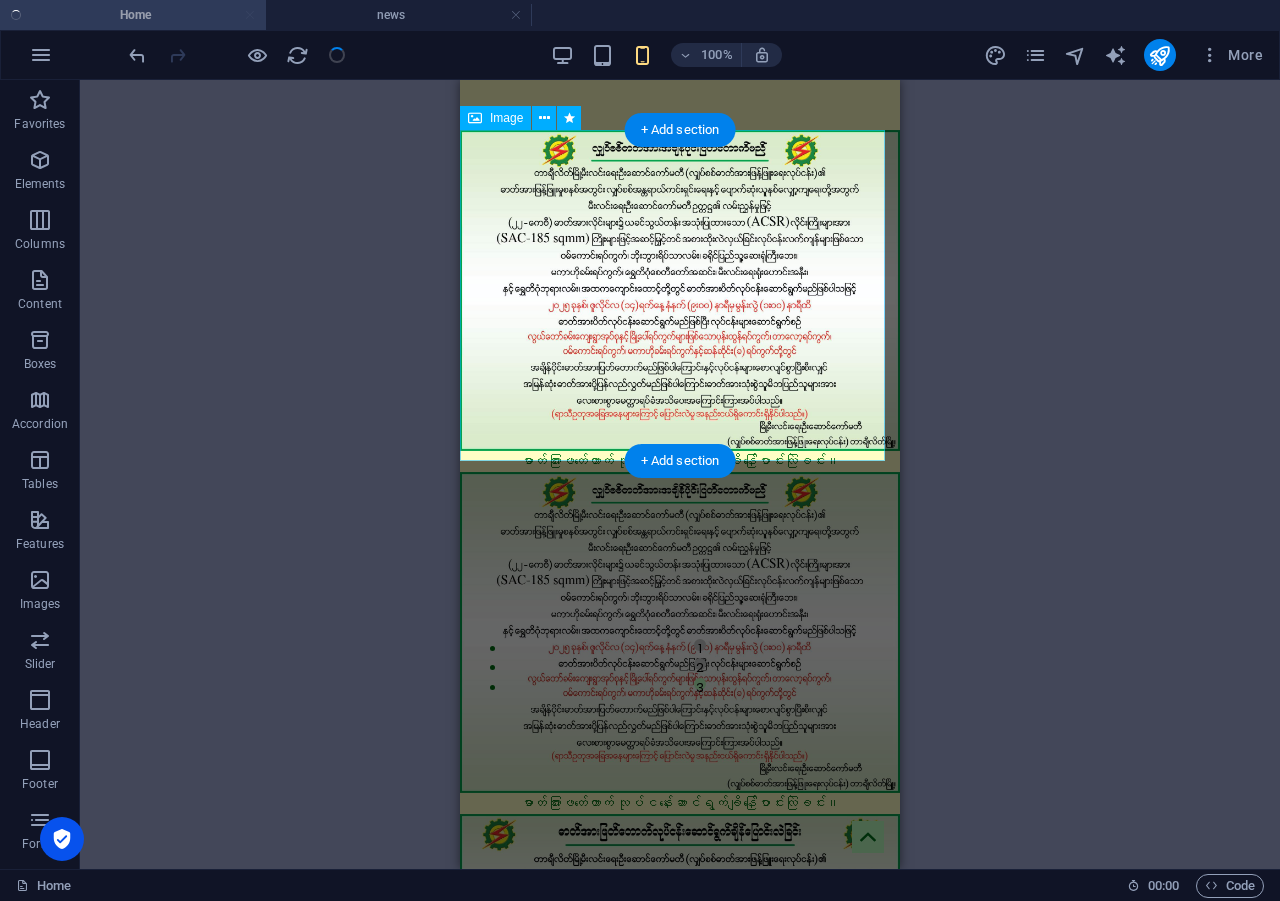 click on "ဓာတ်အားဖြတ်တောက် လုပ်ငန်းဆောင်ရွက်ချိန်ပြောင်းလဲခြင်း။" at bounding box center (680, 301) 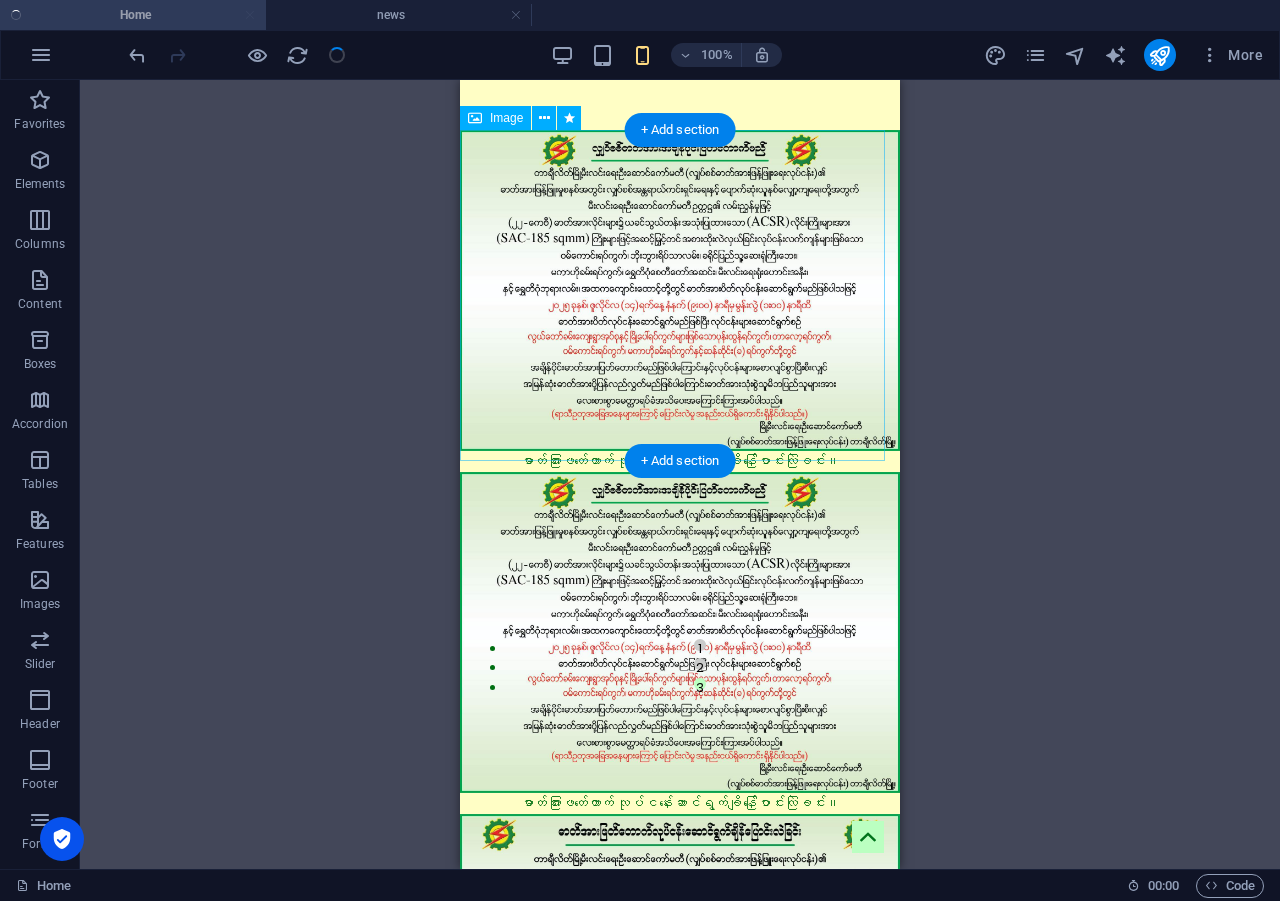 click on "ဓာတ်အားဖြတ်တောက် လုပ်ငန်းဆောင်ရွက်ချိန်ပြောင်းလဲခြင်း။" at bounding box center (680, 301) 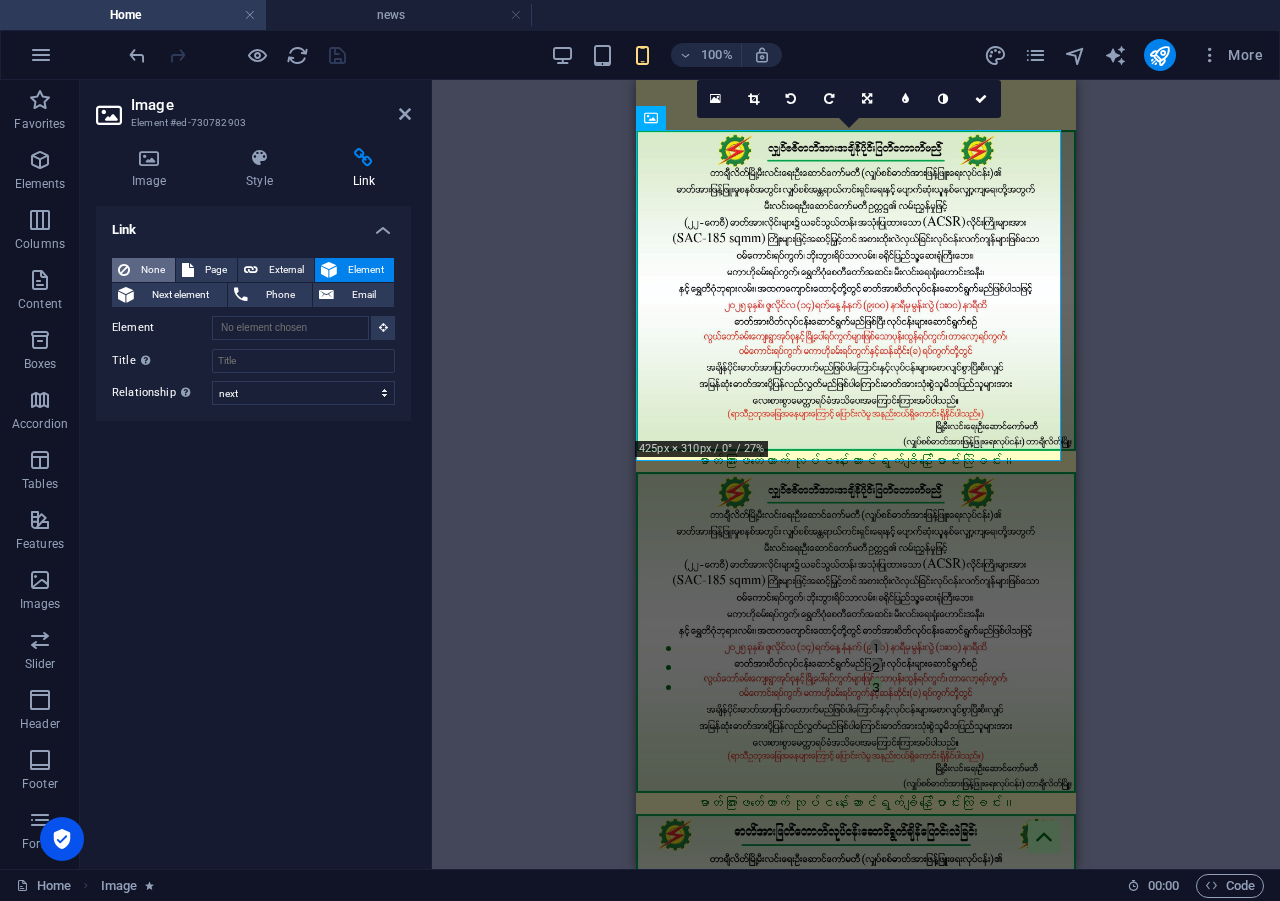 click on "None" at bounding box center (152, 270) 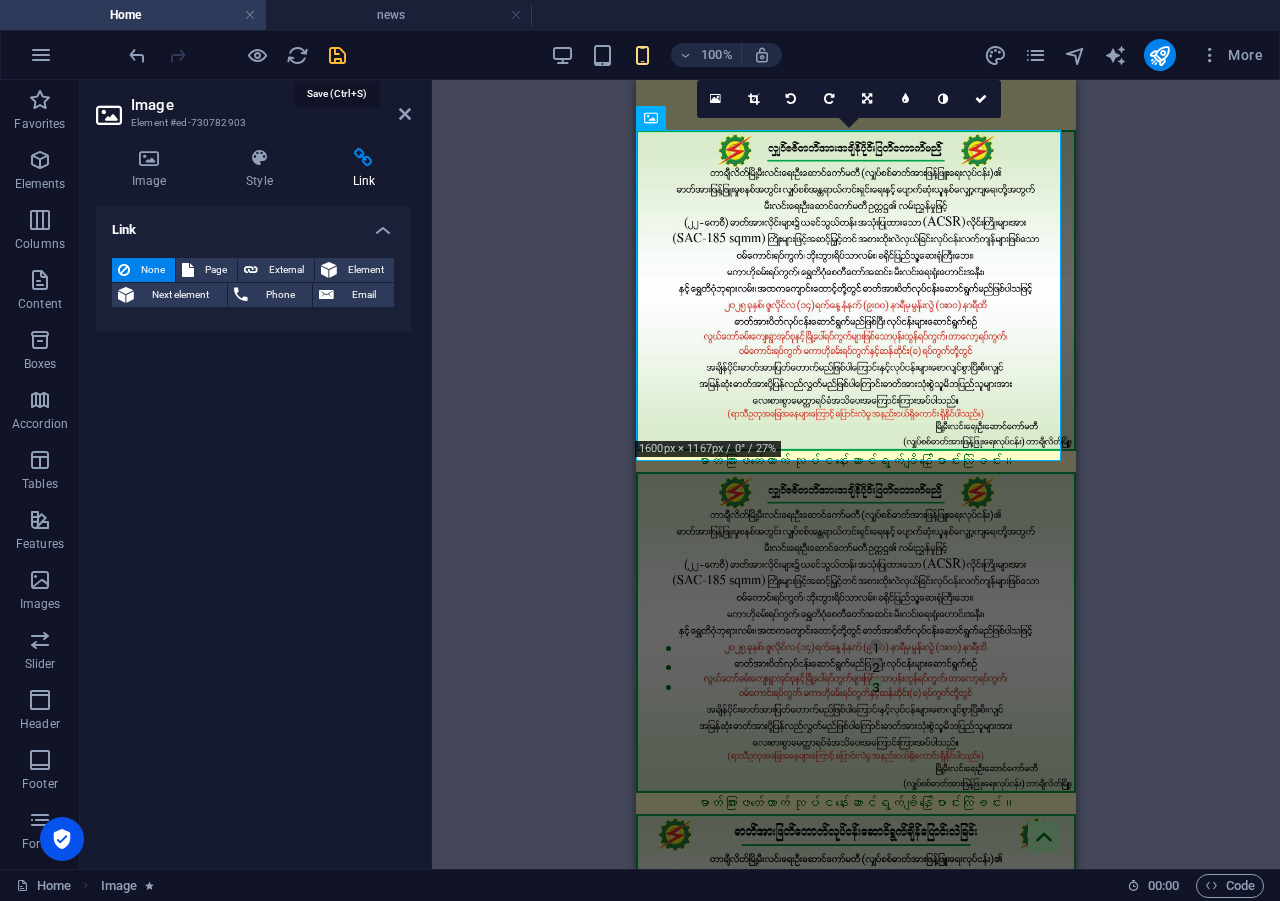 click at bounding box center (337, 55) 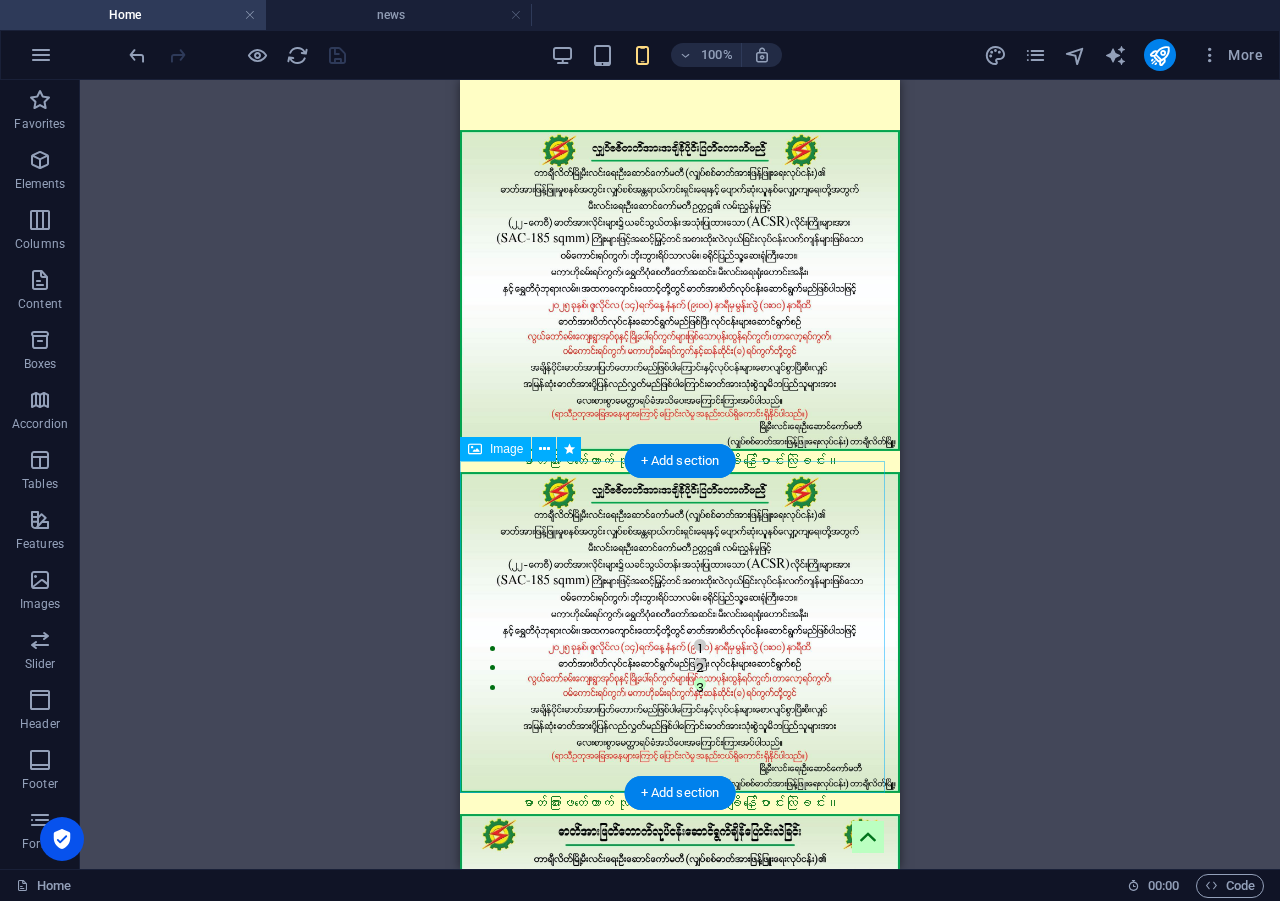 click on "ဓာတ်အားဖြတ်တောက် လုပ်ငန်းဆောင်ရွက်ချိန်ပြောင်းလဲခြင်း။" at bounding box center [680, 643] 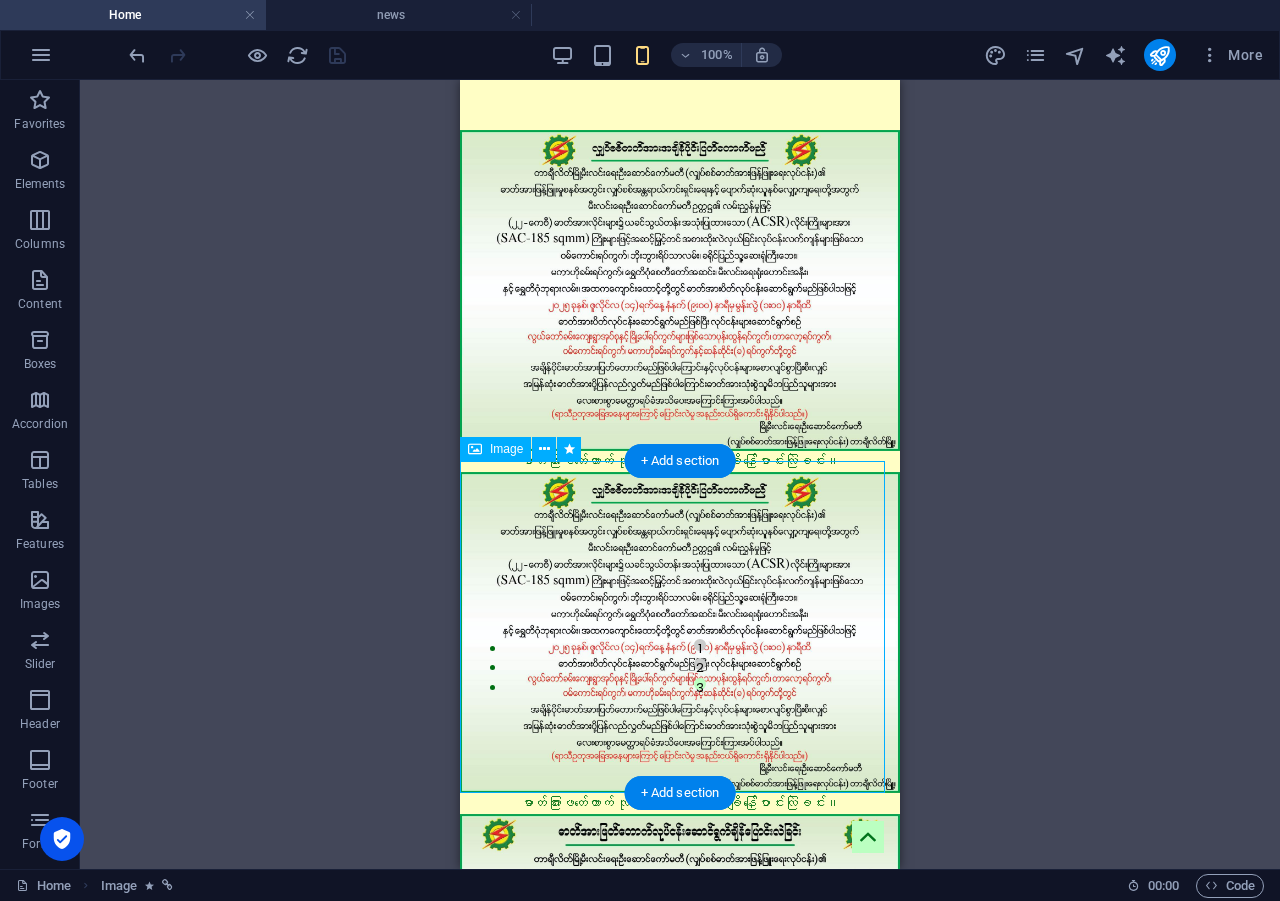 click on "ဓာတ်အားဖြတ်တောက် လုပ်ငန်းဆောင်ရွက်ချိန်ပြောင်းလဲခြင်း။" at bounding box center (680, 643) 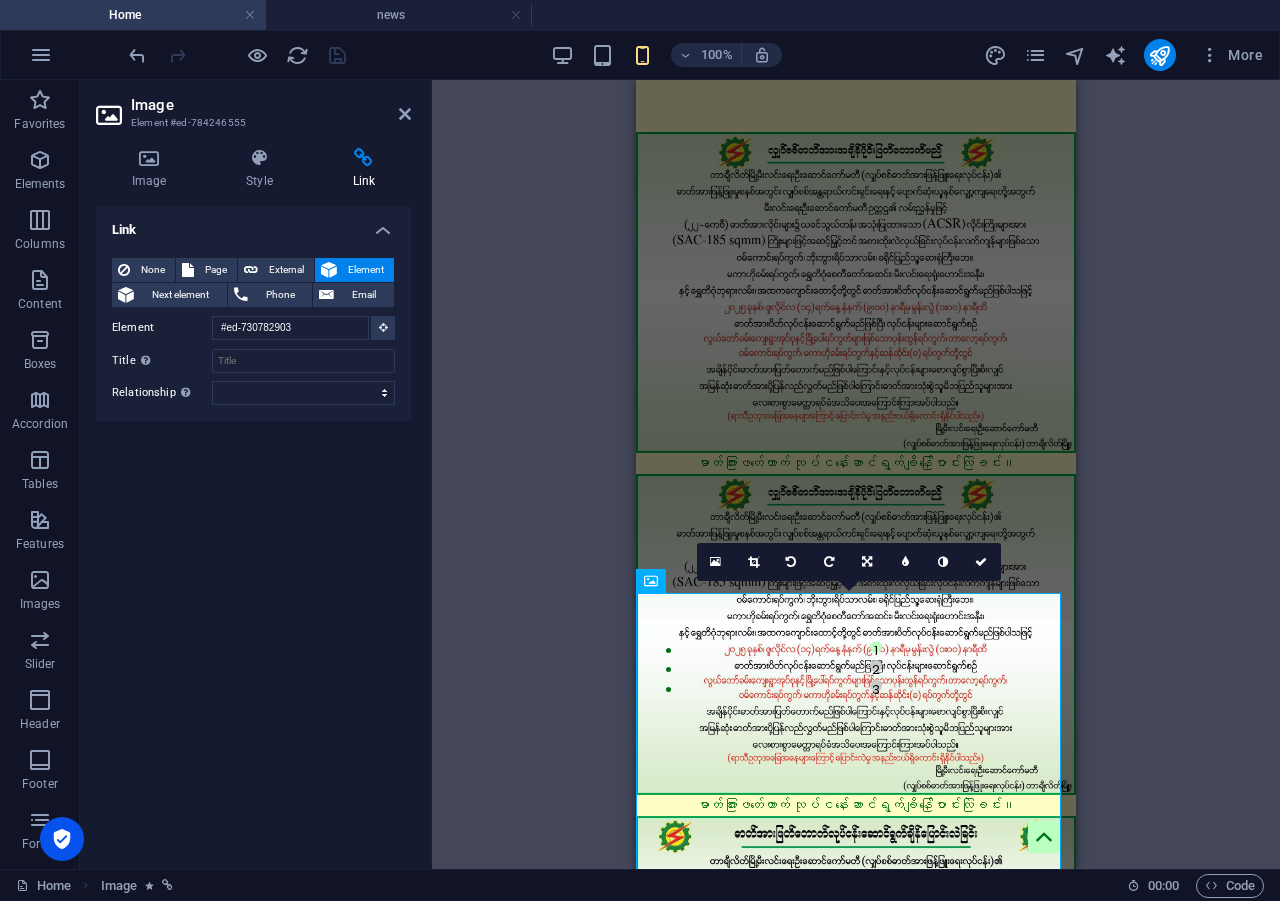 scroll, scrollTop: 200, scrollLeft: 0, axis: vertical 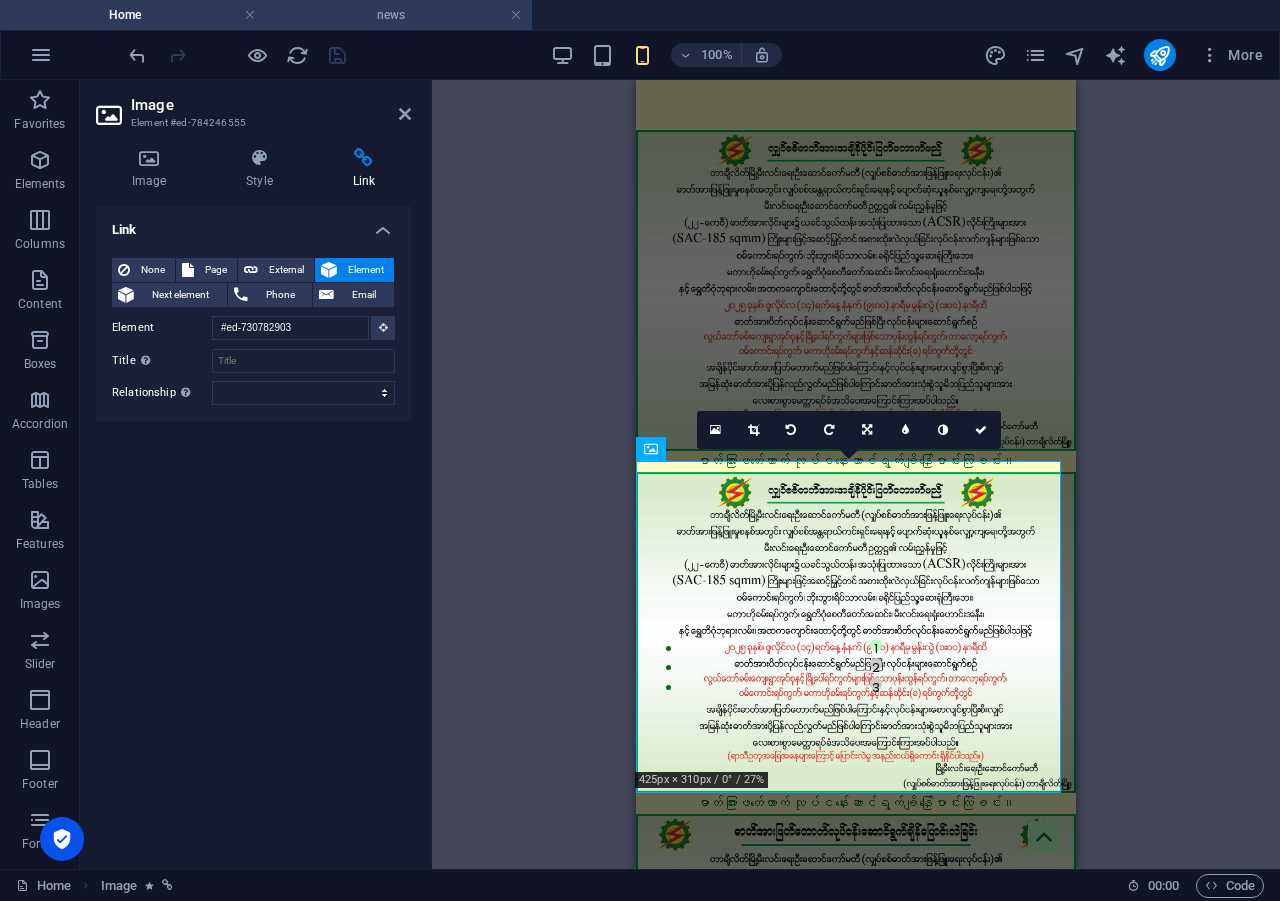 click on "news" at bounding box center [399, 15] 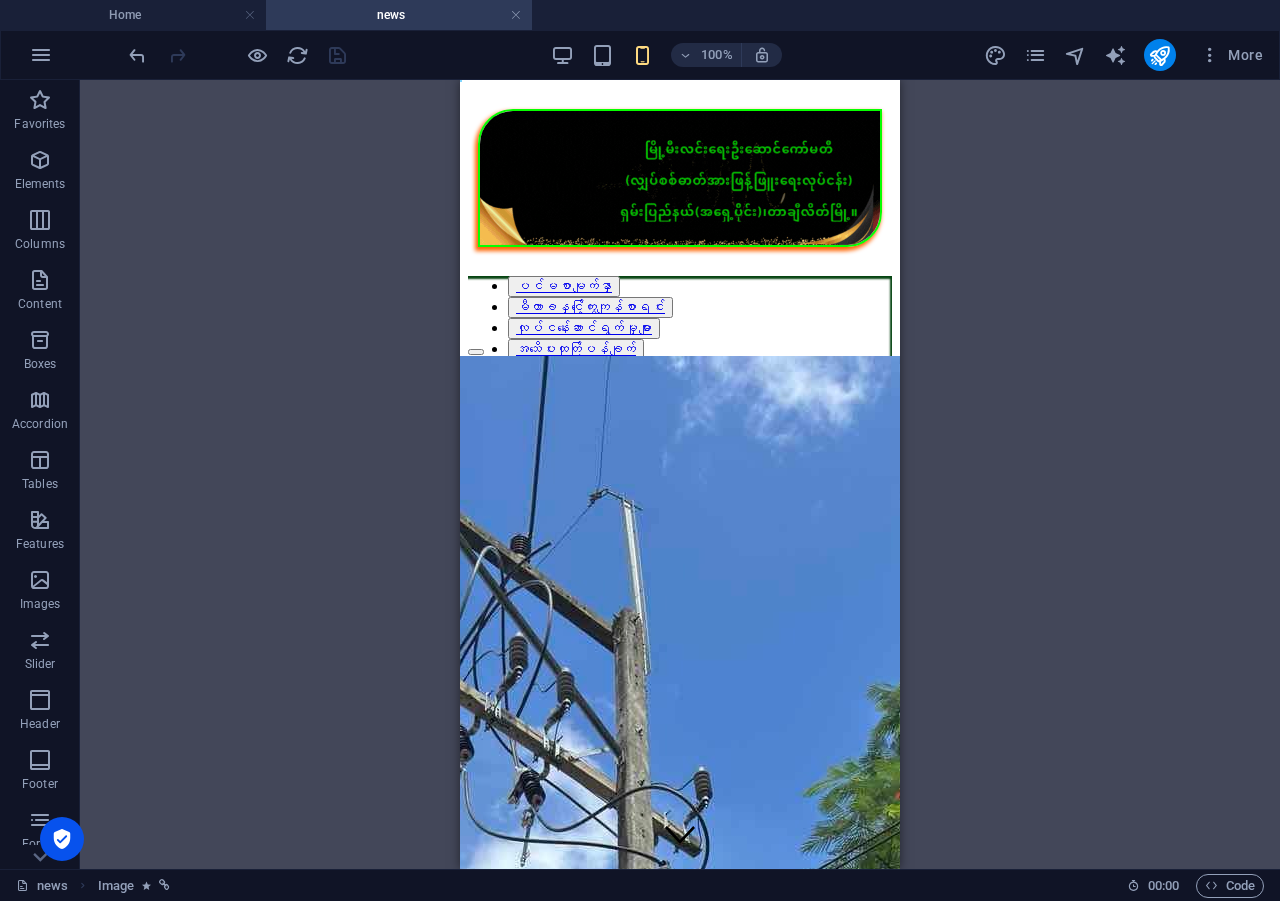 scroll, scrollTop: 0, scrollLeft: 0, axis: both 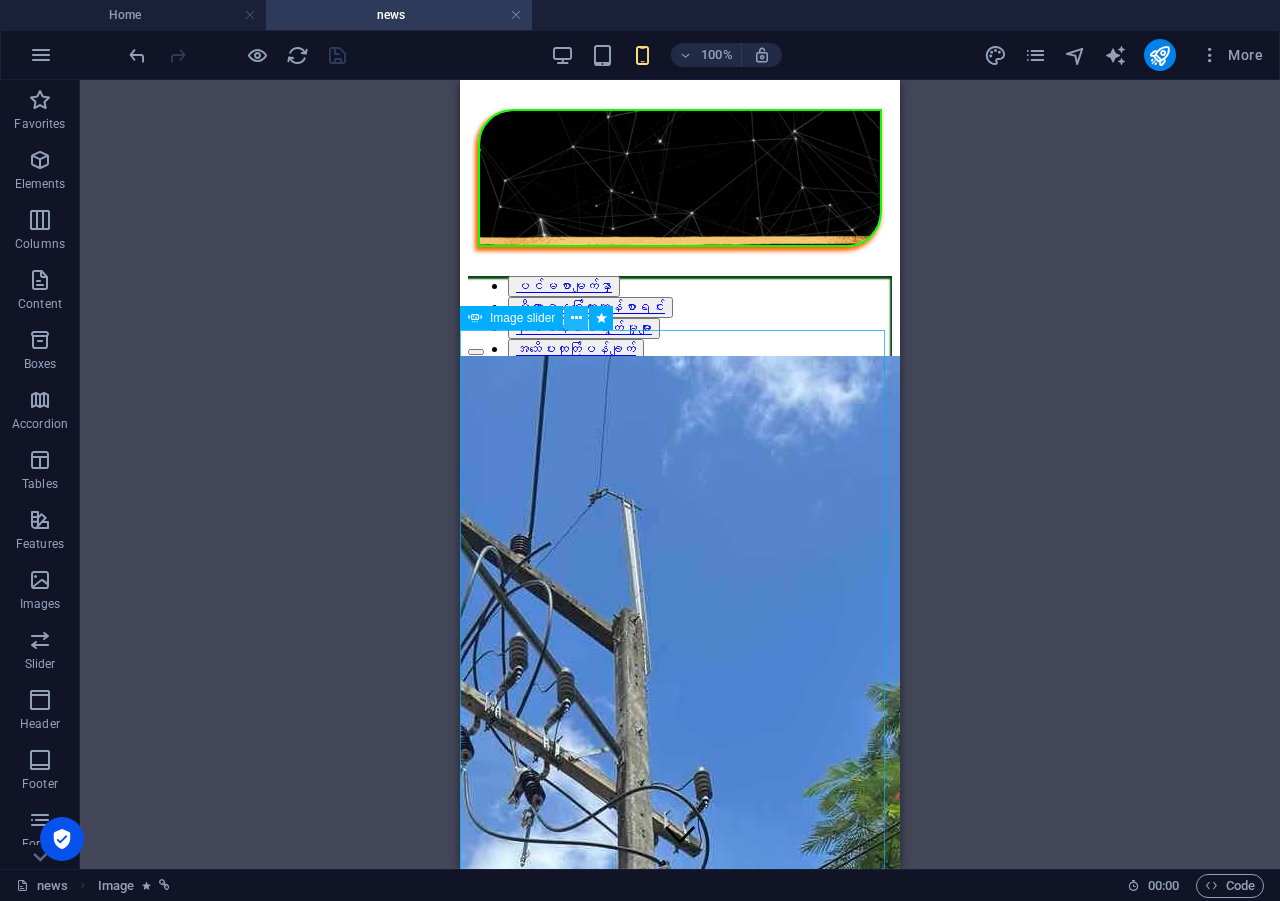 drag, startPoint x: 570, startPoint y: 320, endPoint x: 95, endPoint y: 282, distance: 476.51758 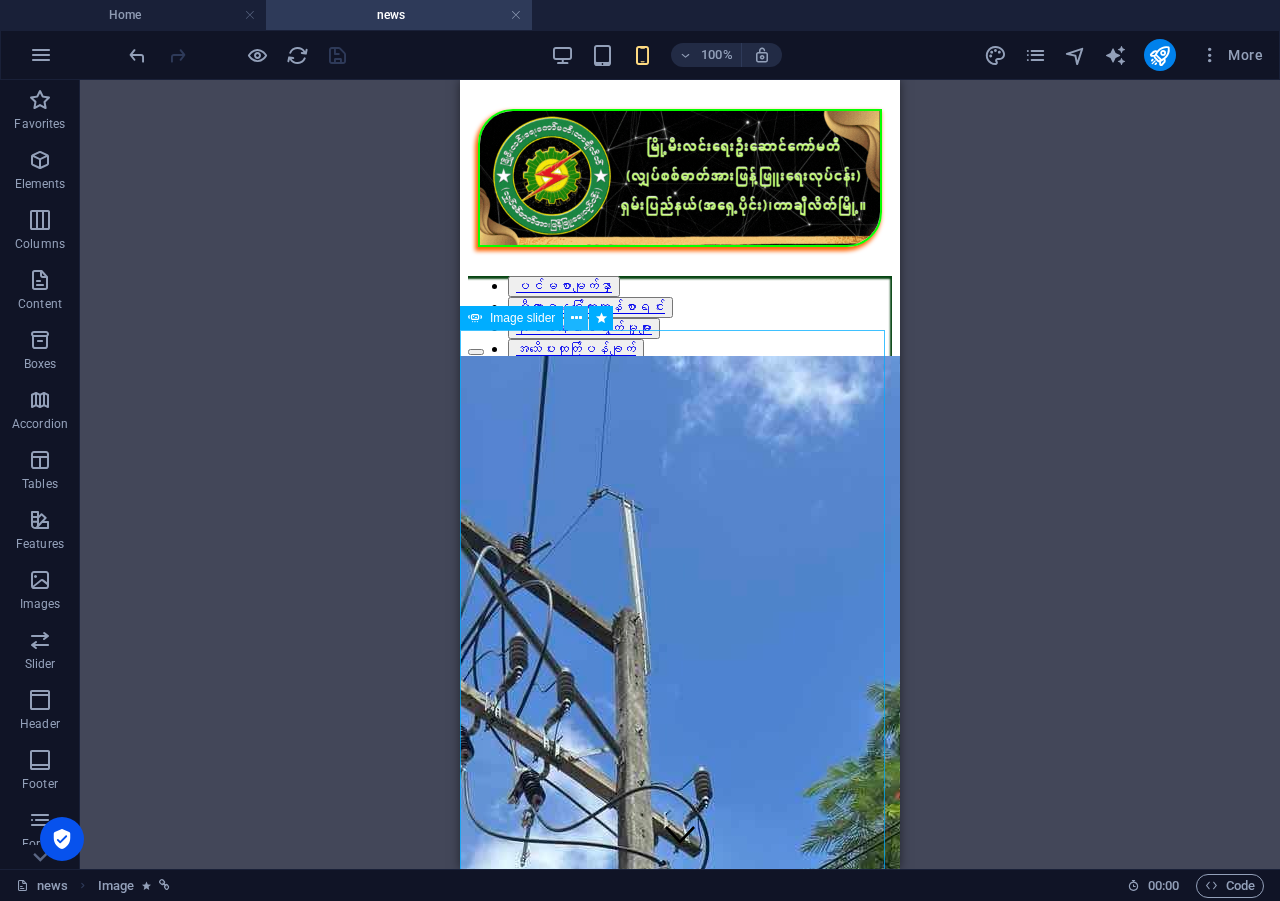 click at bounding box center (576, 318) 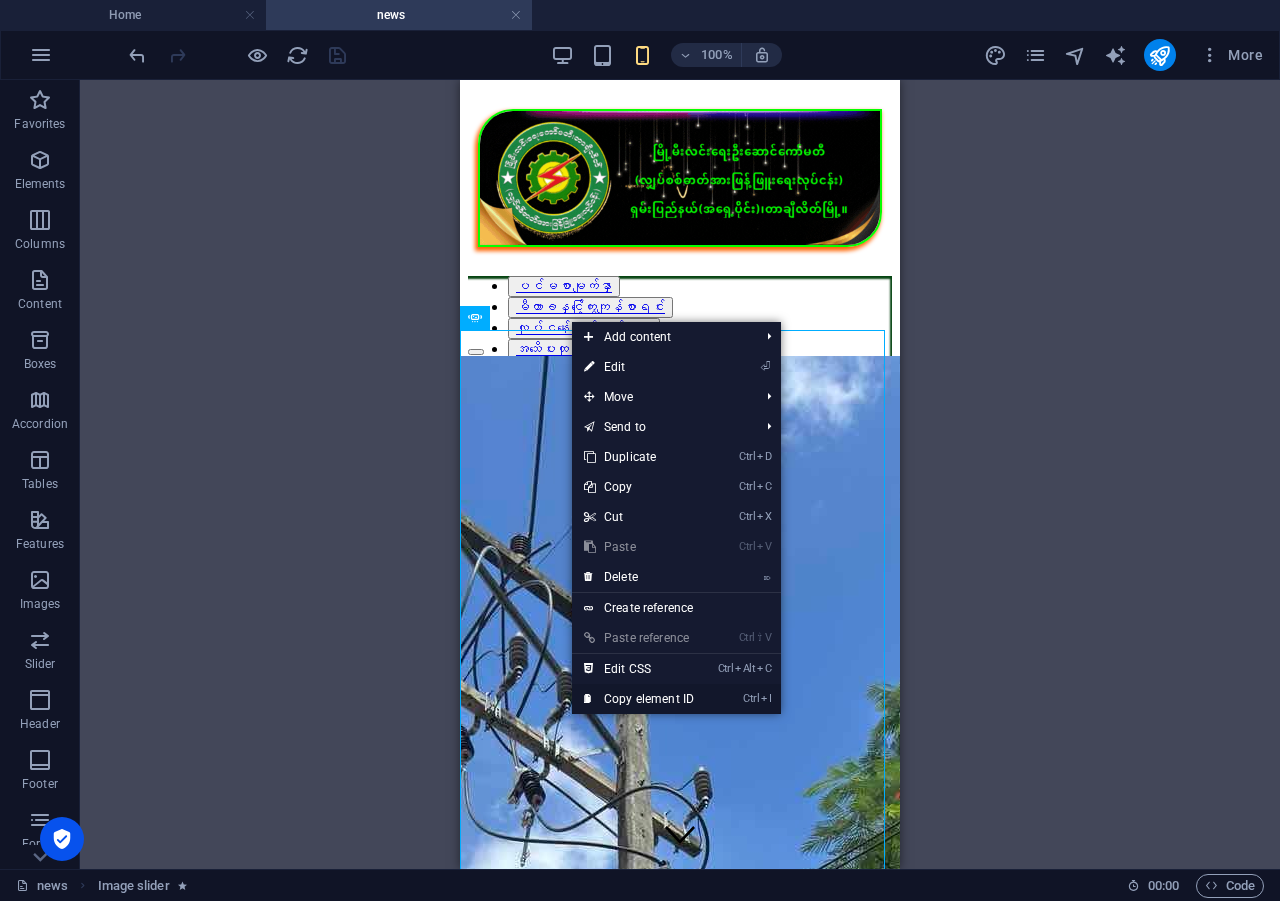 click on "Ctrl I  Copy element ID" at bounding box center (639, 699) 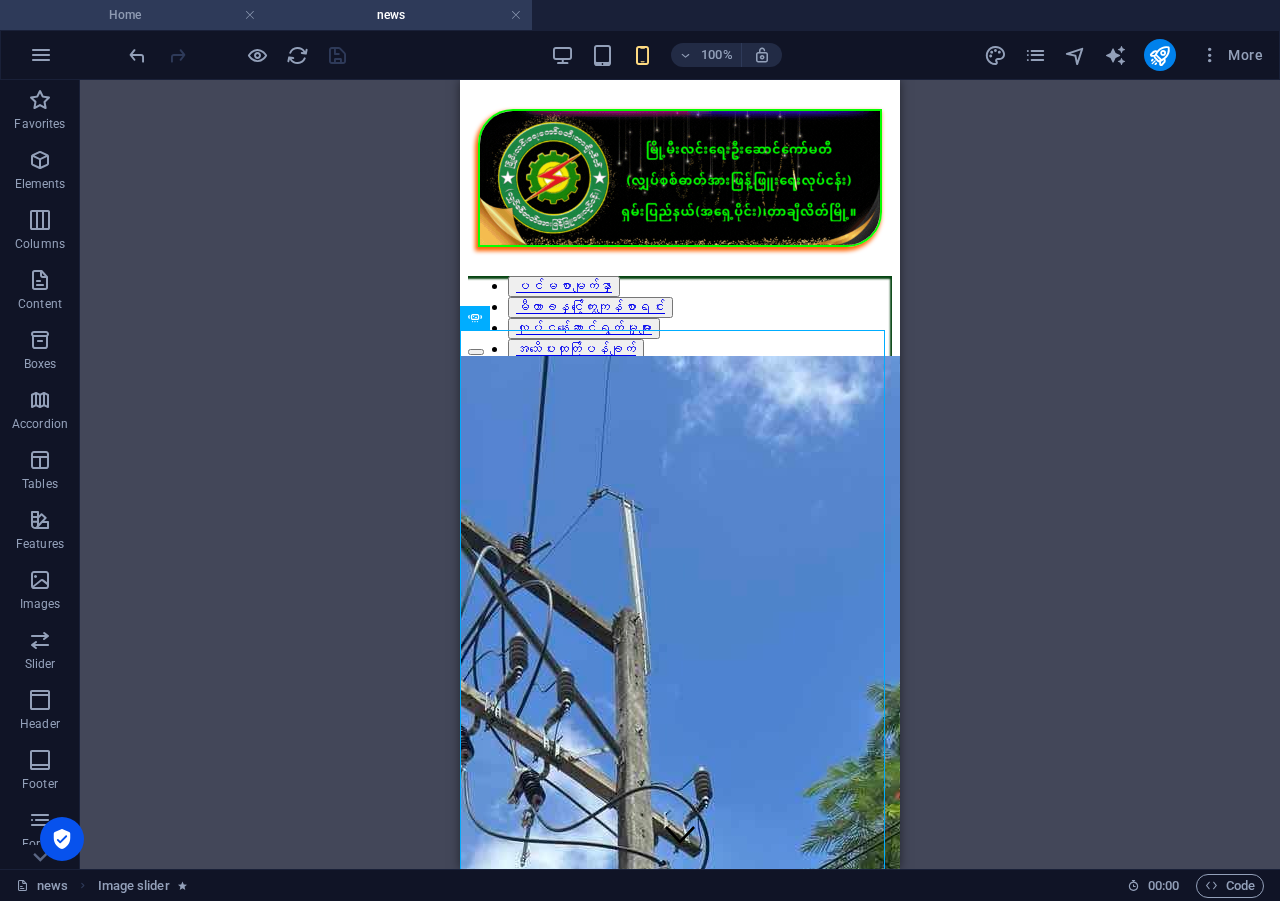click on "Home" at bounding box center (133, 15) 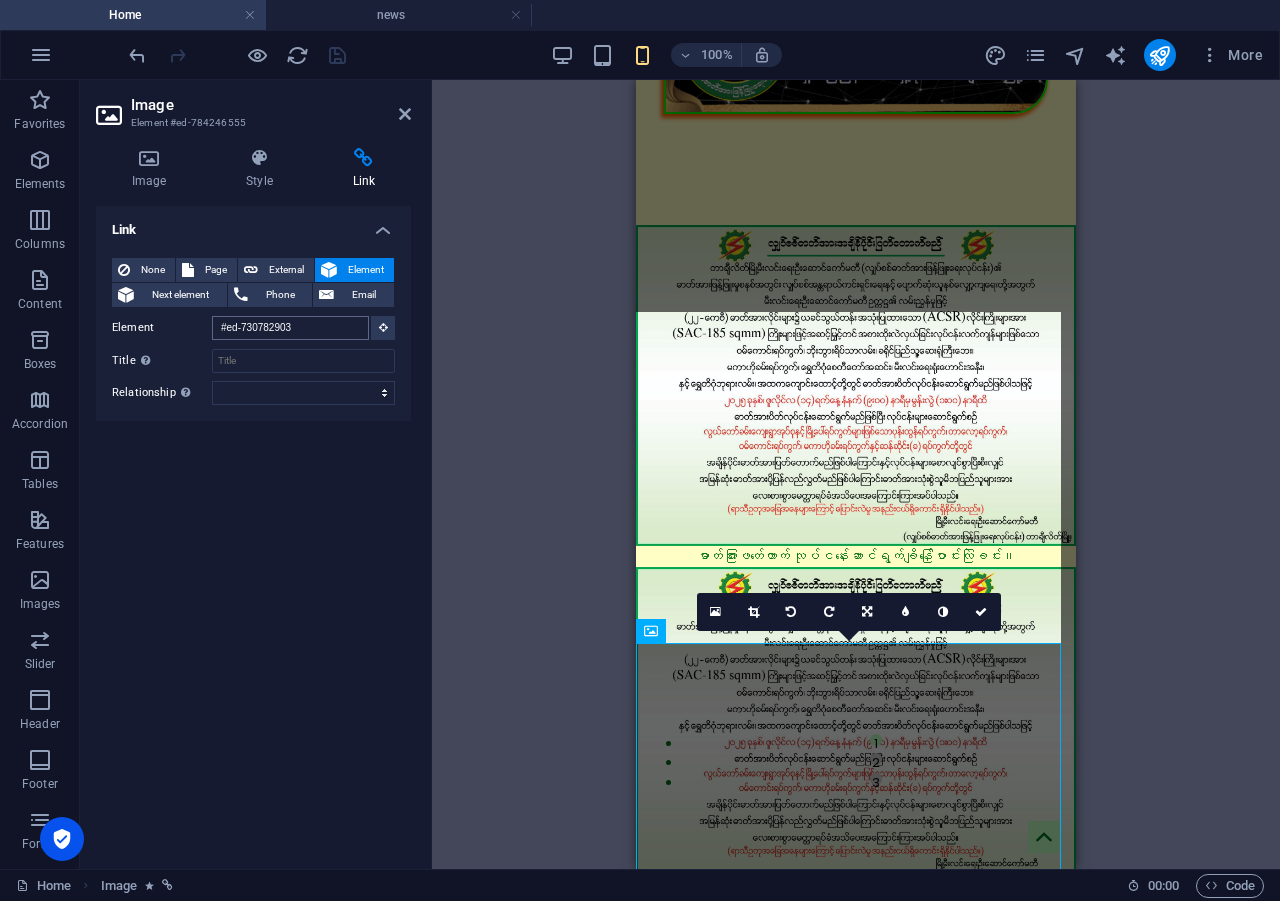 scroll, scrollTop: 10, scrollLeft: 0, axis: vertical 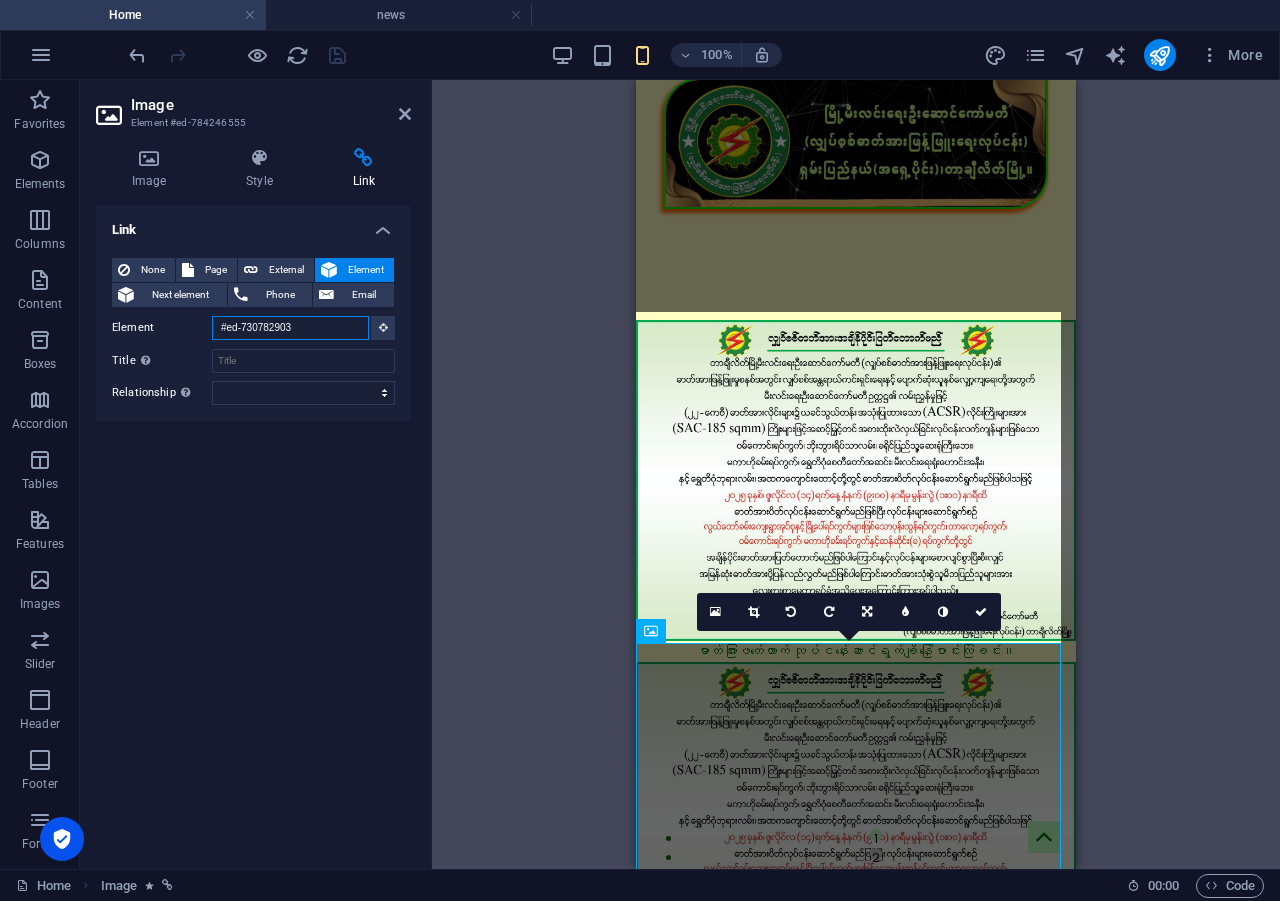 click on "#ed-730782903" at bounding box center [290, 328] 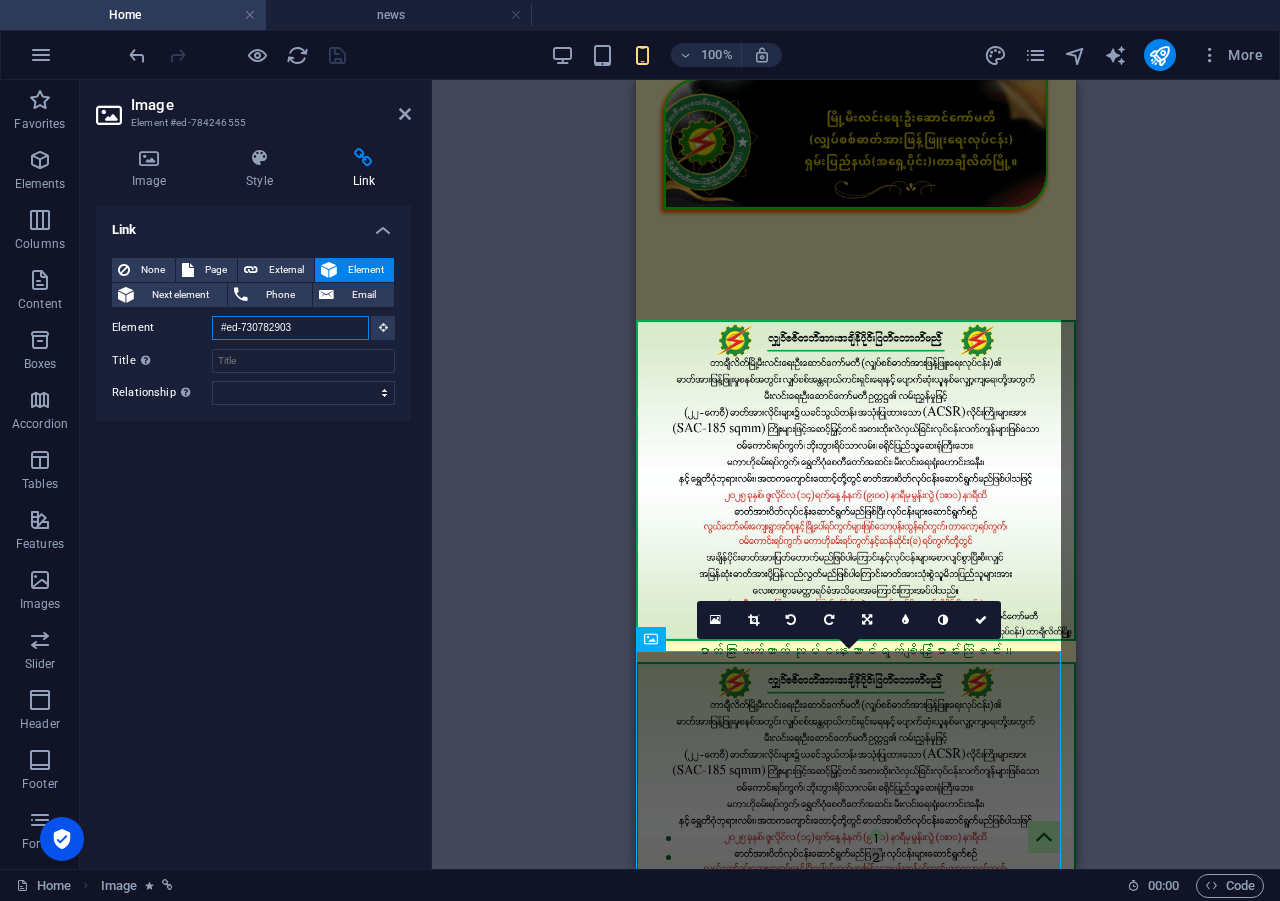 paste on "8424448" 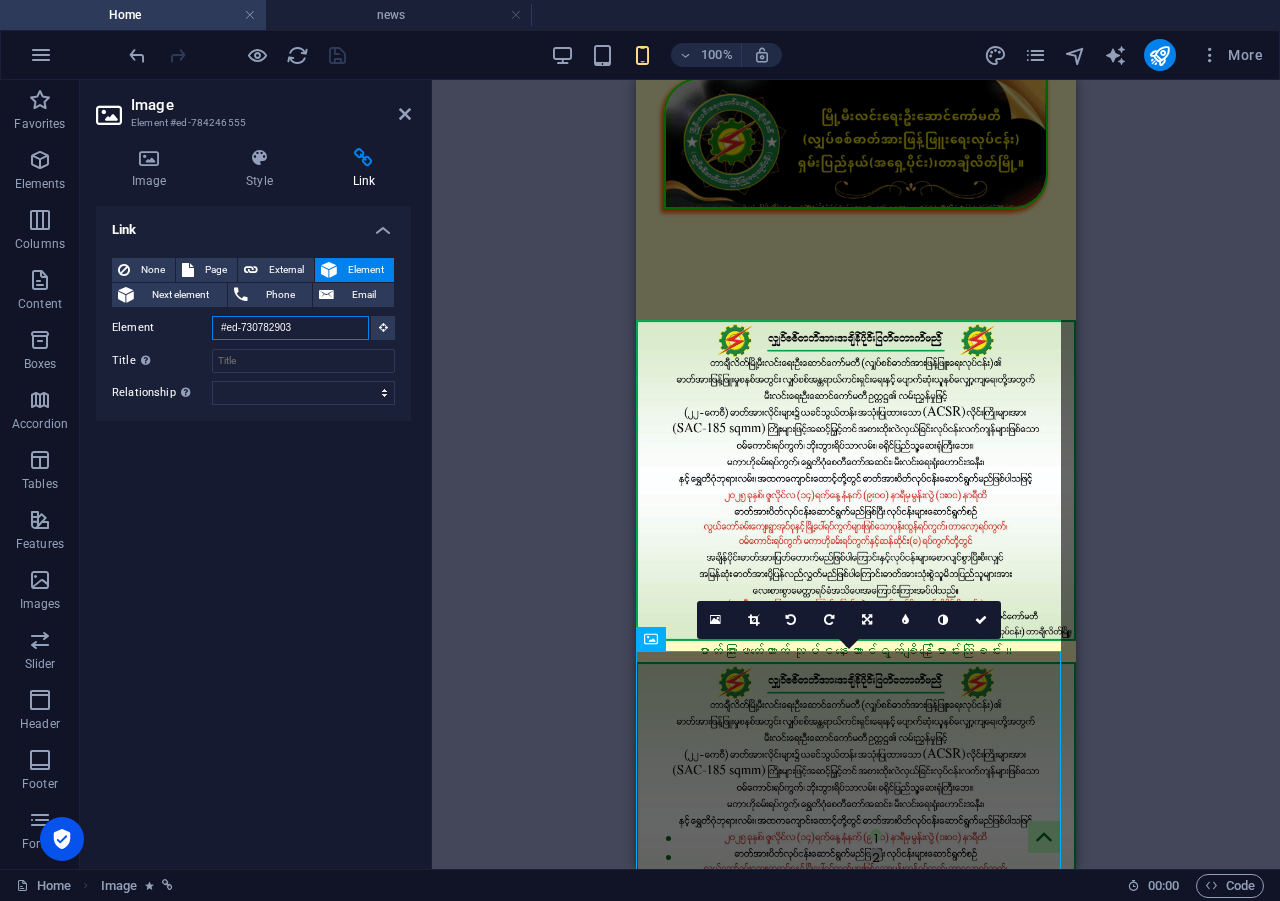 type on "#ed-784244483" 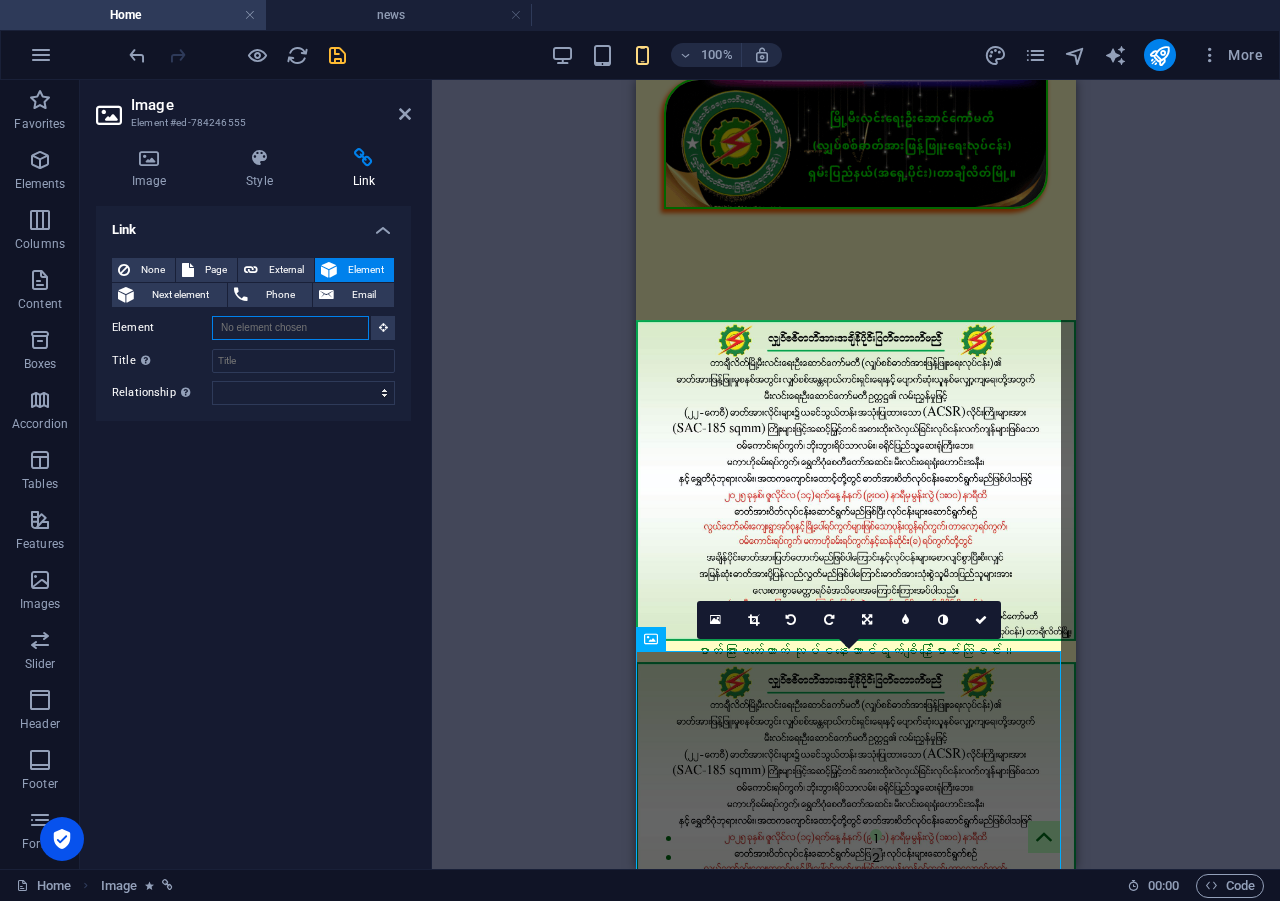 paste on "#ed-784244483" 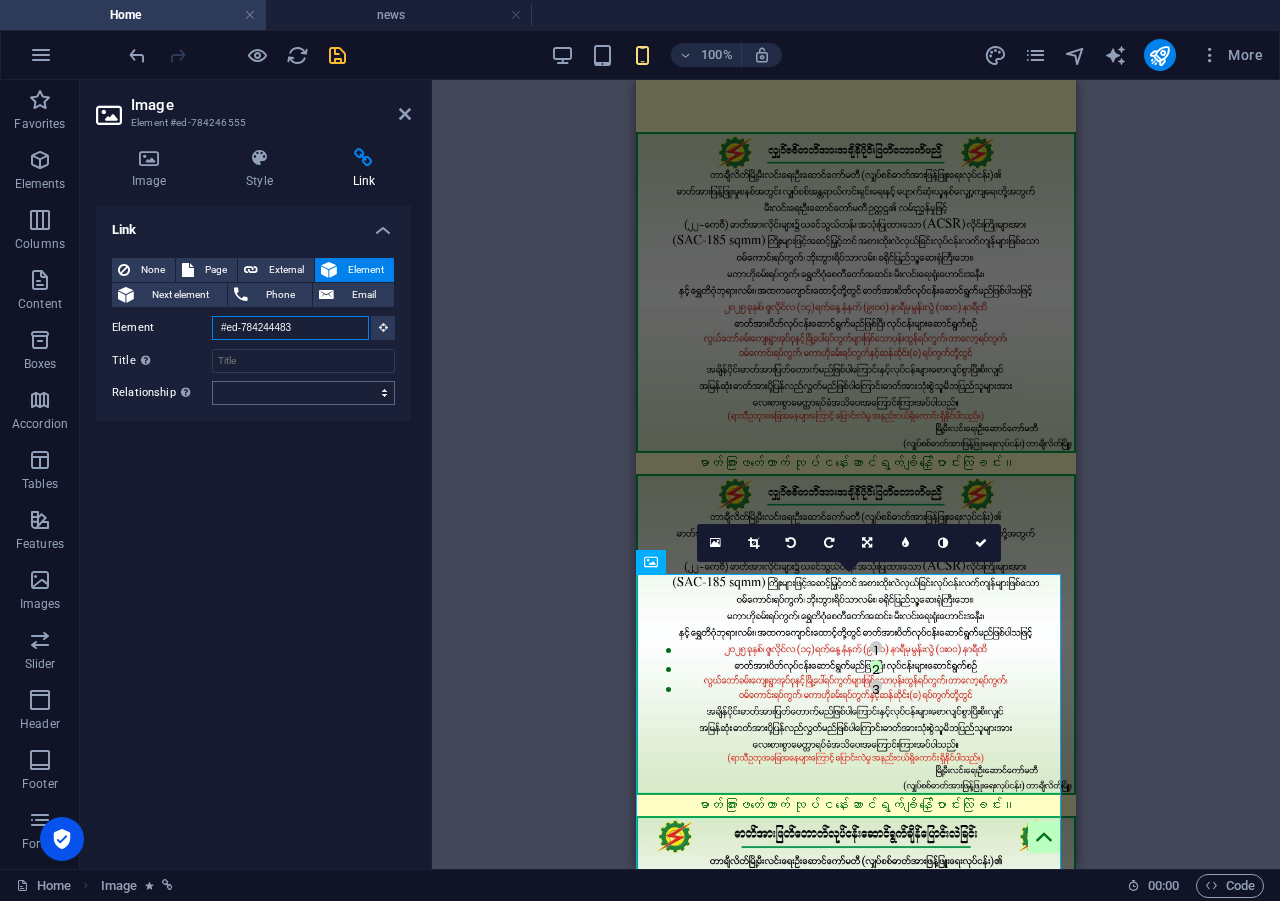scroll, scrollTop: 200, scrollLeft: 0, axis: vertical 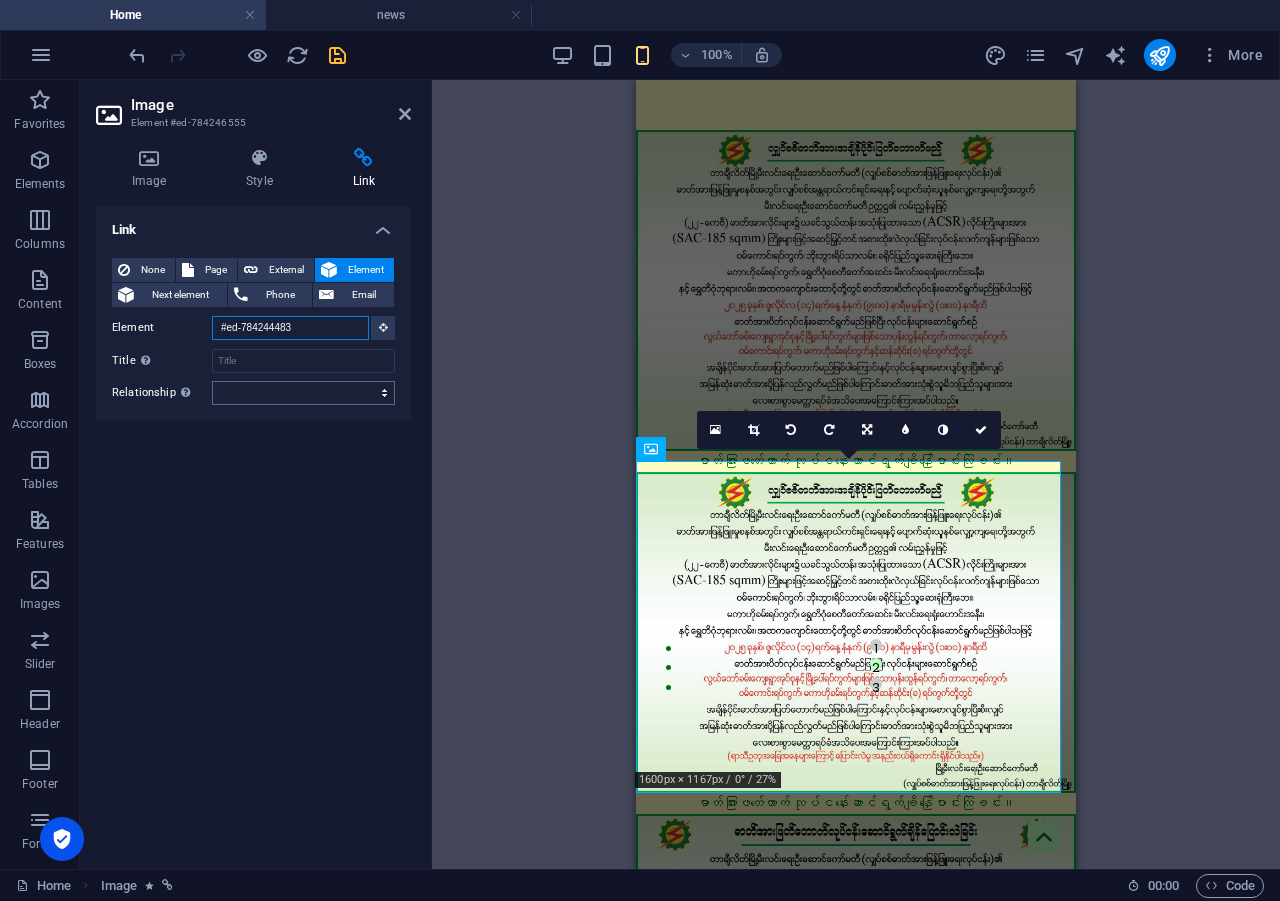 type on "#ed-784244483" 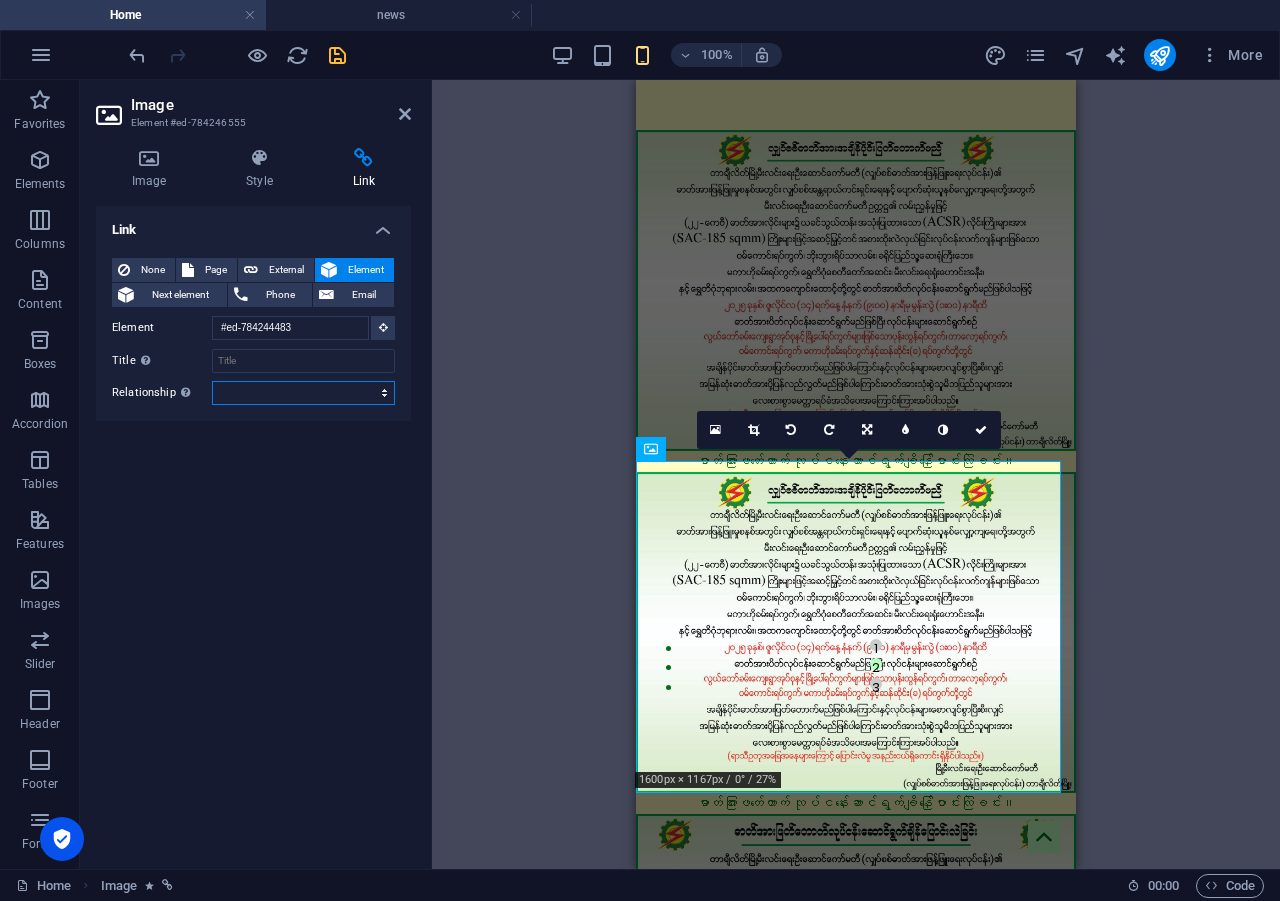 type 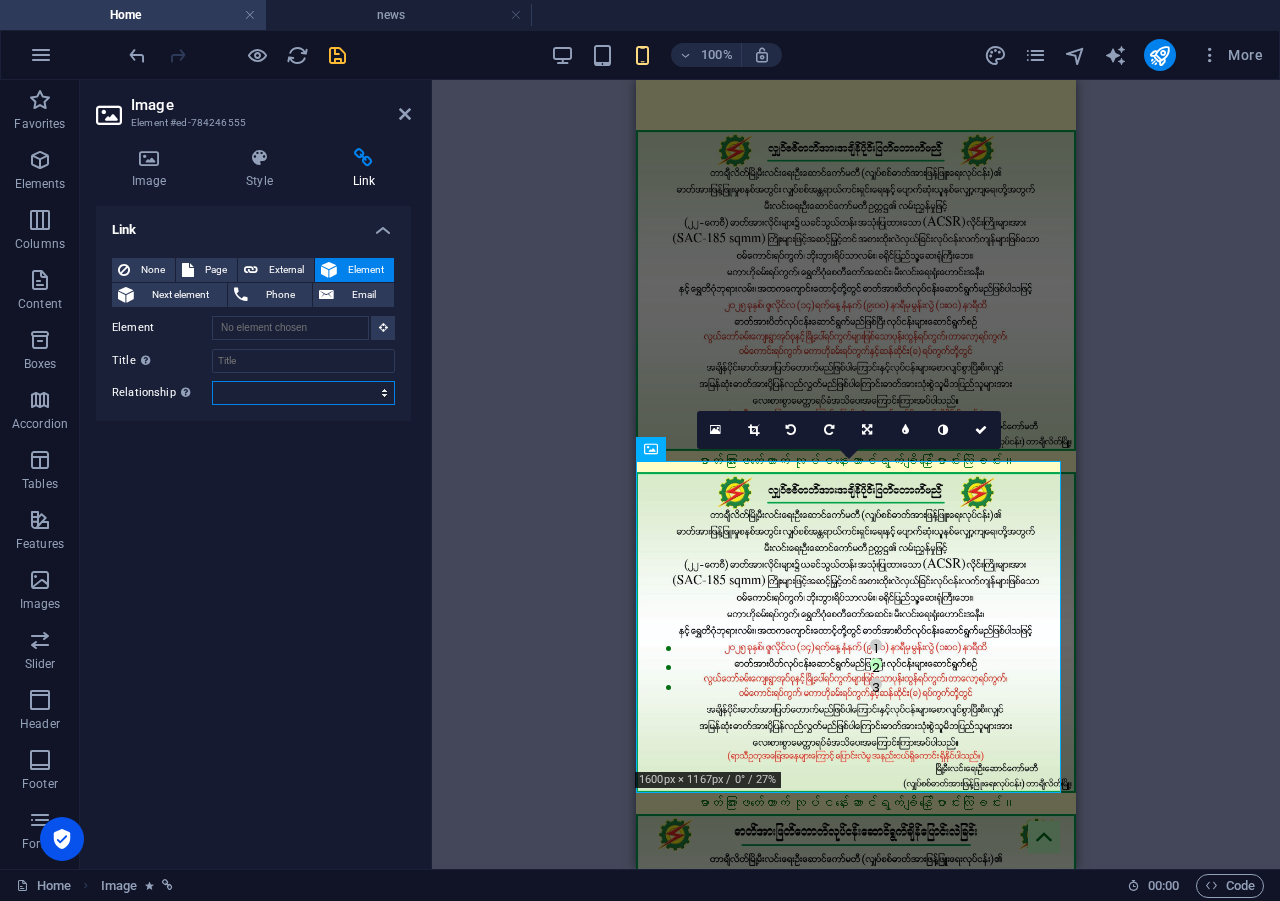 click on "alternate author bookmark external help license next nofollow noreferrer noopener prev search tag" at bounding box center [303, 393] 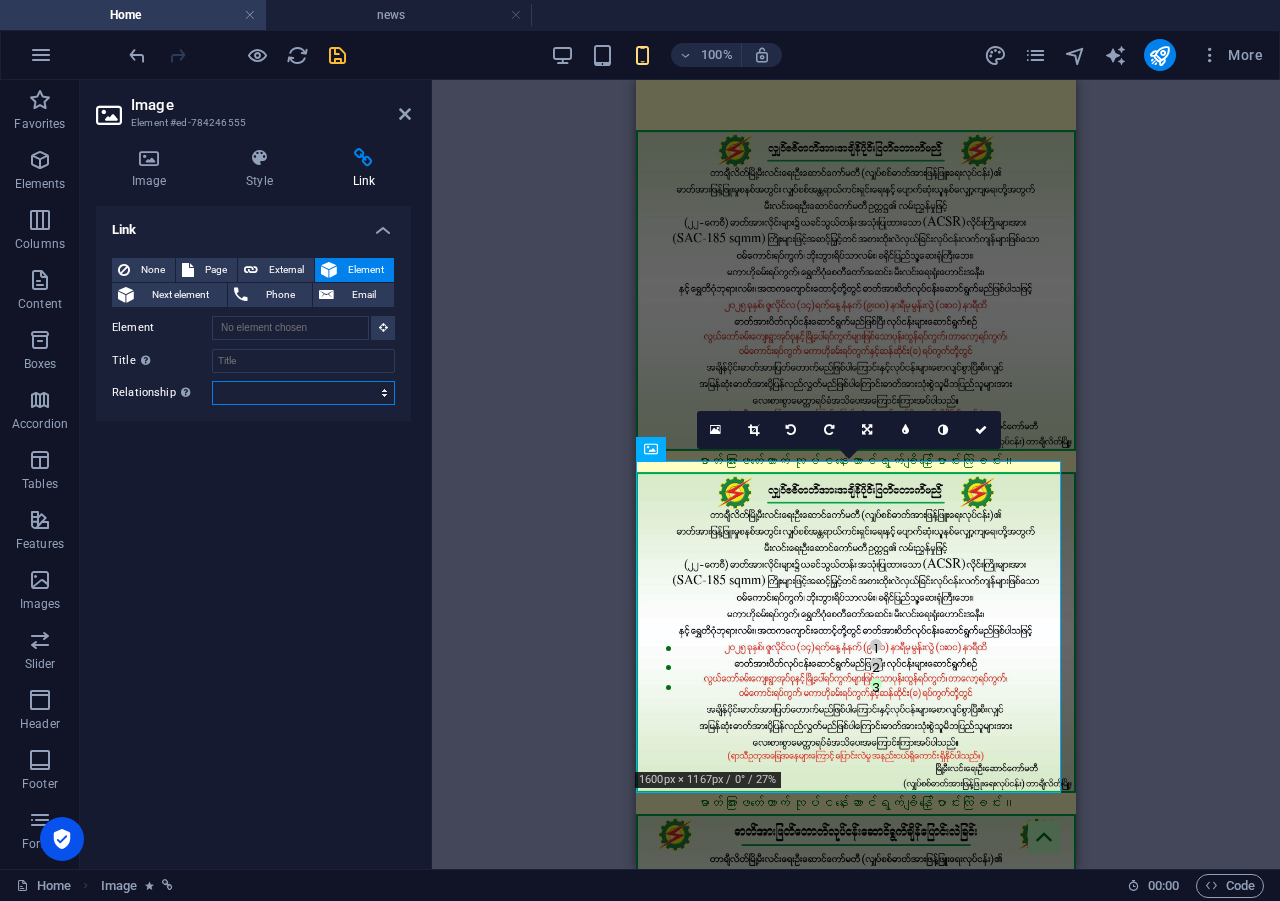 select on "prev" 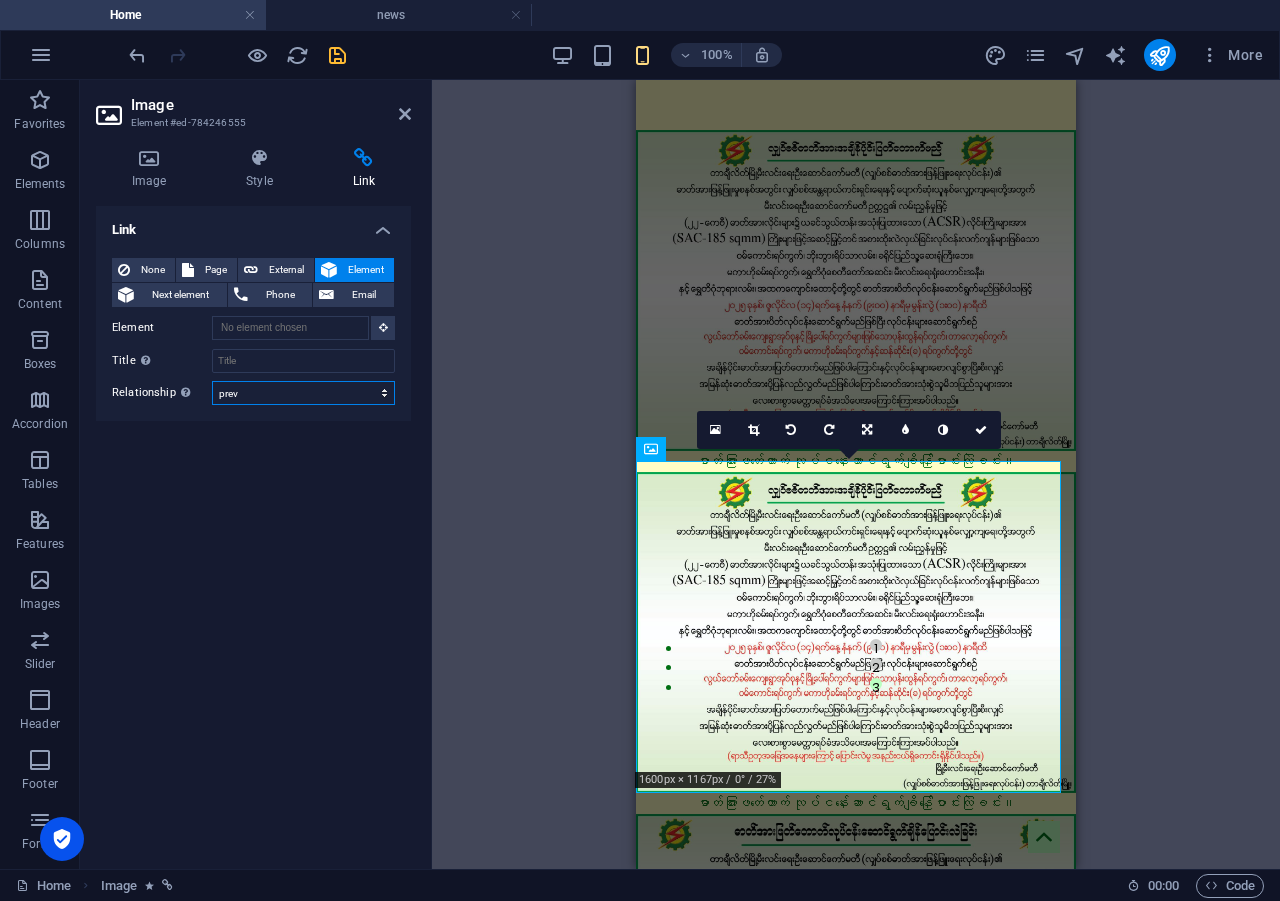 click on "alternate author bookmark external help license next nofollow noreferrer noopener prev search tag" at bounding box center (303, 393) 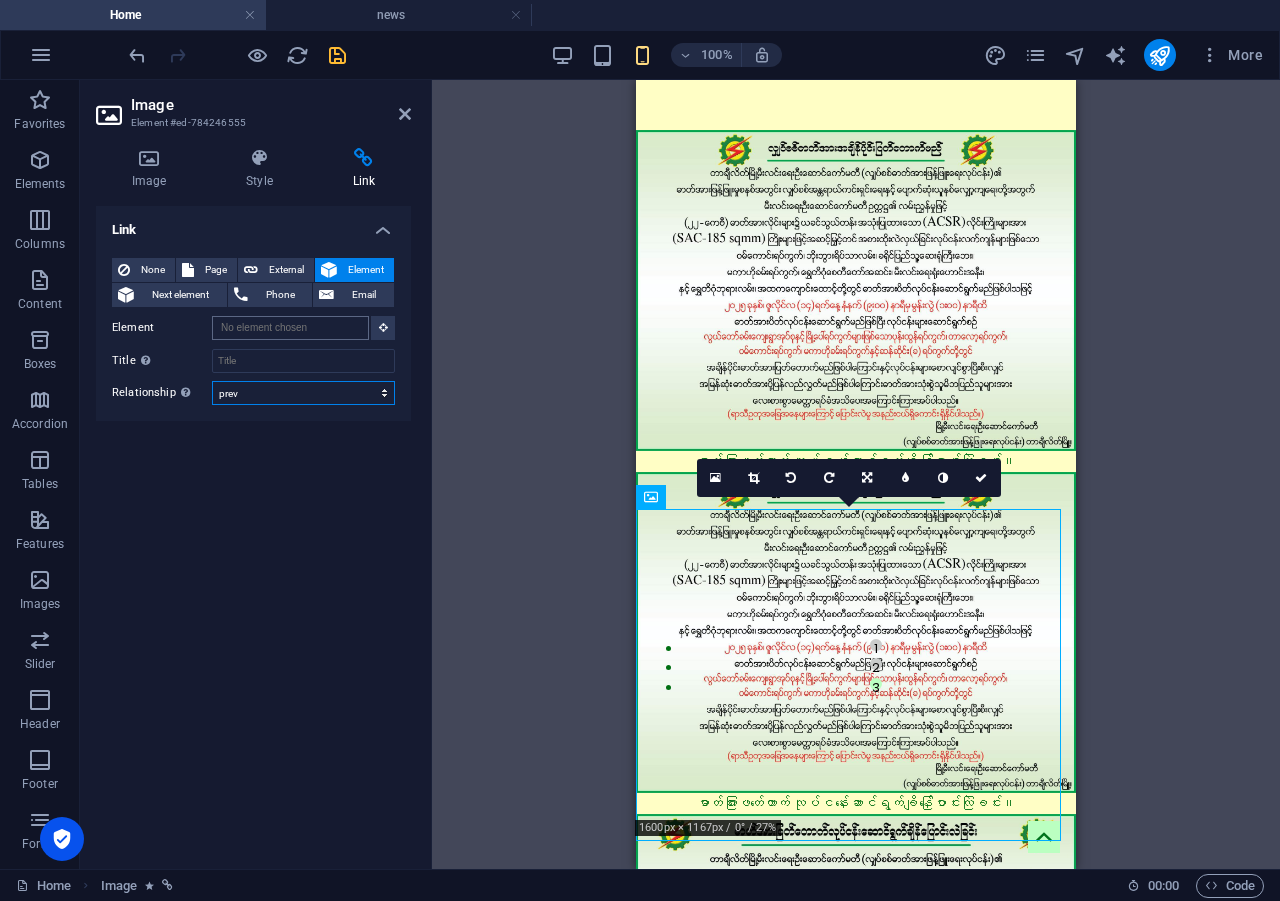 scroll, scrollTop: 0, scrollLeft: 0, axis: both 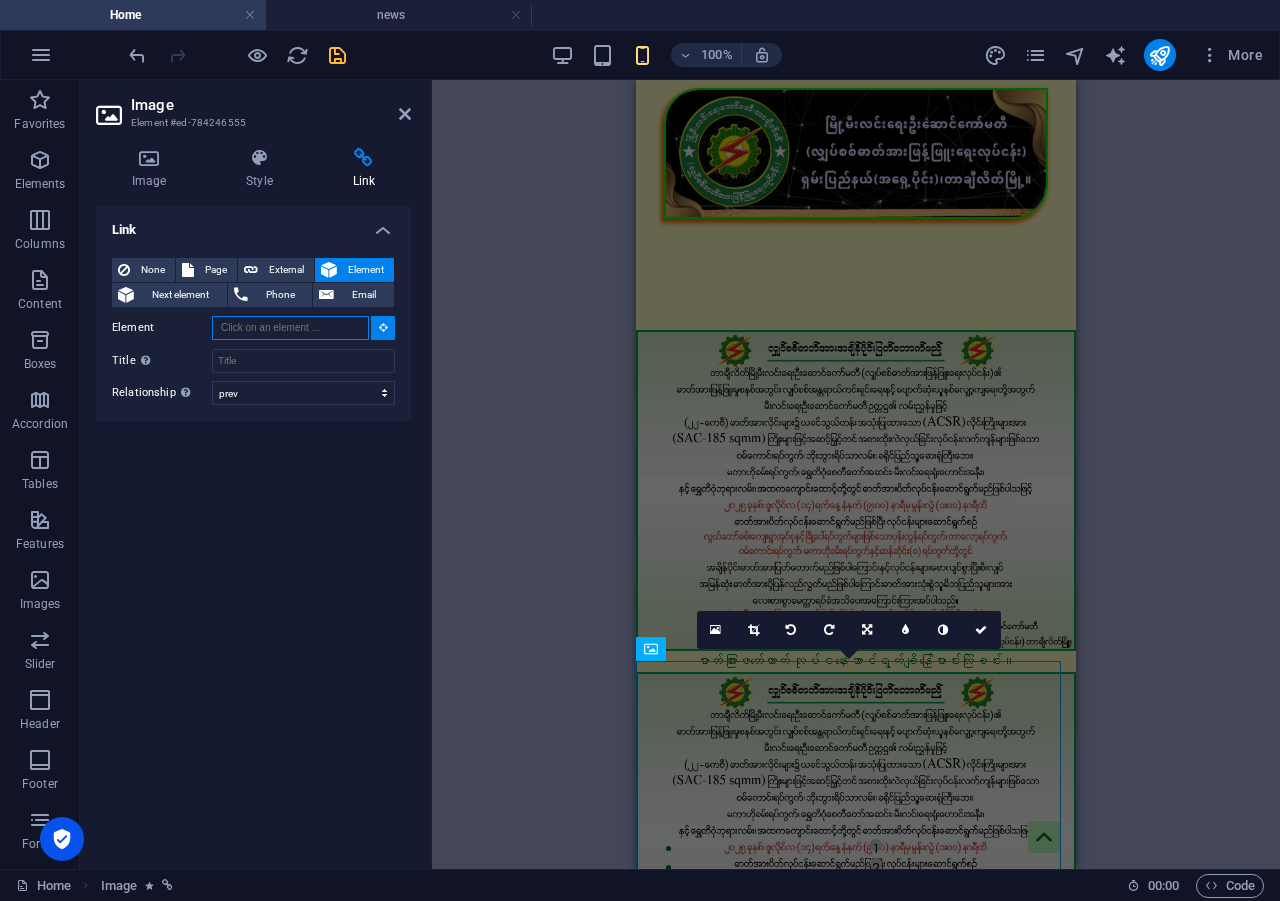 click on "Element" at bounding box center [290, 328] 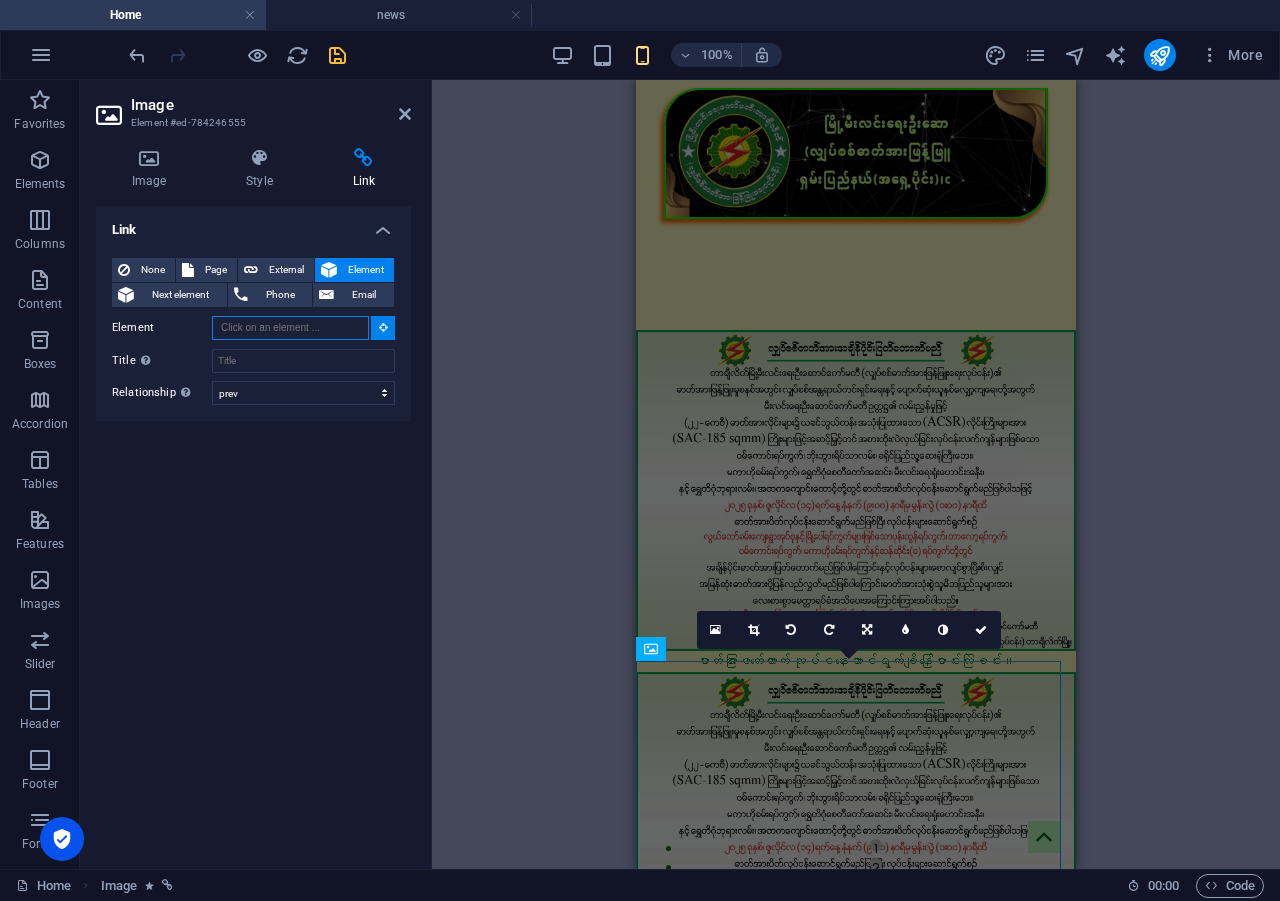 paste on "#ed-784244483" 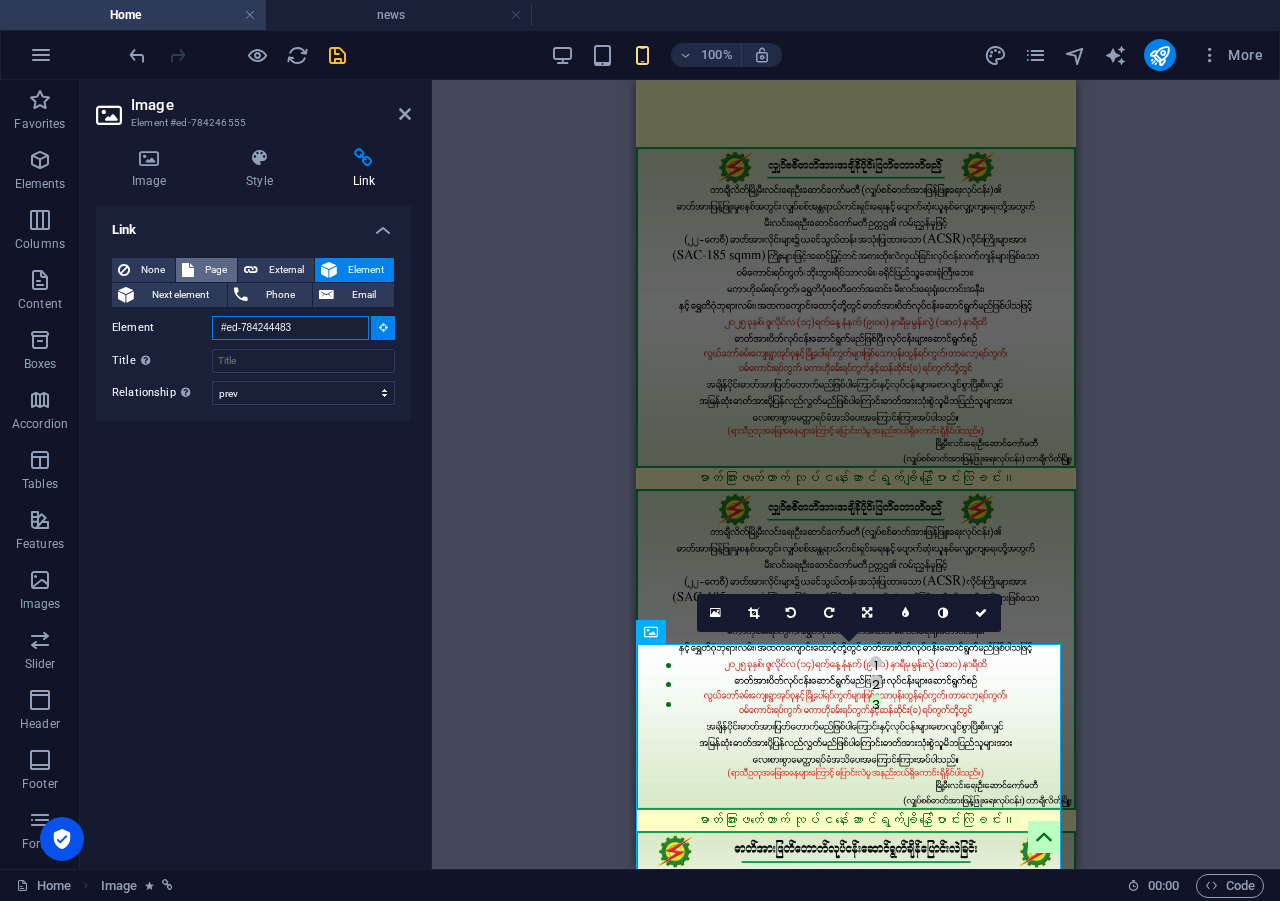 scroll, scrollTop: 200, scrollLeft: 0, axis: vertical 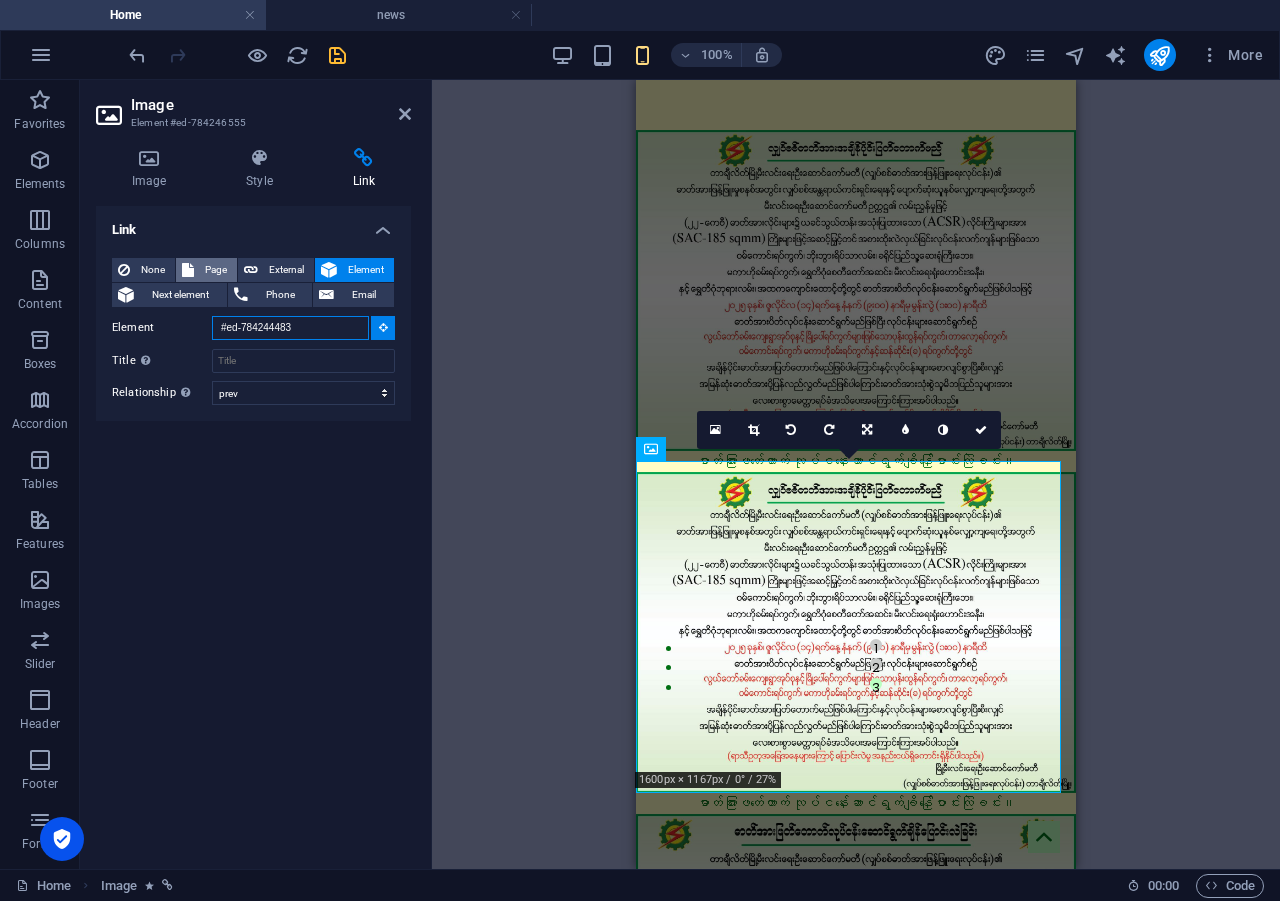 type on "#ed-784244483" 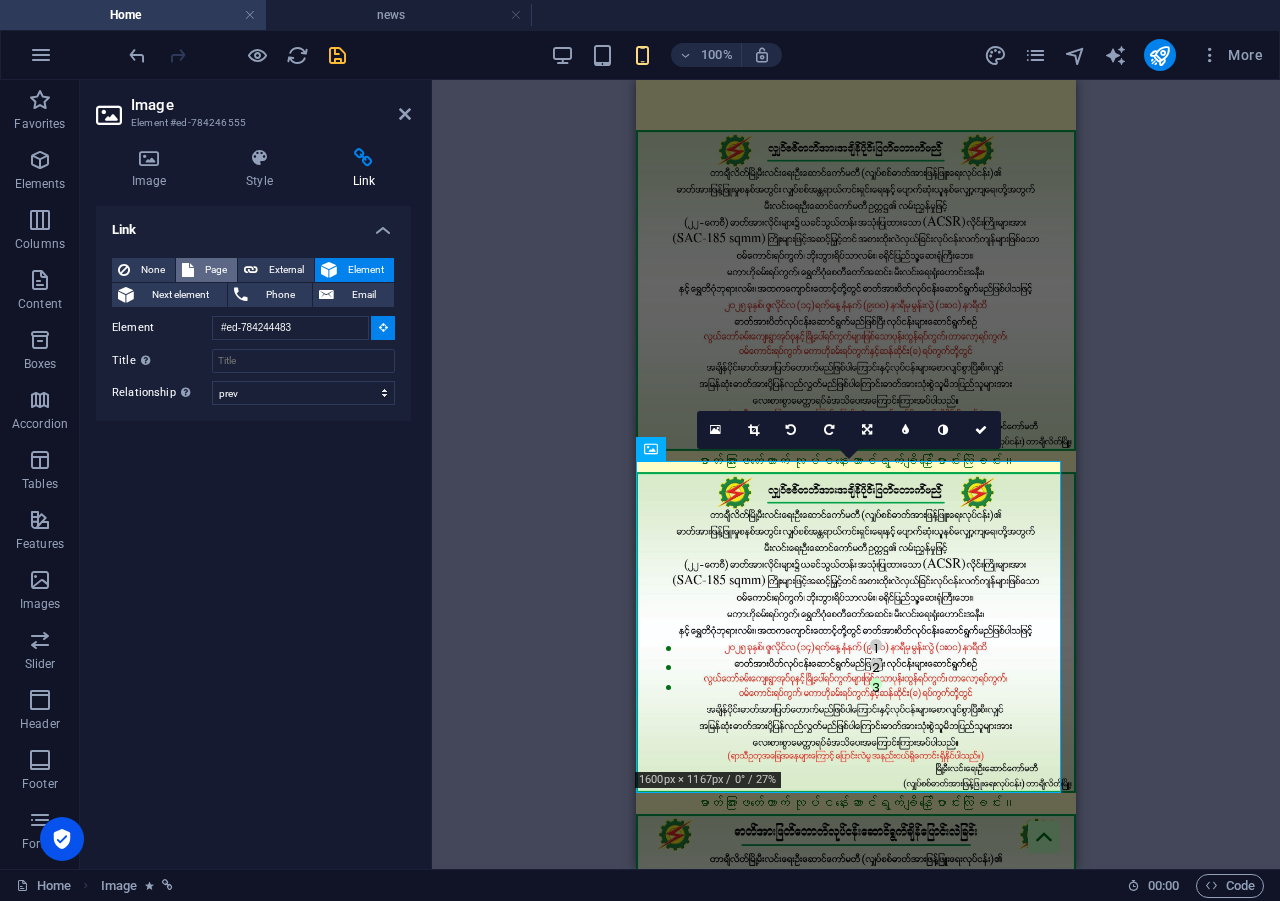 type 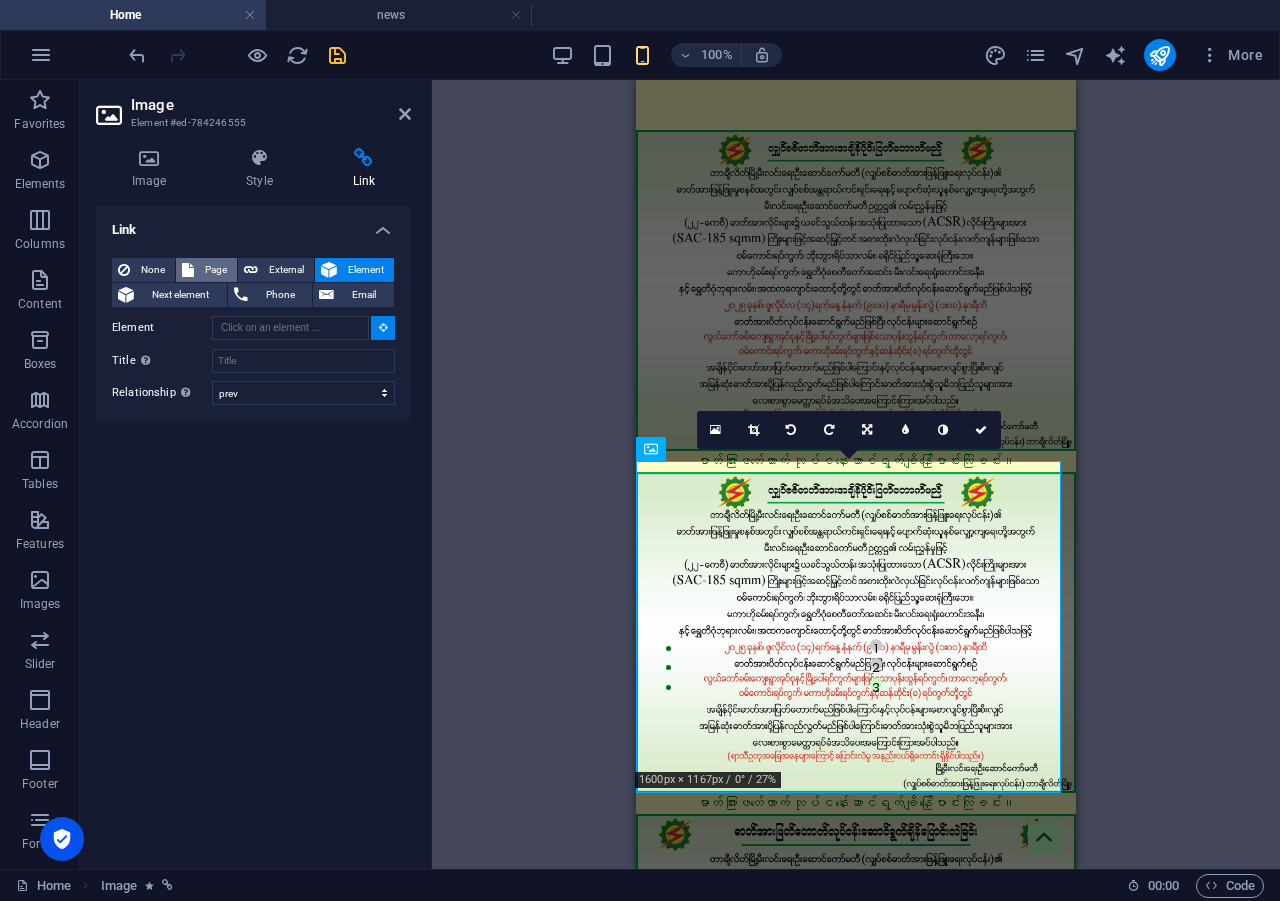 click on "Page" at bounding box center [215, 270] 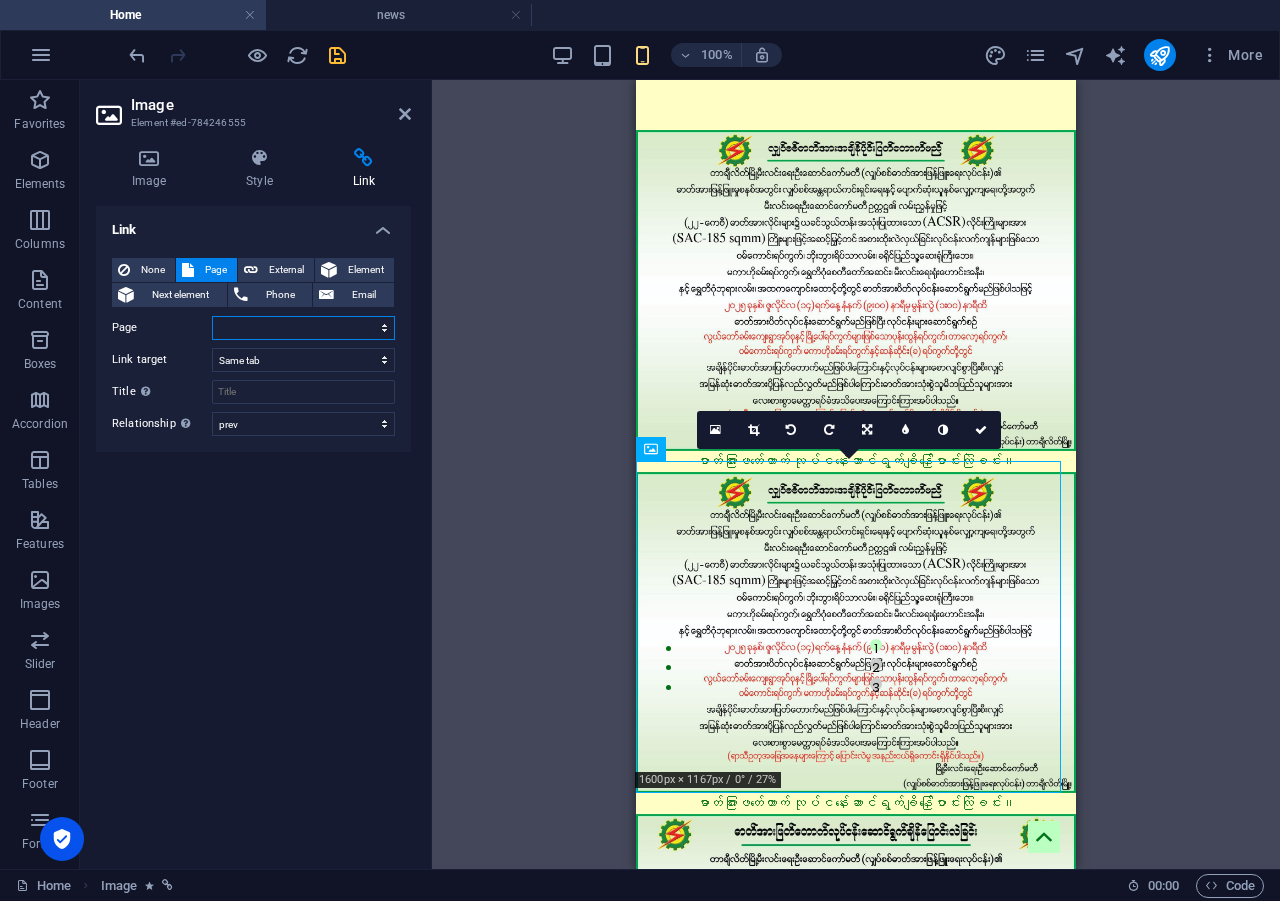 click on "Home unit bill acitvity Electricity distribution schedule news Social Contact" at bounding box center [303, 328] 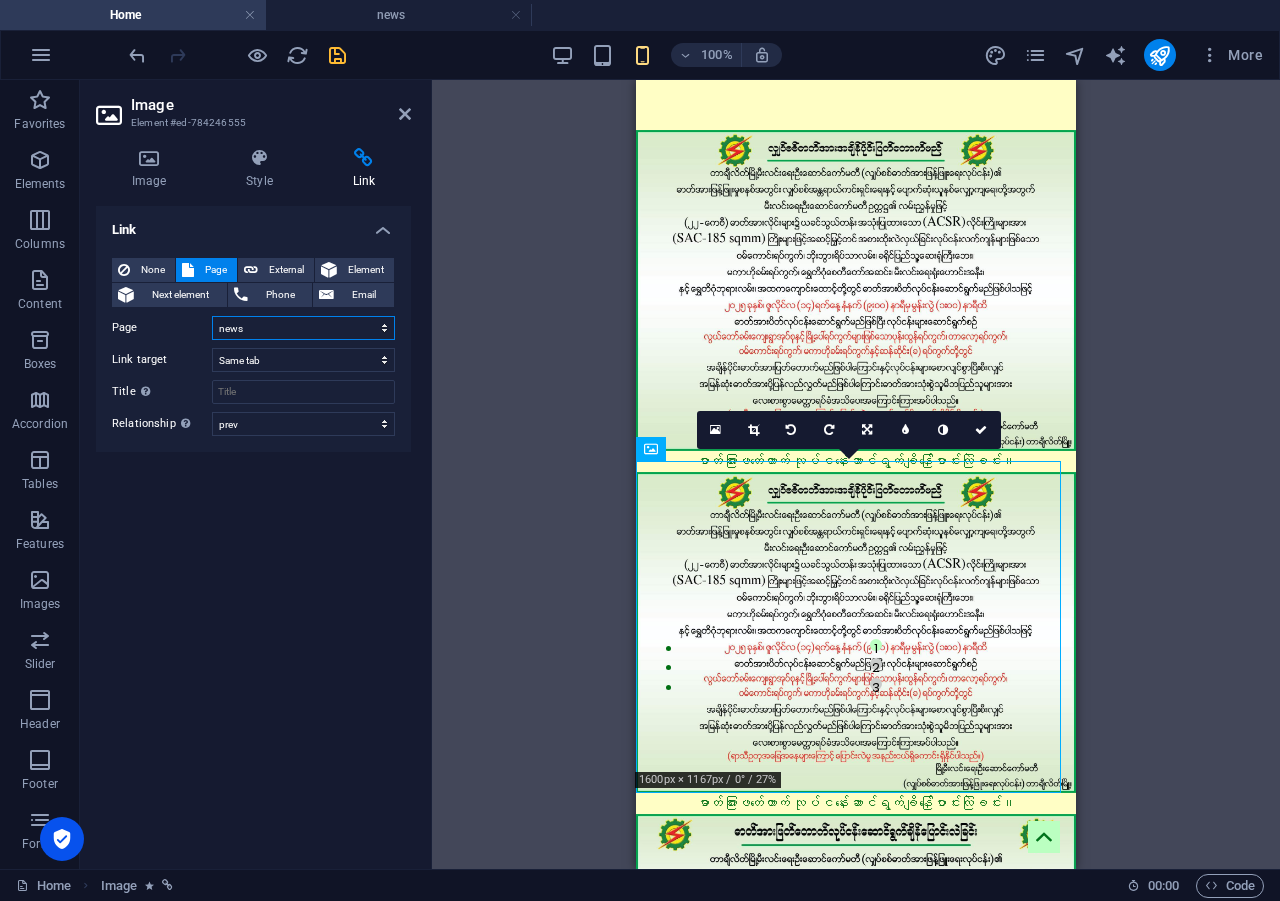 click on "Home unit bill acitvity Electricity distribution schedule news Social Contact" at bounding box center [303, 328] 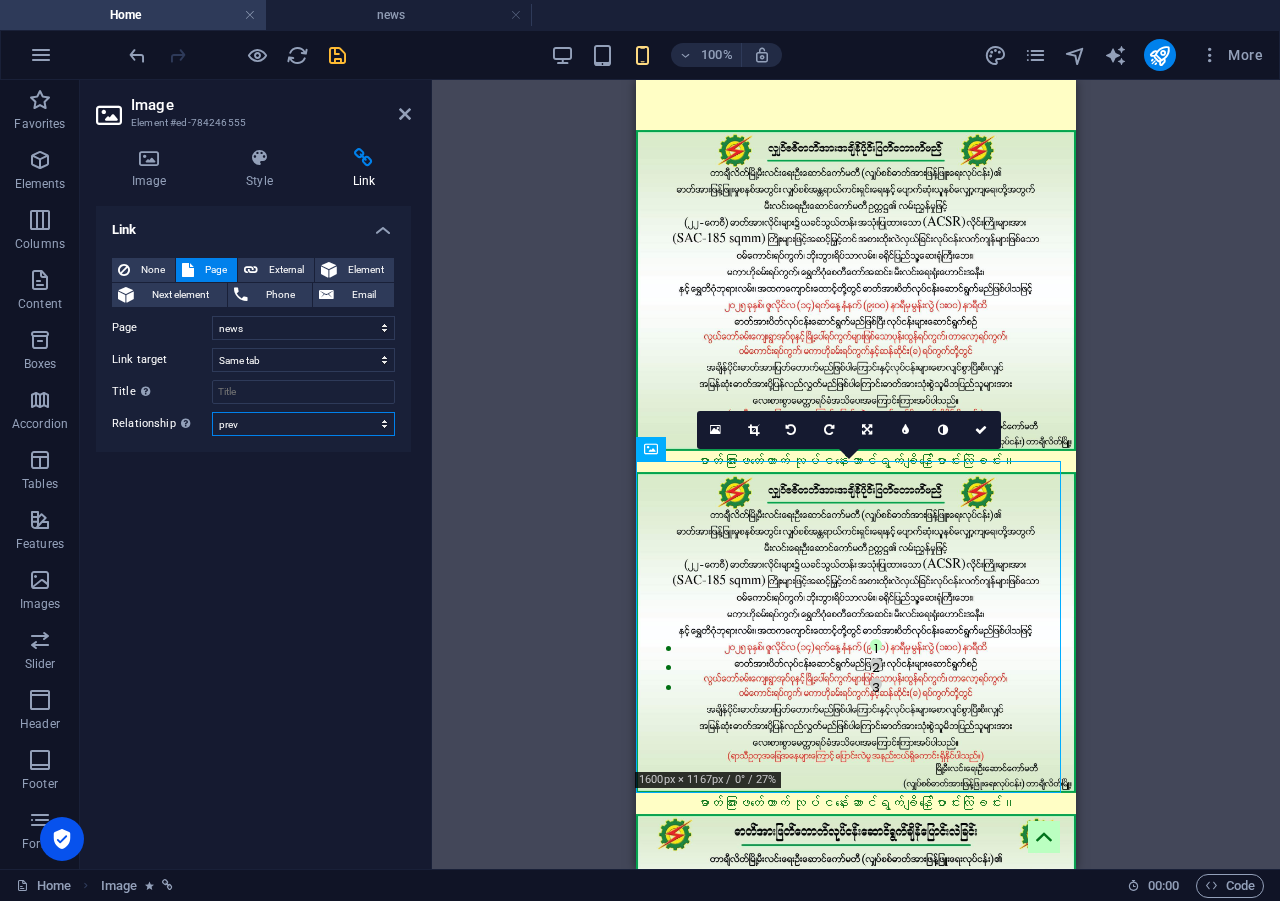 click on "alternate author bookmark external help license next nofollow noreferrer noopener prev search tag" at bounding box center [303, 424] 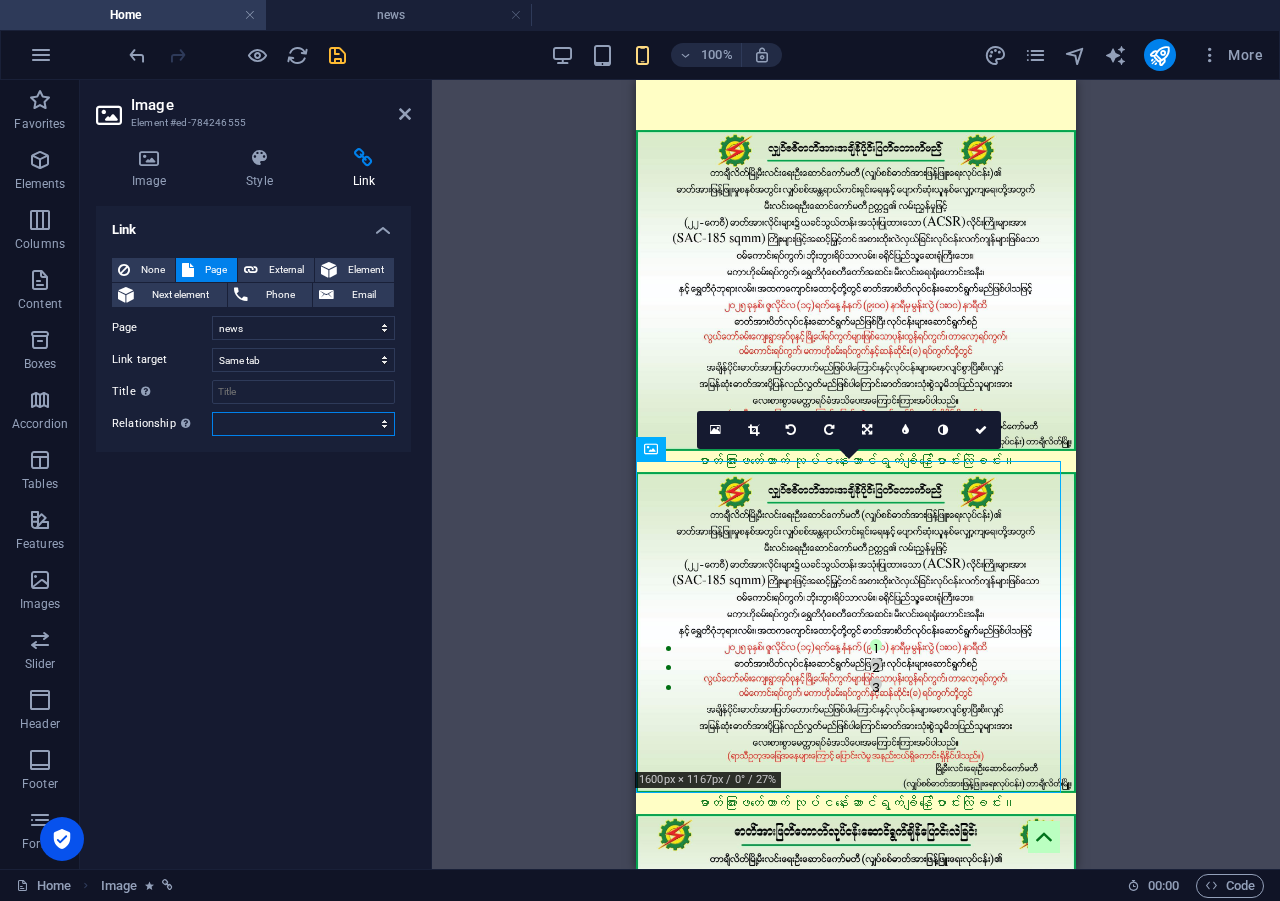 click on "alternate author bookmark external help license next nofollow noreferrer noopener prev search tag" at bounding box center (303, 424) 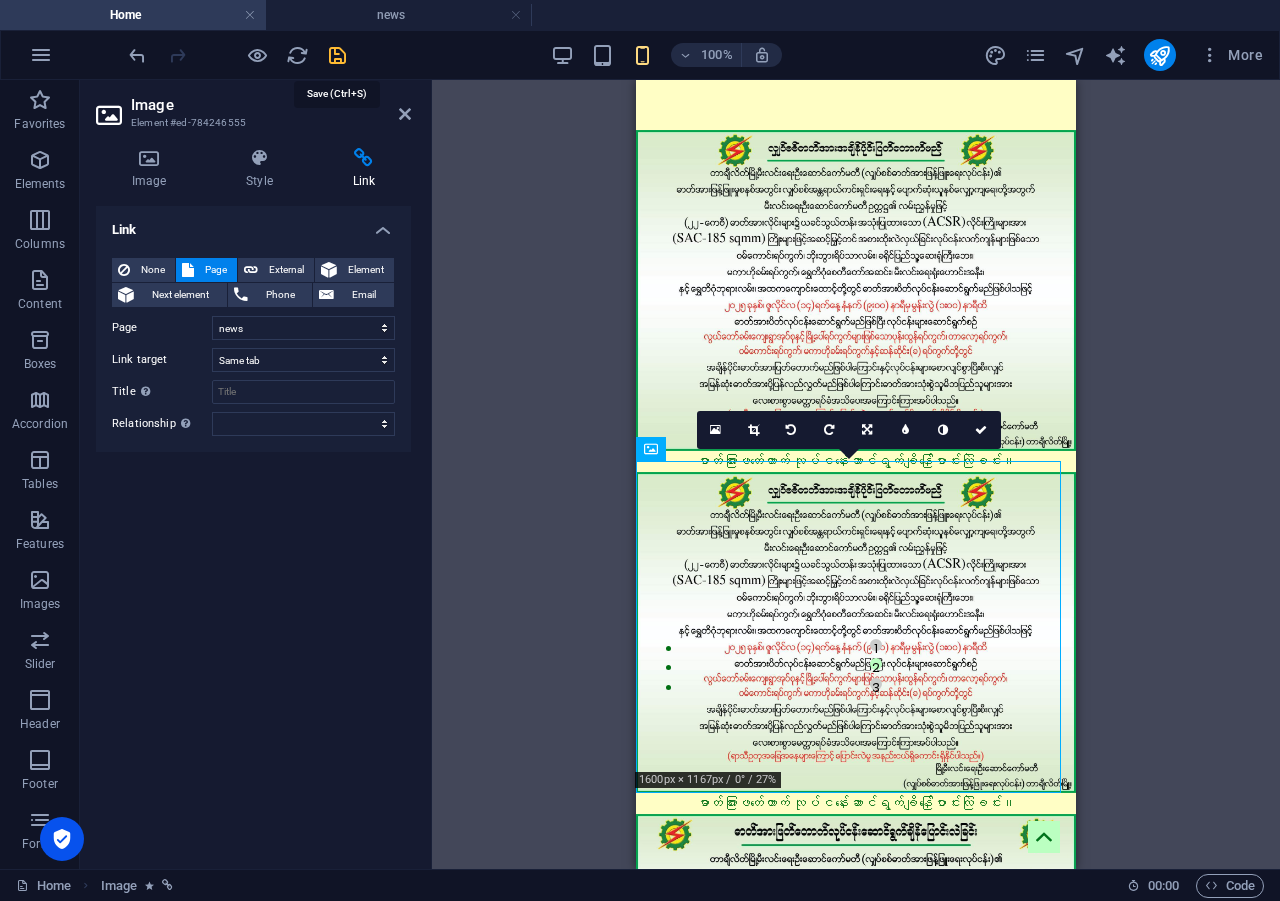 click at bounding box center (337, 55) 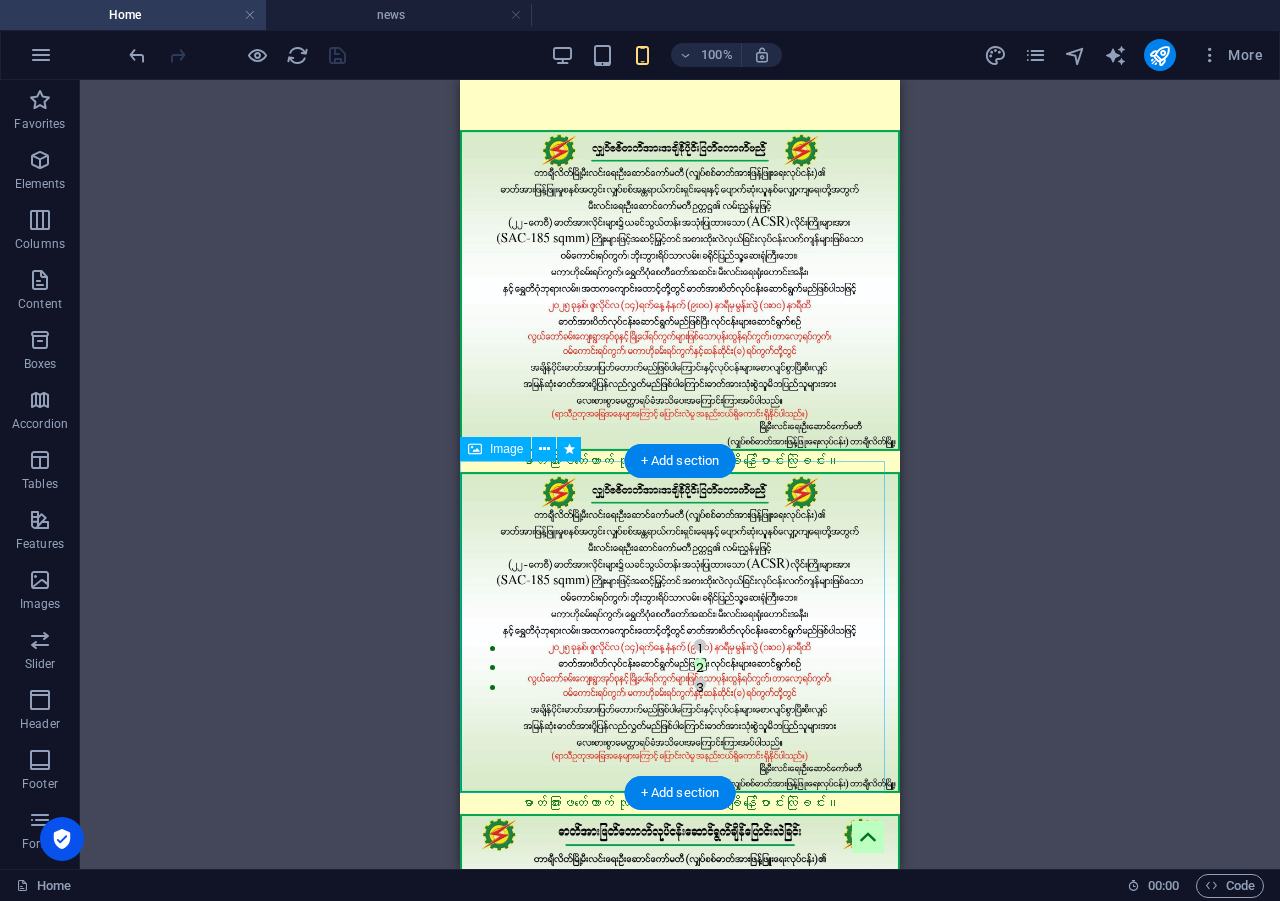 click on "ဓာတ်အားဖြတ်တောက် လုပ်ငန်းဆောင်ရွက်ချိန်ပြောင်းလဲခြင်း။" at bounding box center (680, 643) 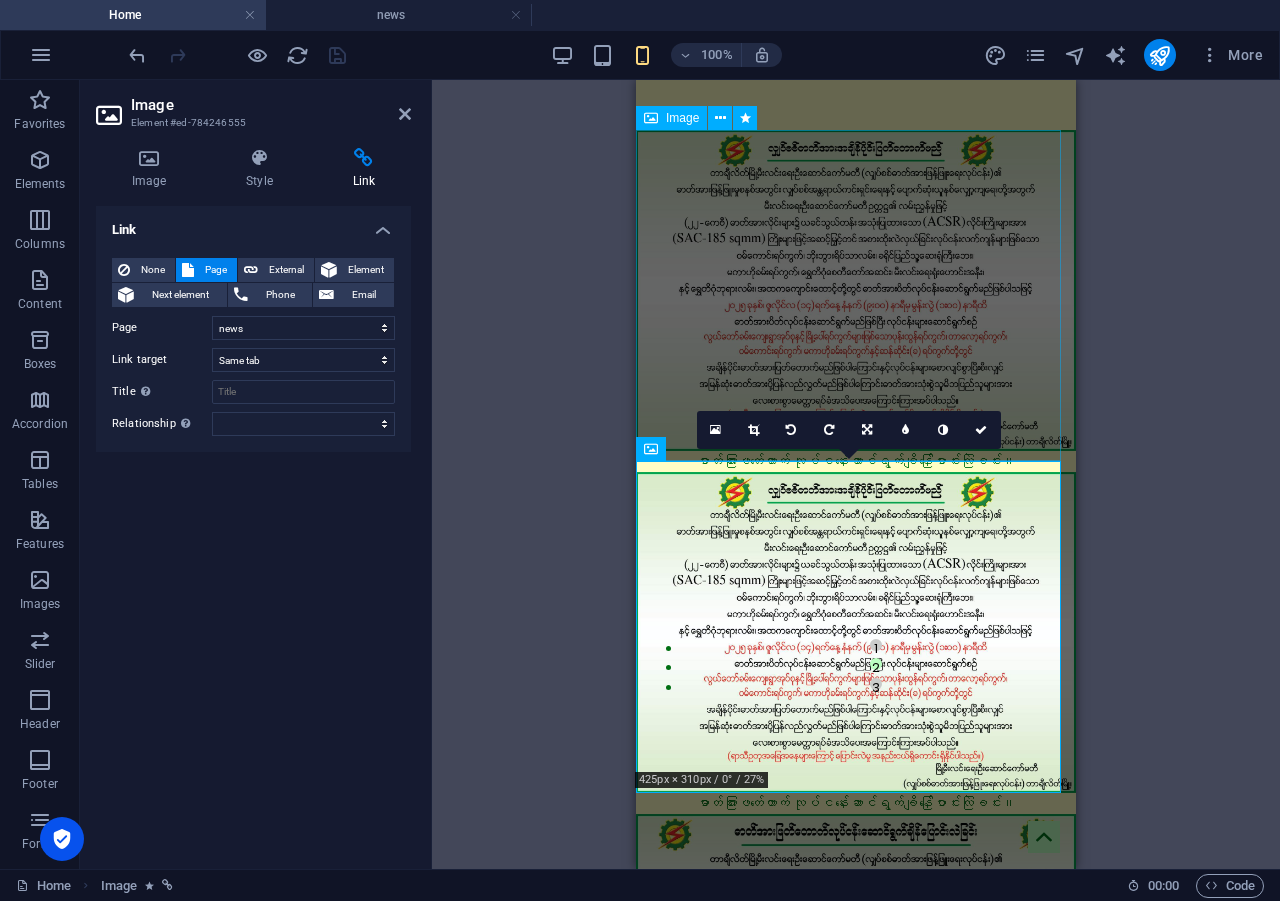 click on "ဓာတ်အားဖြတ်တောက် လုပ်ငန်းဆောင်ရွက်ချိန်ပြောင်းလဲခြင်း။" at bounding box center (856, 301) 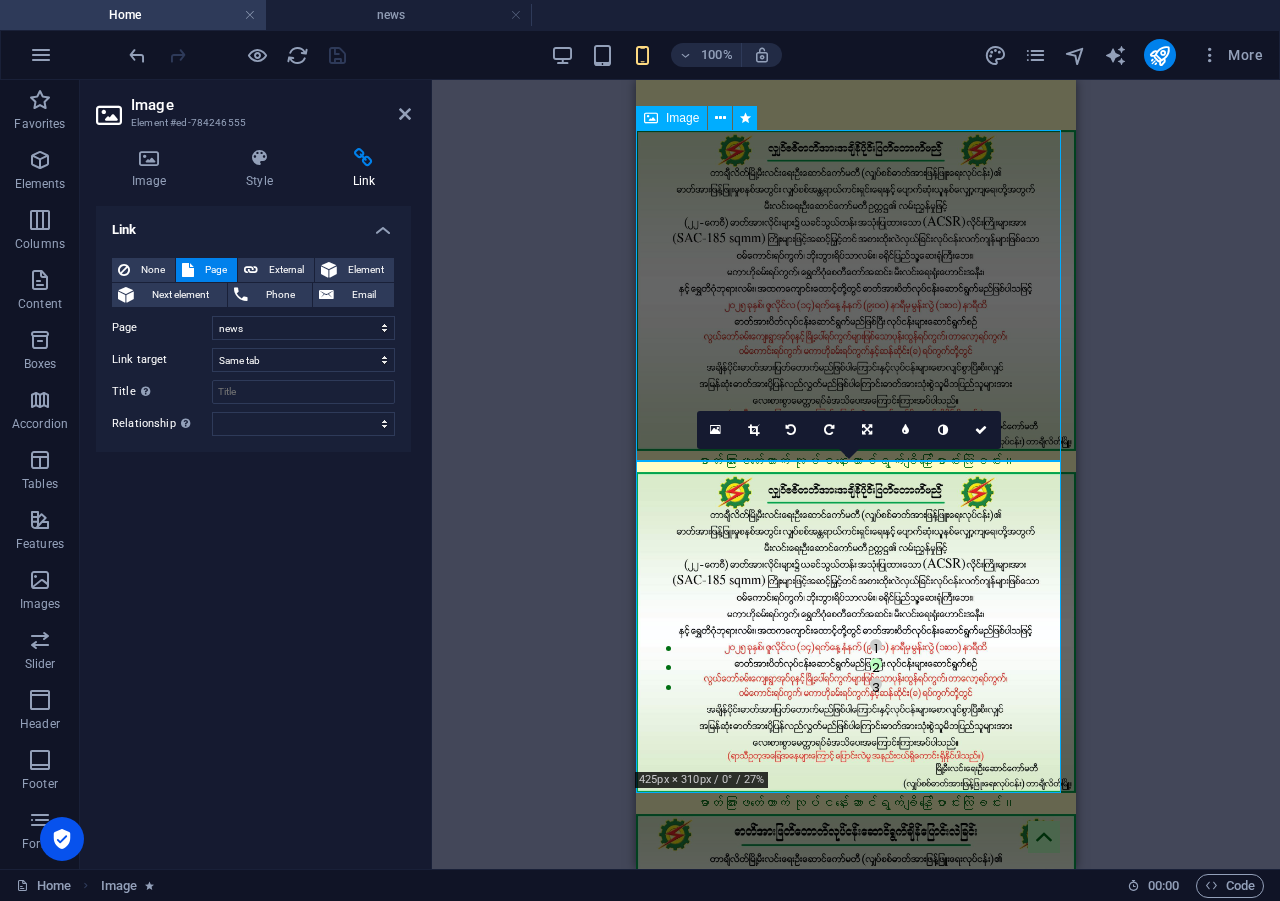 click on "ဓာတ်အားဖြတ်တောက် လုပ်ငန်းဆောင်ရွက်ချိန်ပြောင်းလဲခြင်း။" at bounding box center [856, 301] 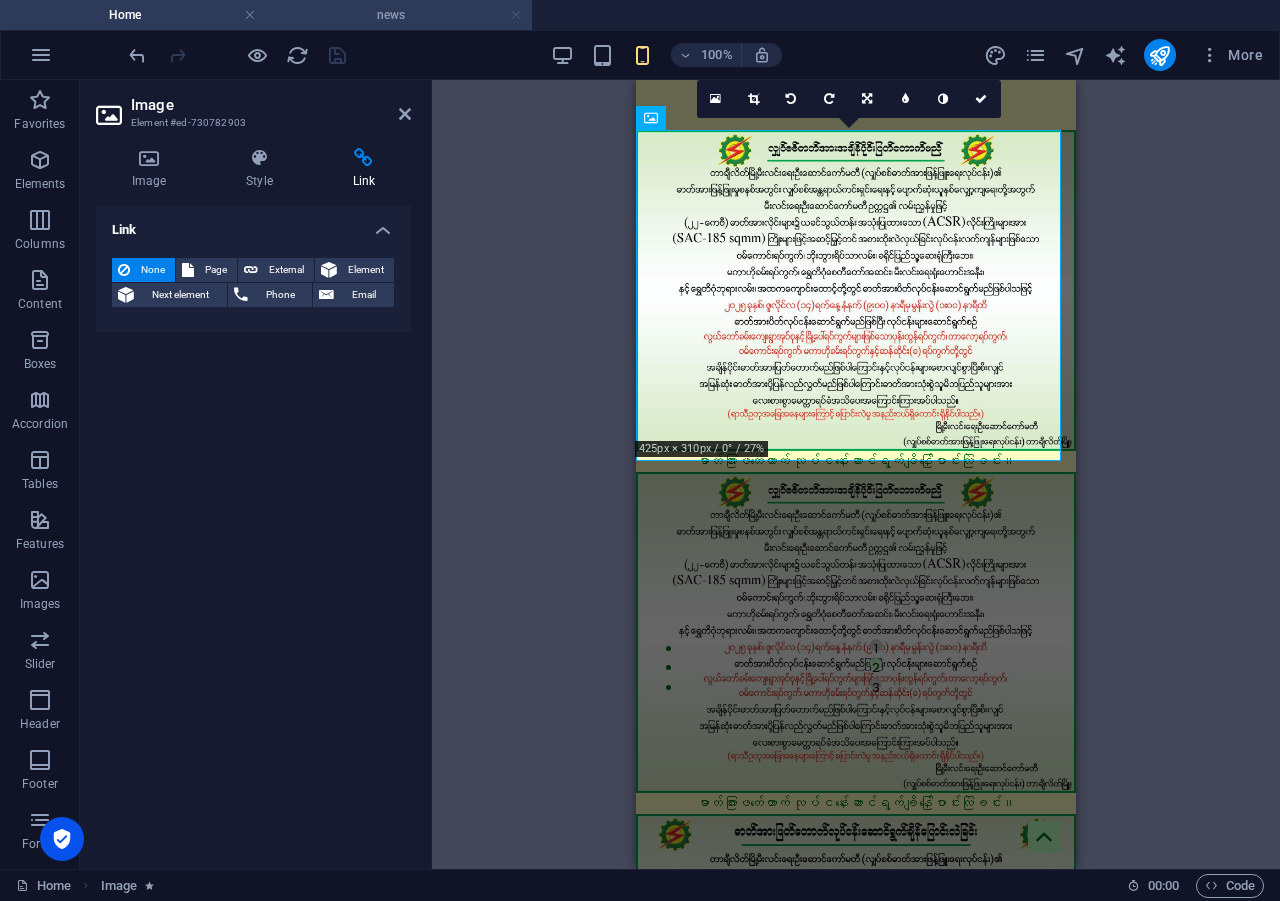 drag, startPoint x: 445, startPoint y: 7, endPoint x: 513, endPoint y: 10, distance: 68.06615 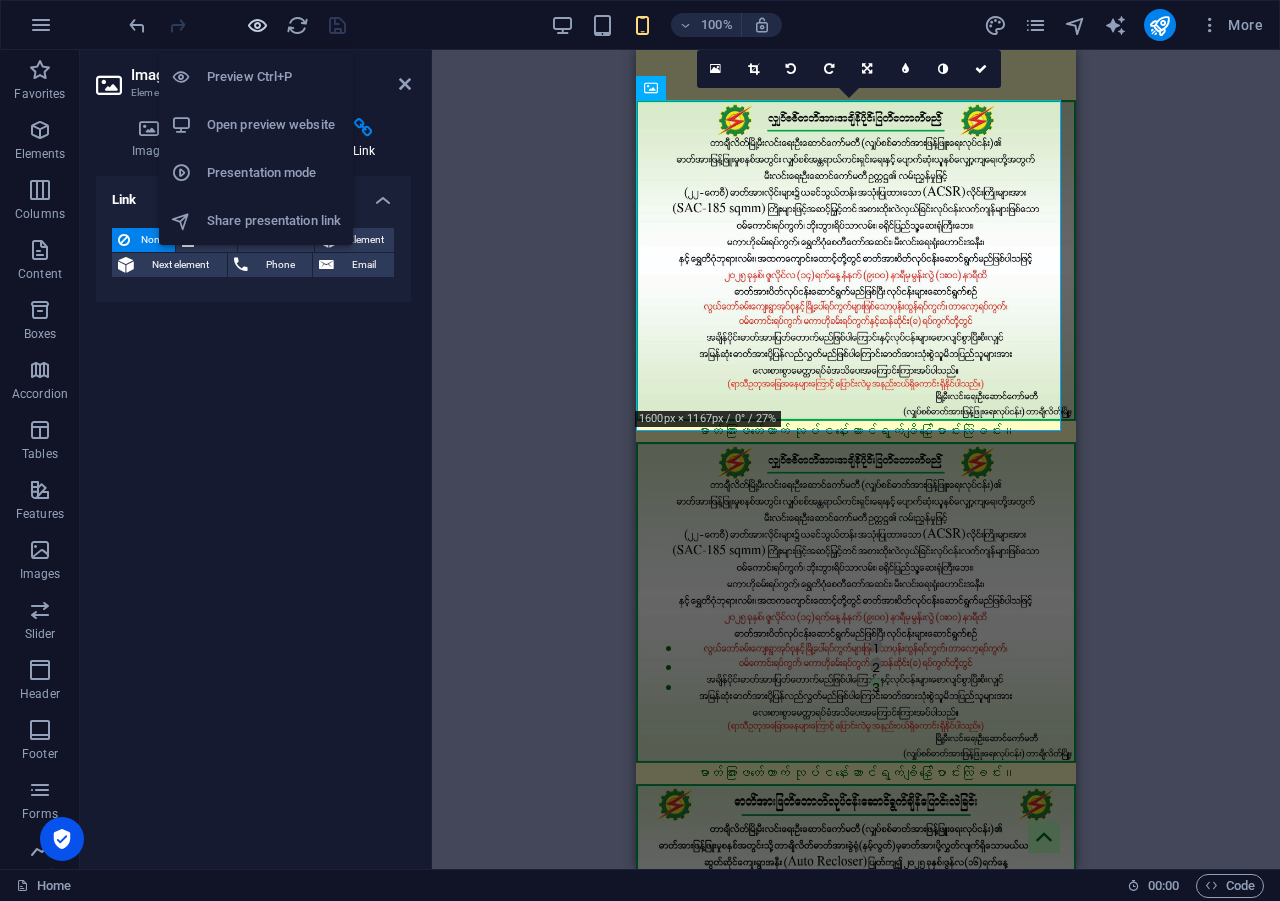 click at bounding box center [257, 25] 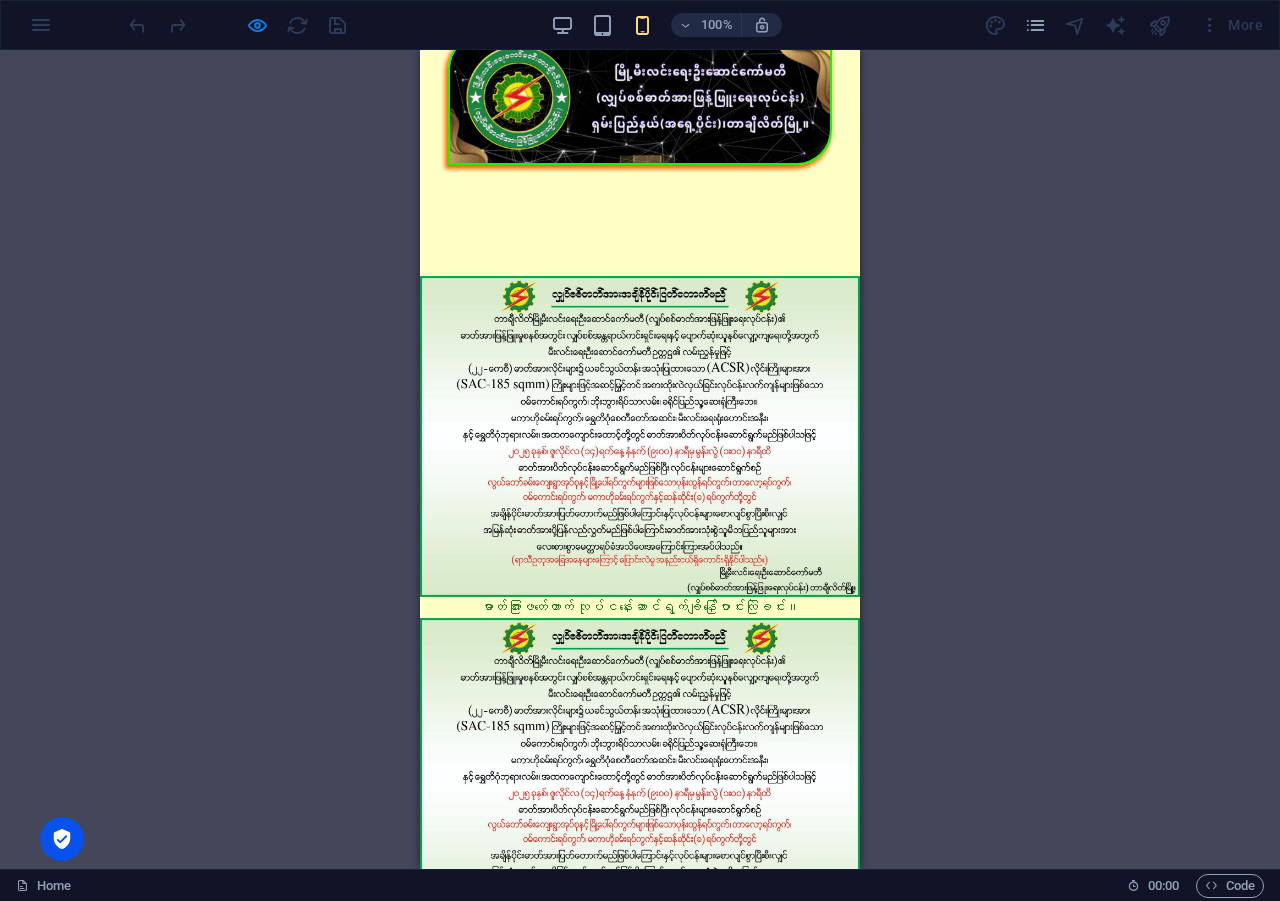 scroll, scrollTop: 0, scrollLeft: 0, axis: both 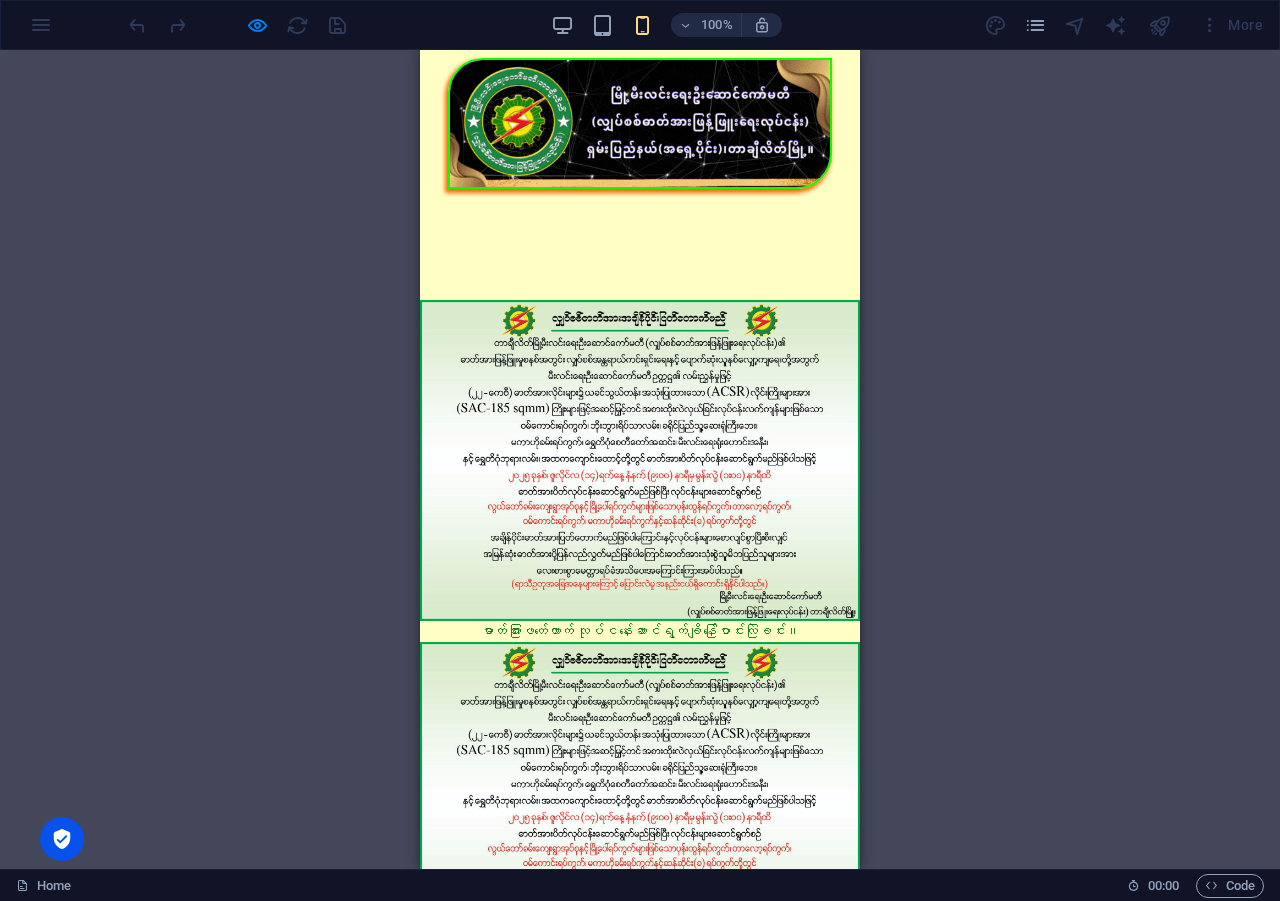 click on "ပင်မစာမျက်နှာ မီတာခနှင့်ကြွေးကျန်စာရင်း လုပ်ငန်းဆောင်ရွက်မှုများ အသိပေးထုတ်ပြန်ချက် ဆက်သွယ်ရန်" at bounding box center [640, 175] 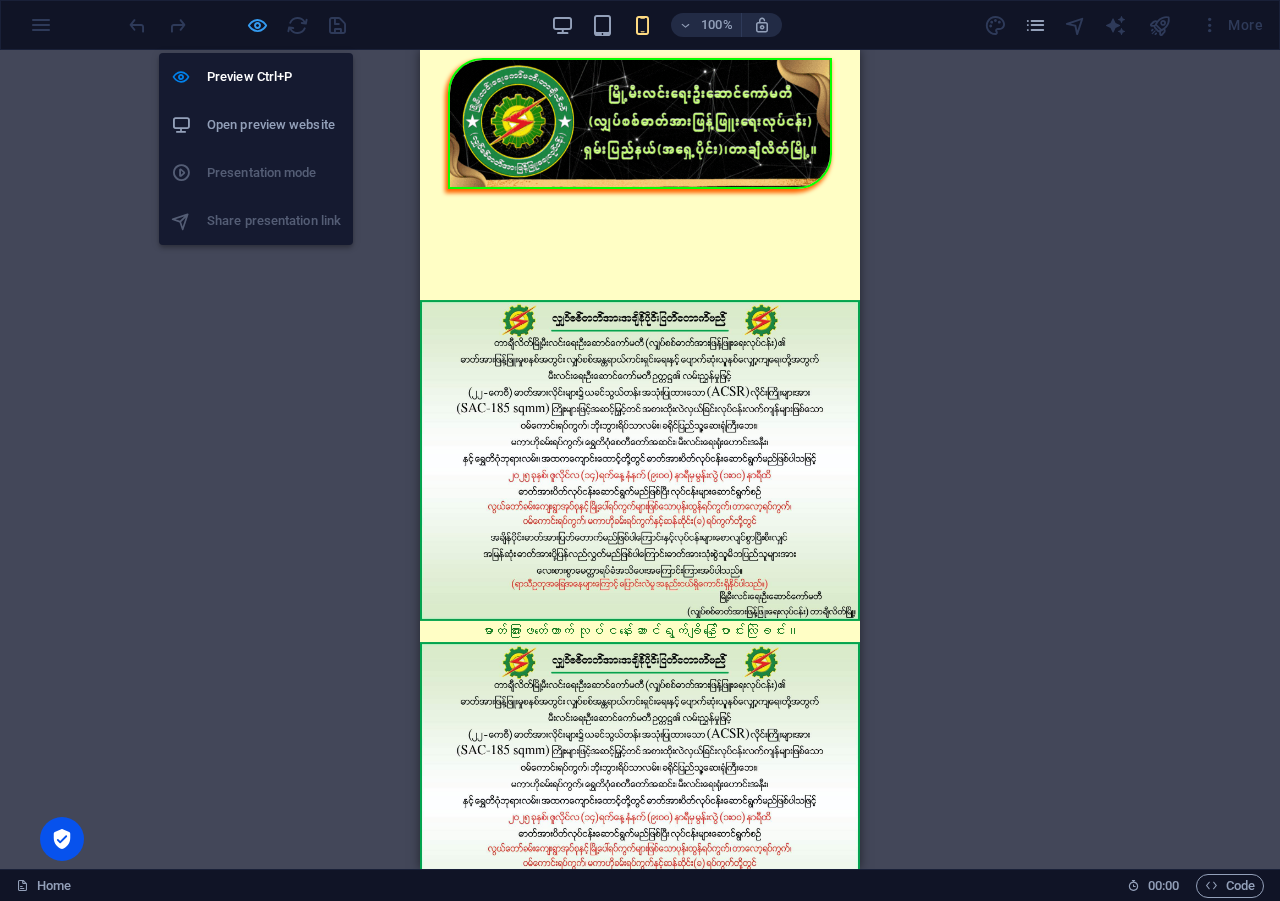 click at bounding box center (257, 25) 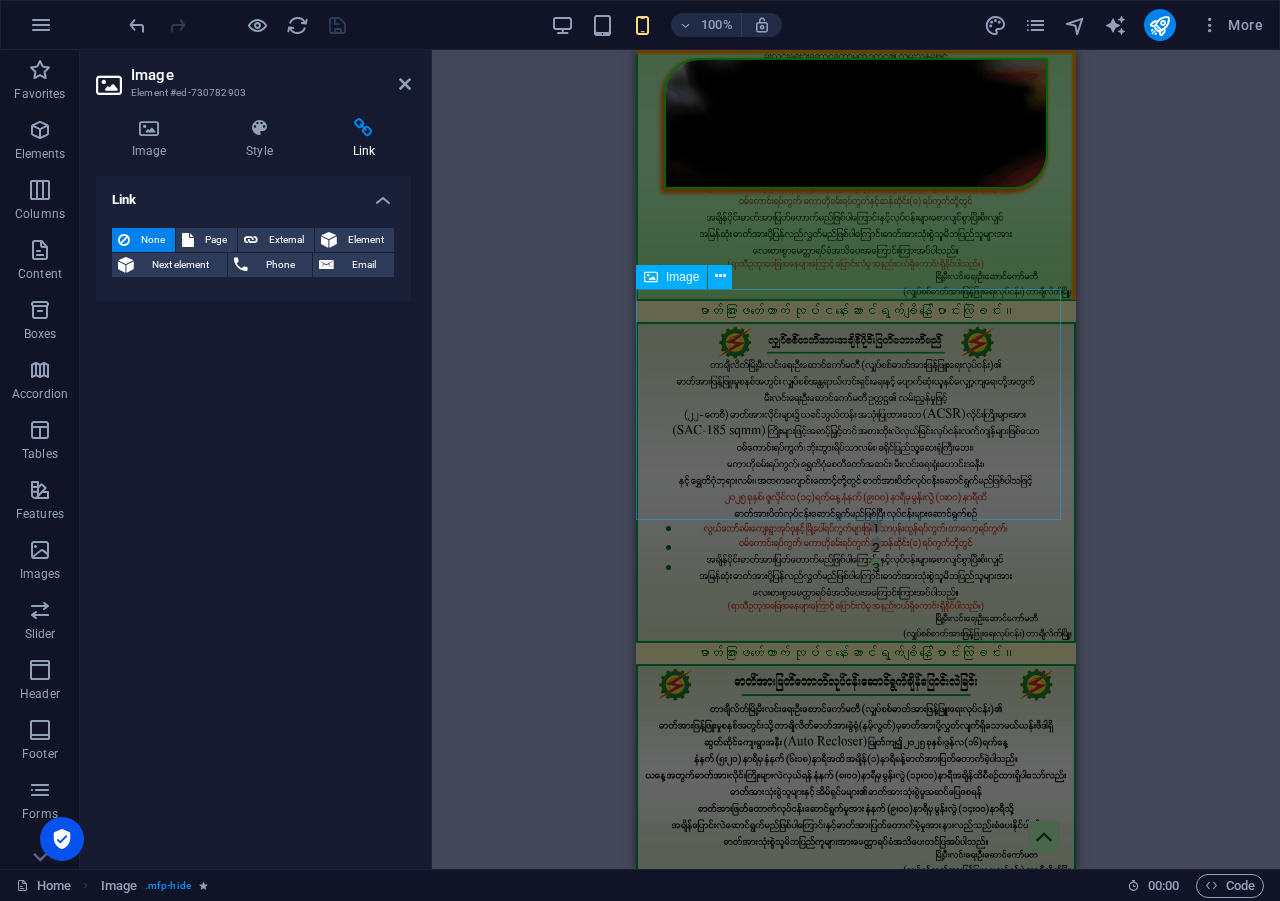 scroll, scrollTop: 0, scrollLeft: 0, axis: both 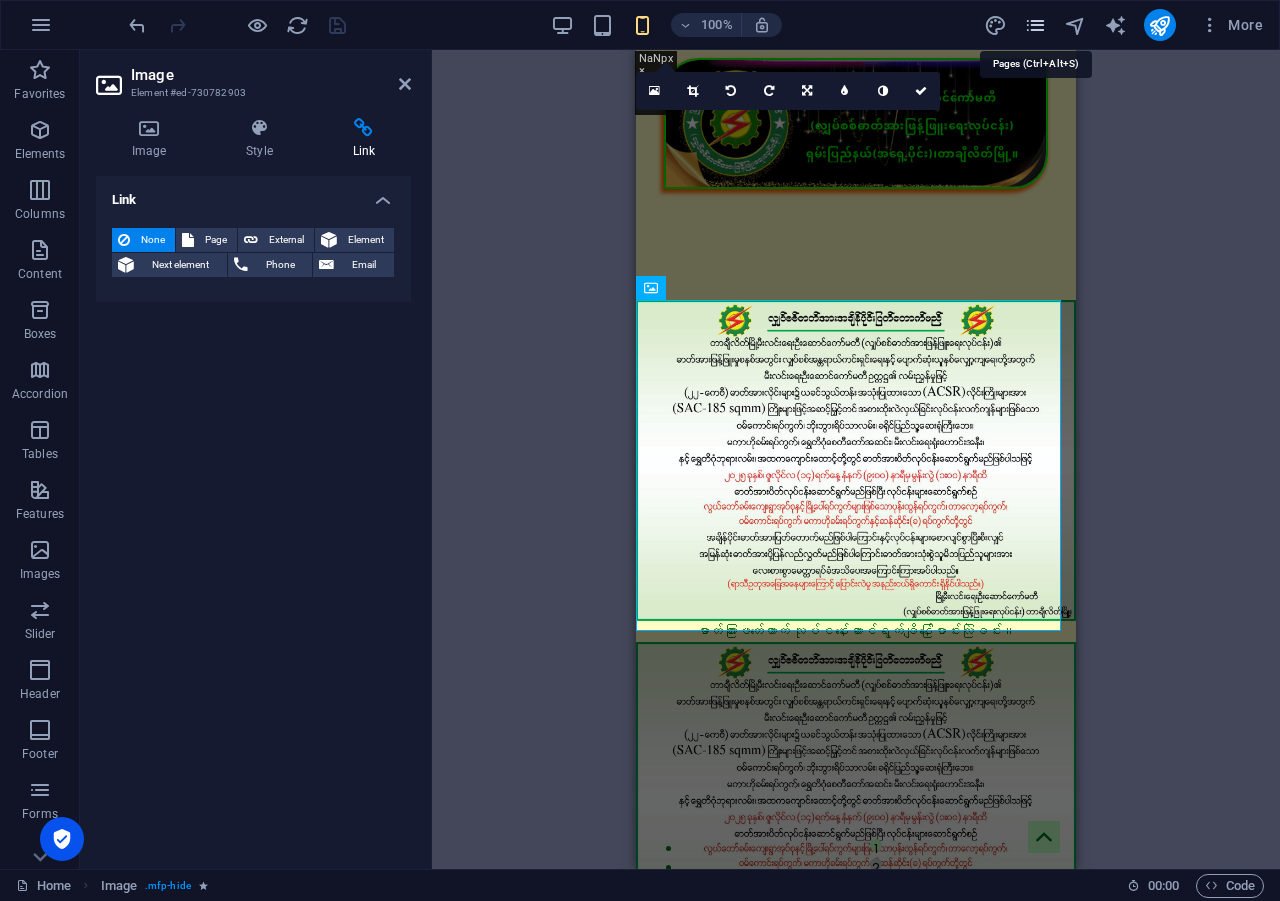click at bounding box center (1035, 25) 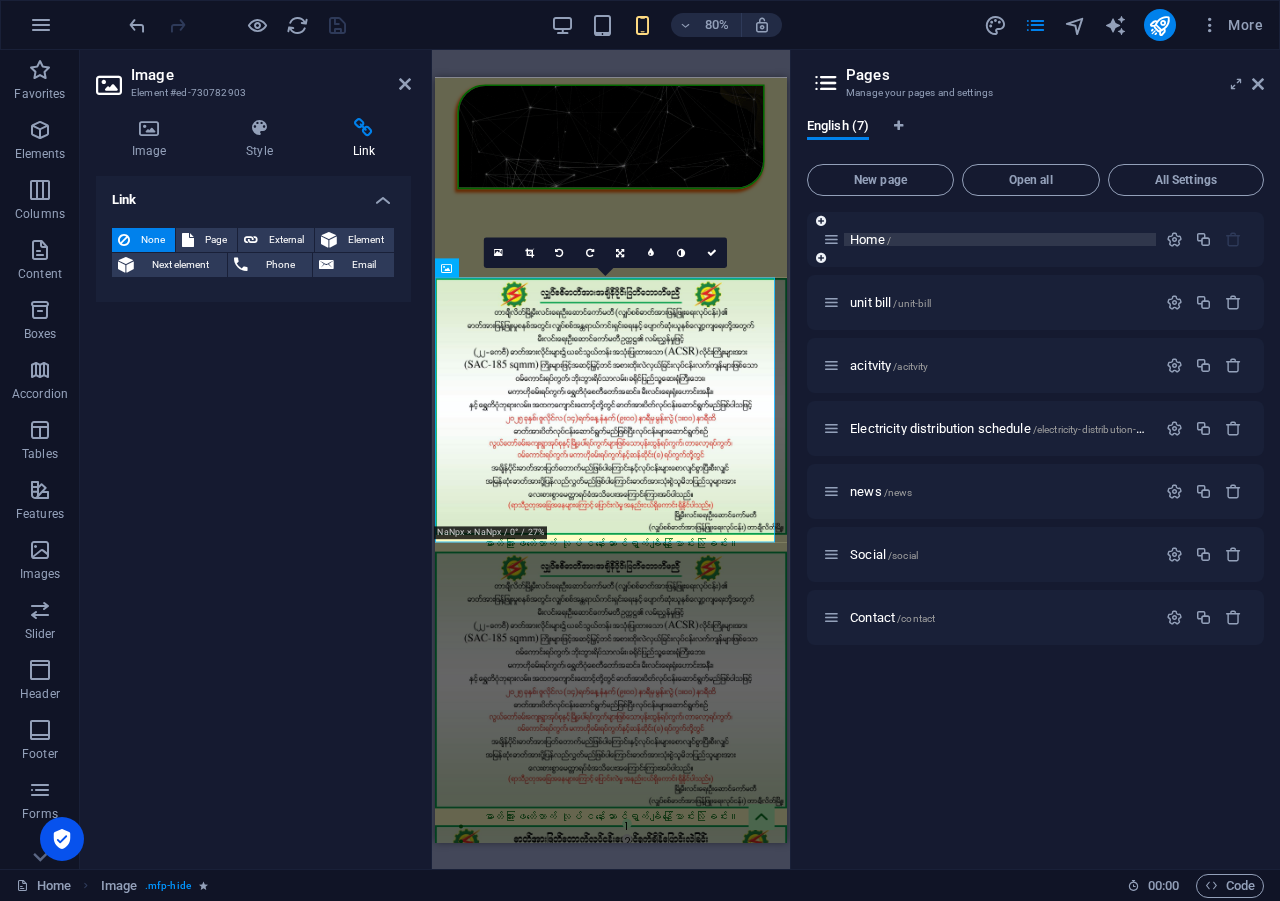 click on "Home /" at bounding box center [870, 239] 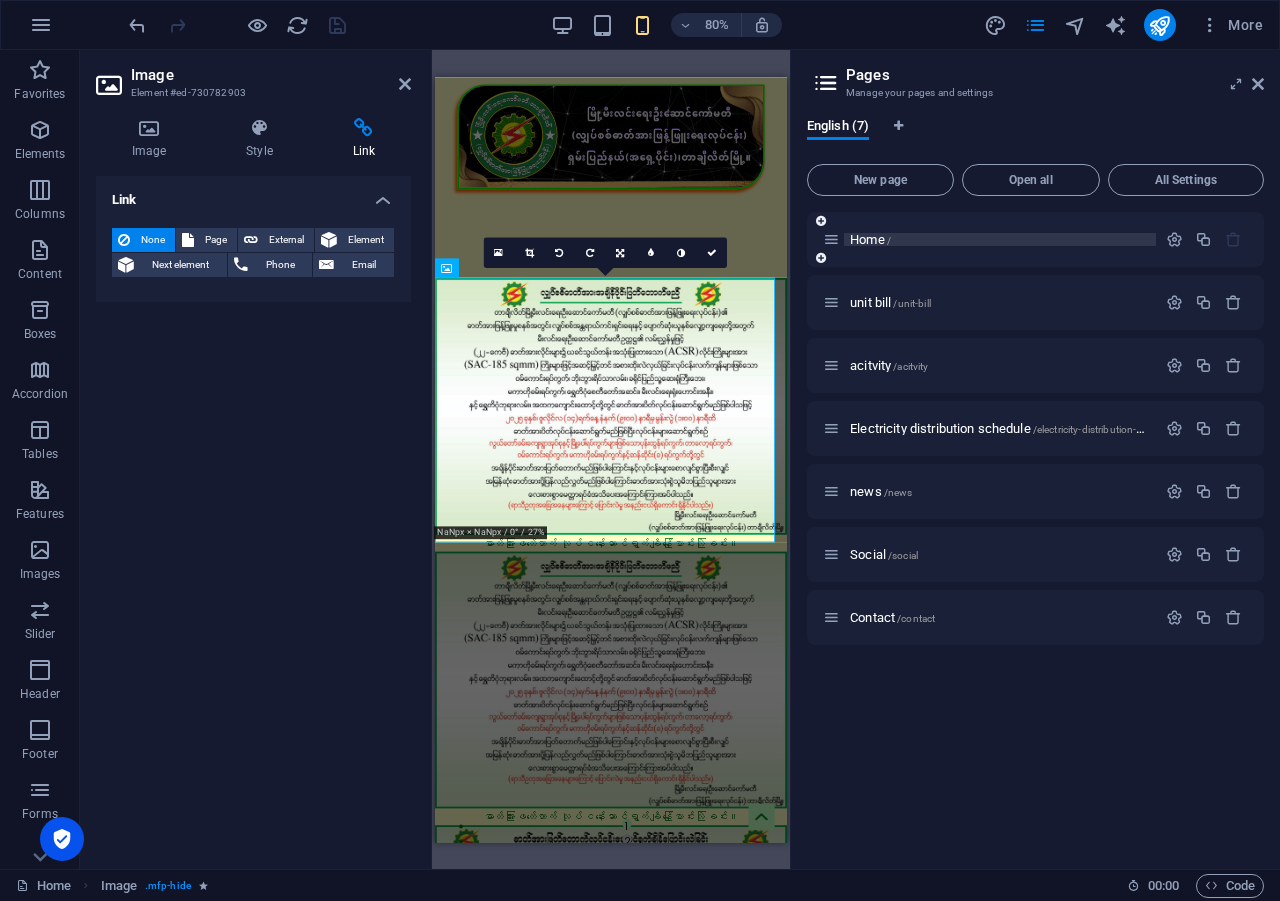 click on "Home /" at bounding box center [870, 239] 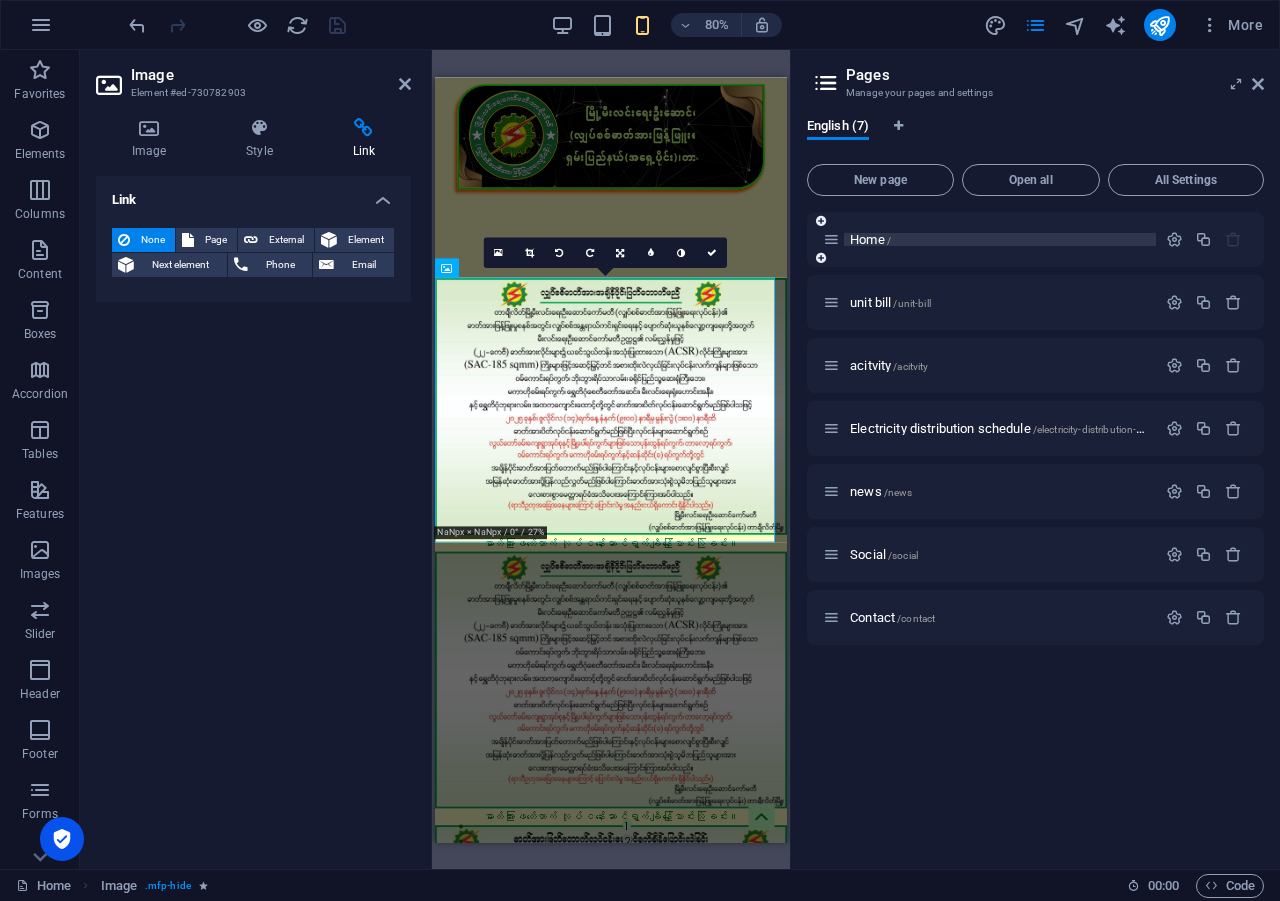 click on "Home /" at bounding box center (870, 239) 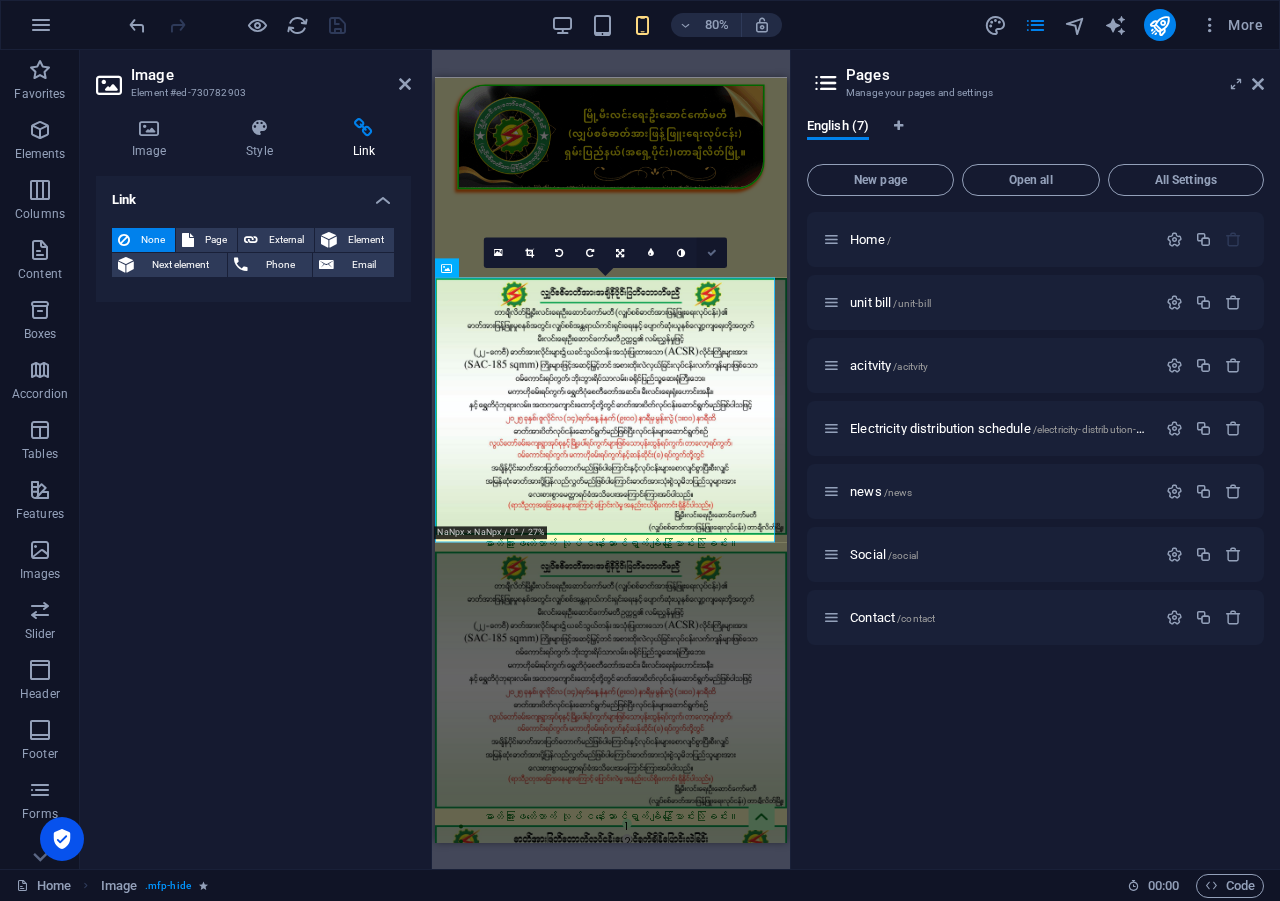 drag, startPoint x: 713, startPoint y: 253, endPoint x: 380, endPoint y: 198, distance: 337.51147 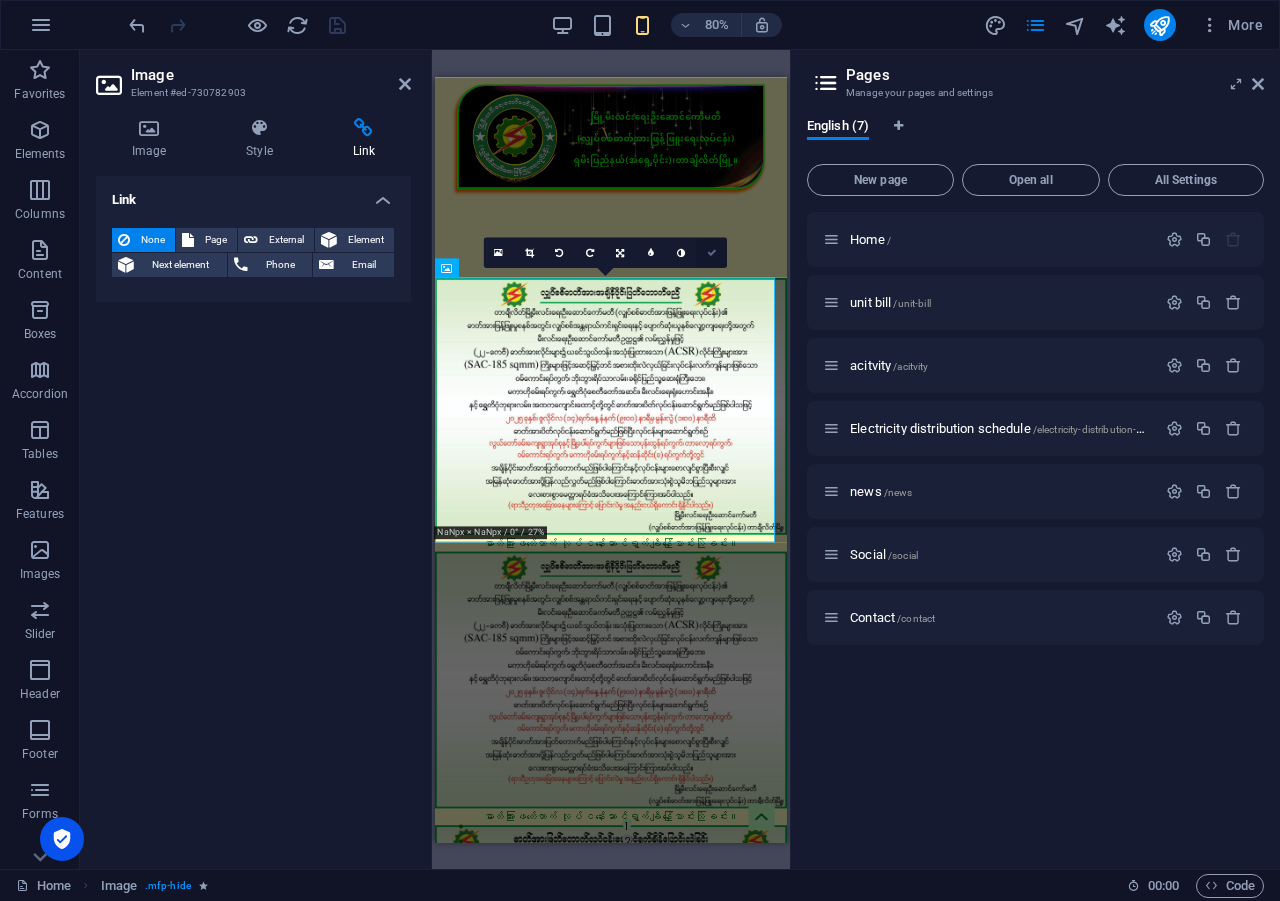 click at bounding box center [712, 253] 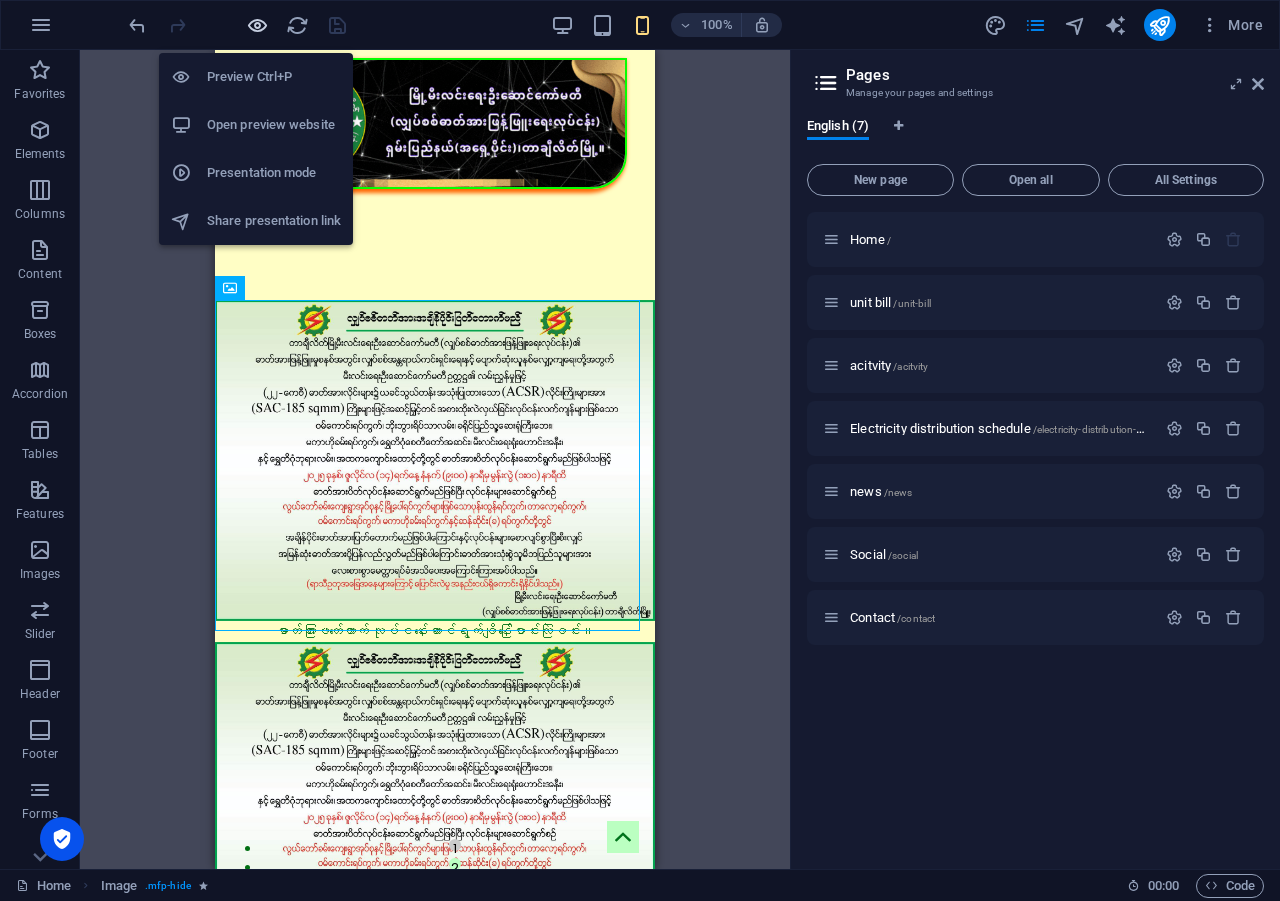 click at bounding box center (257, 25) 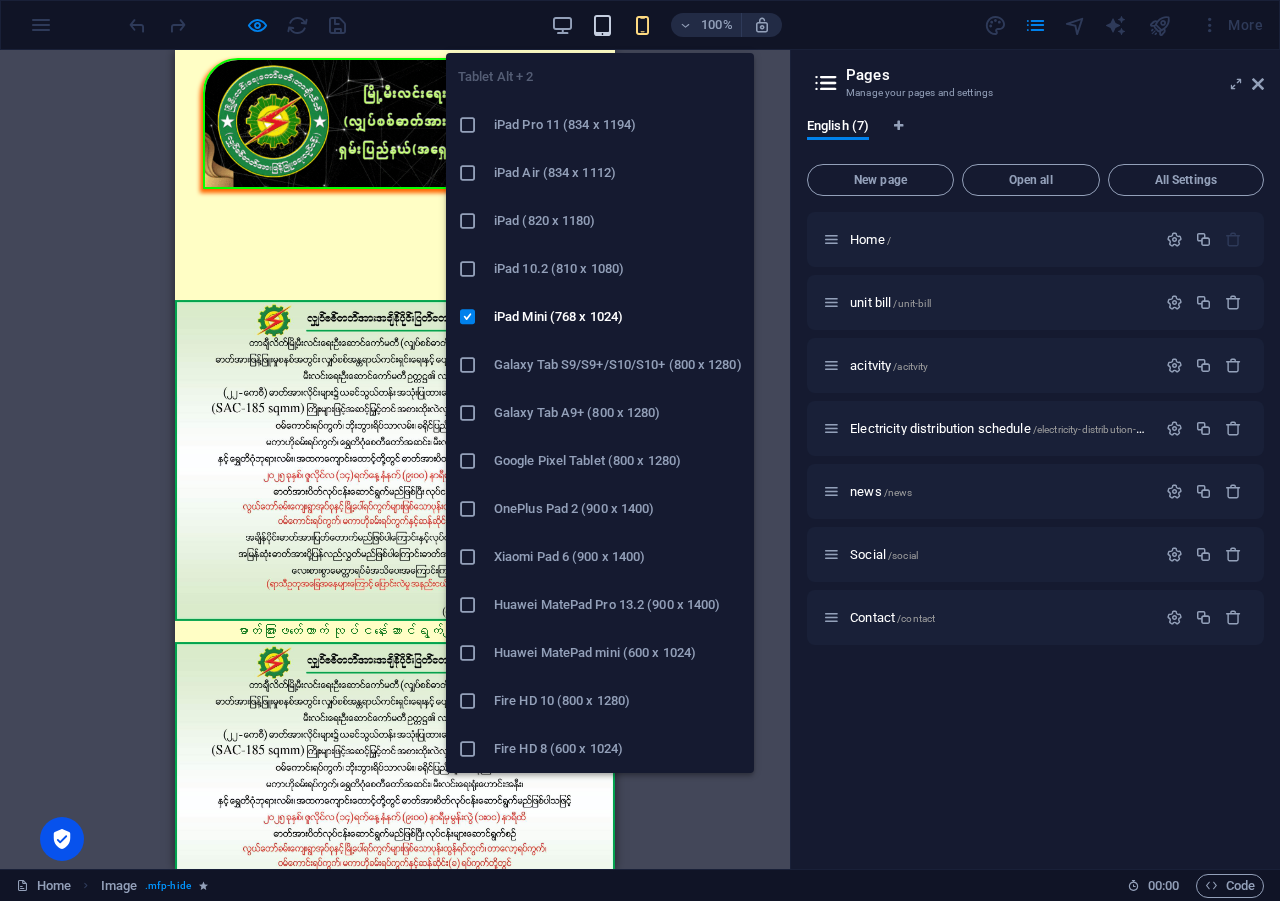 drag, startPoint x: 605, startPoint y: 27, endPoint x: 580, endPoint y: 30, distance: 25.179358 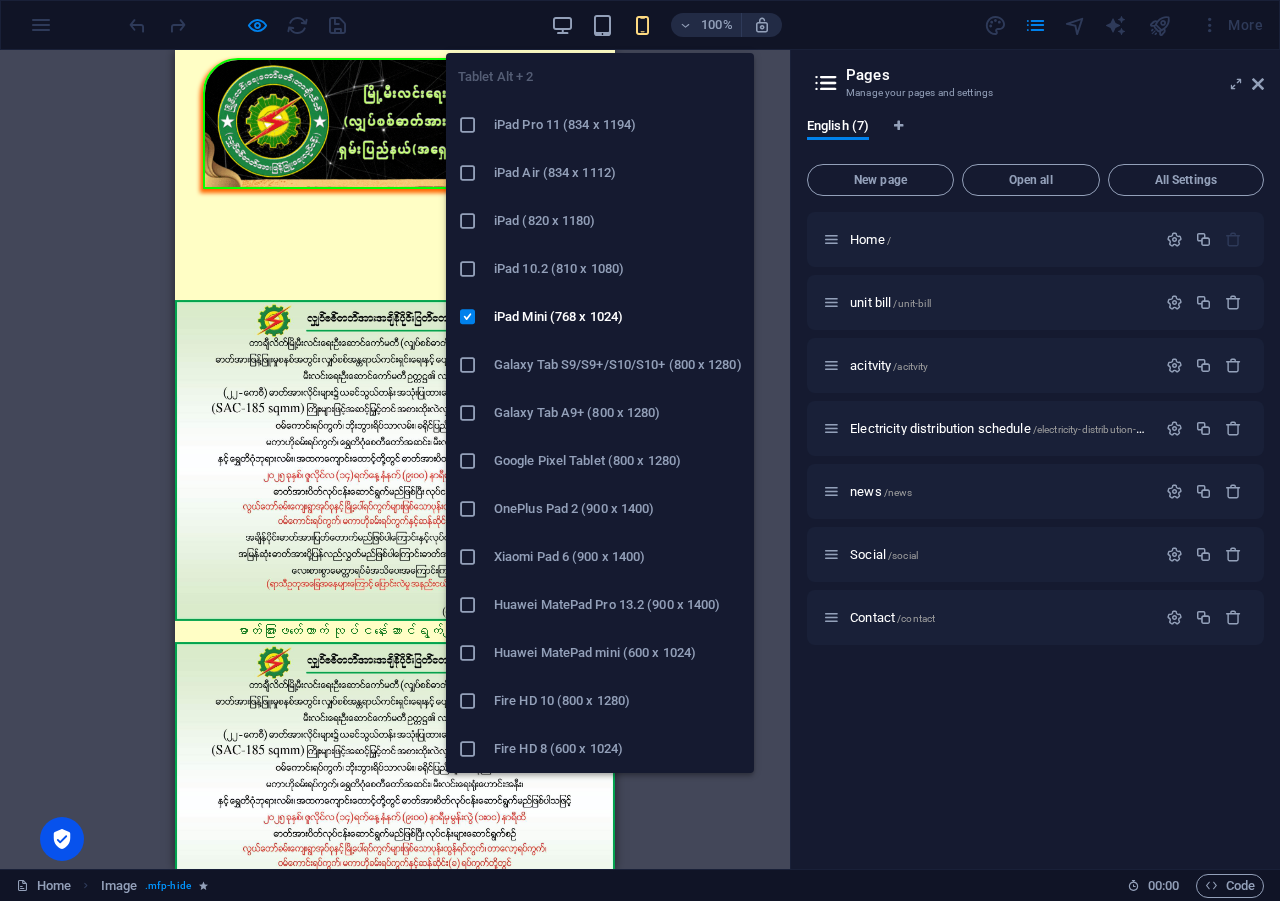 click at bounding box center [602, 25] 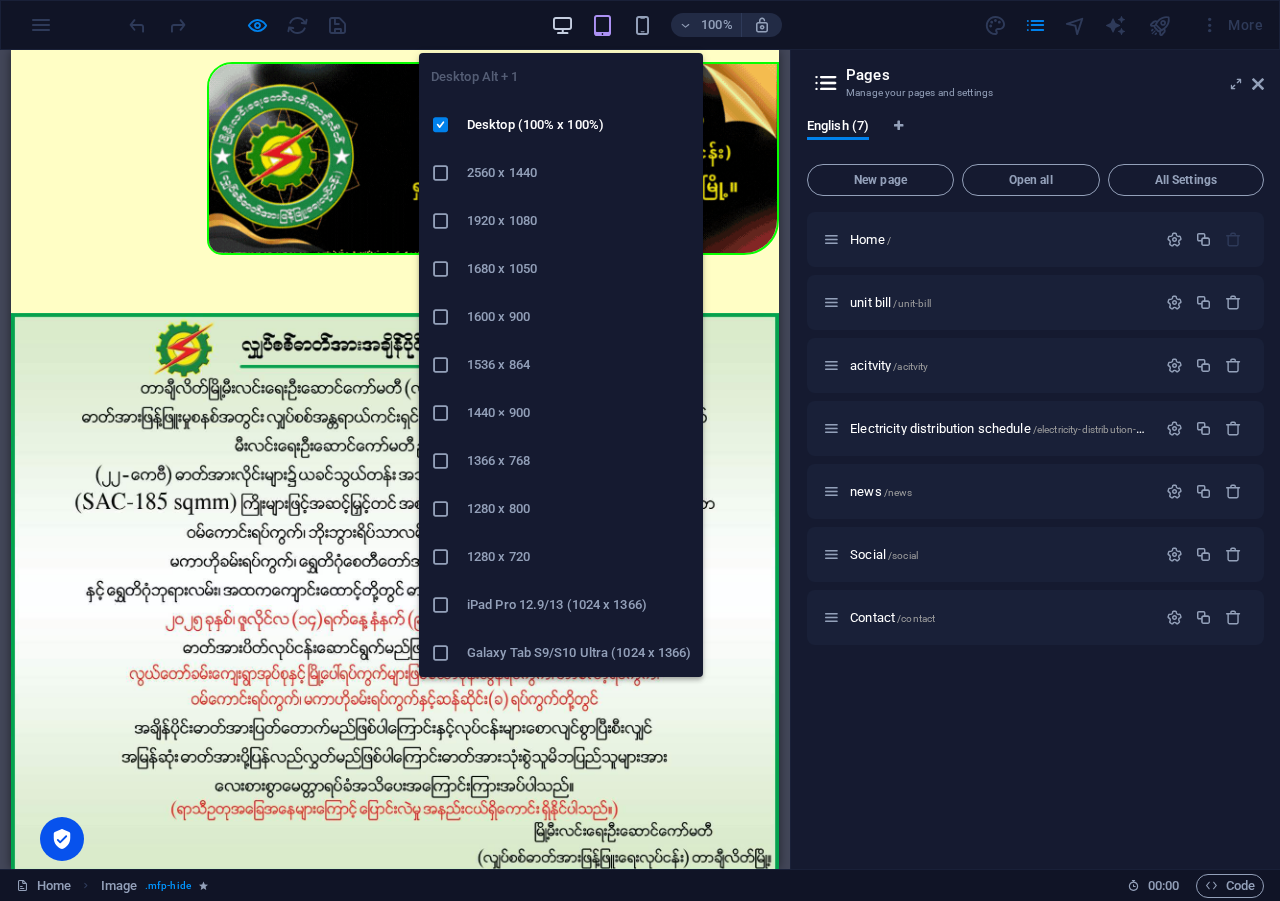 click at bounding box center [562, 25] 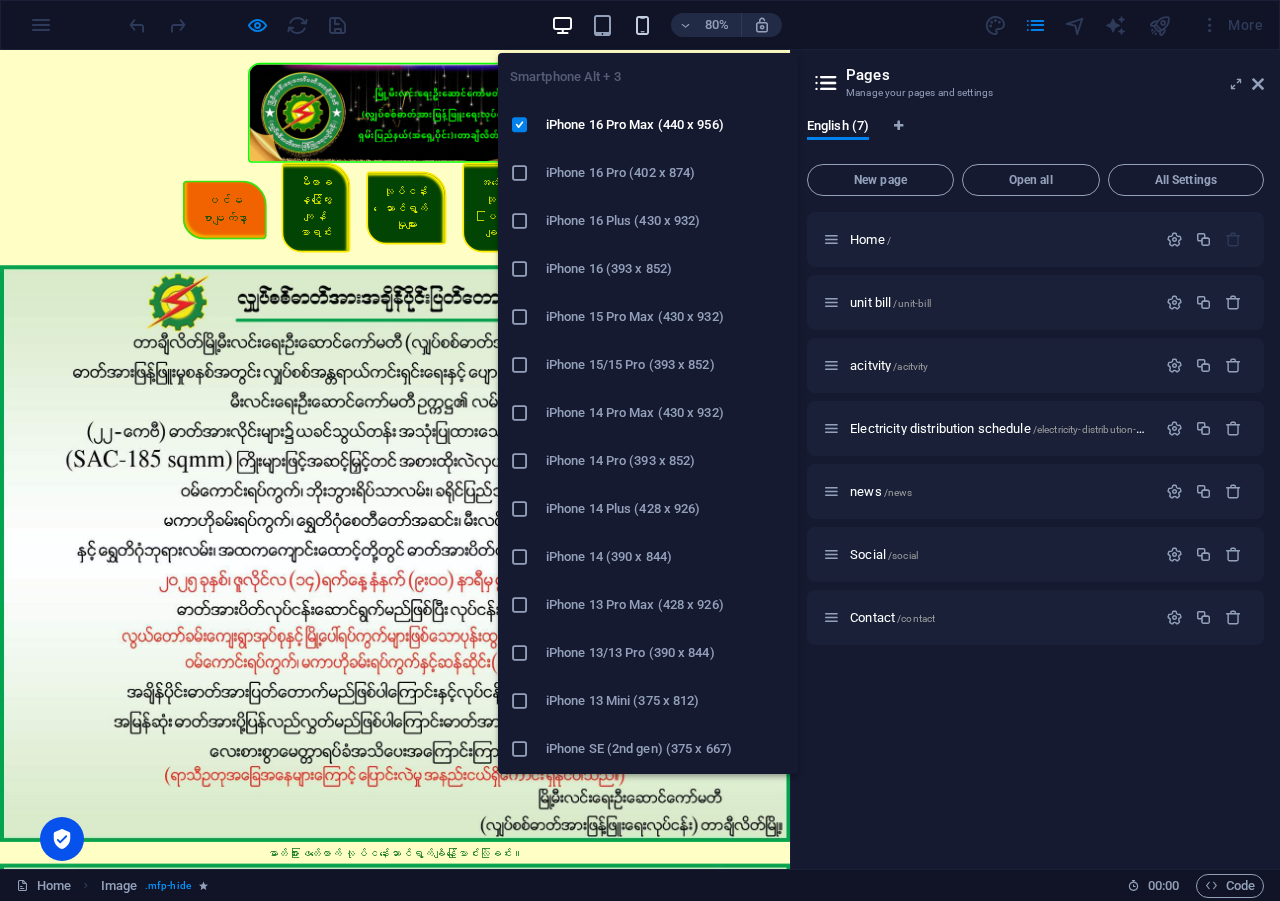 click at bounding box center (642, 25) 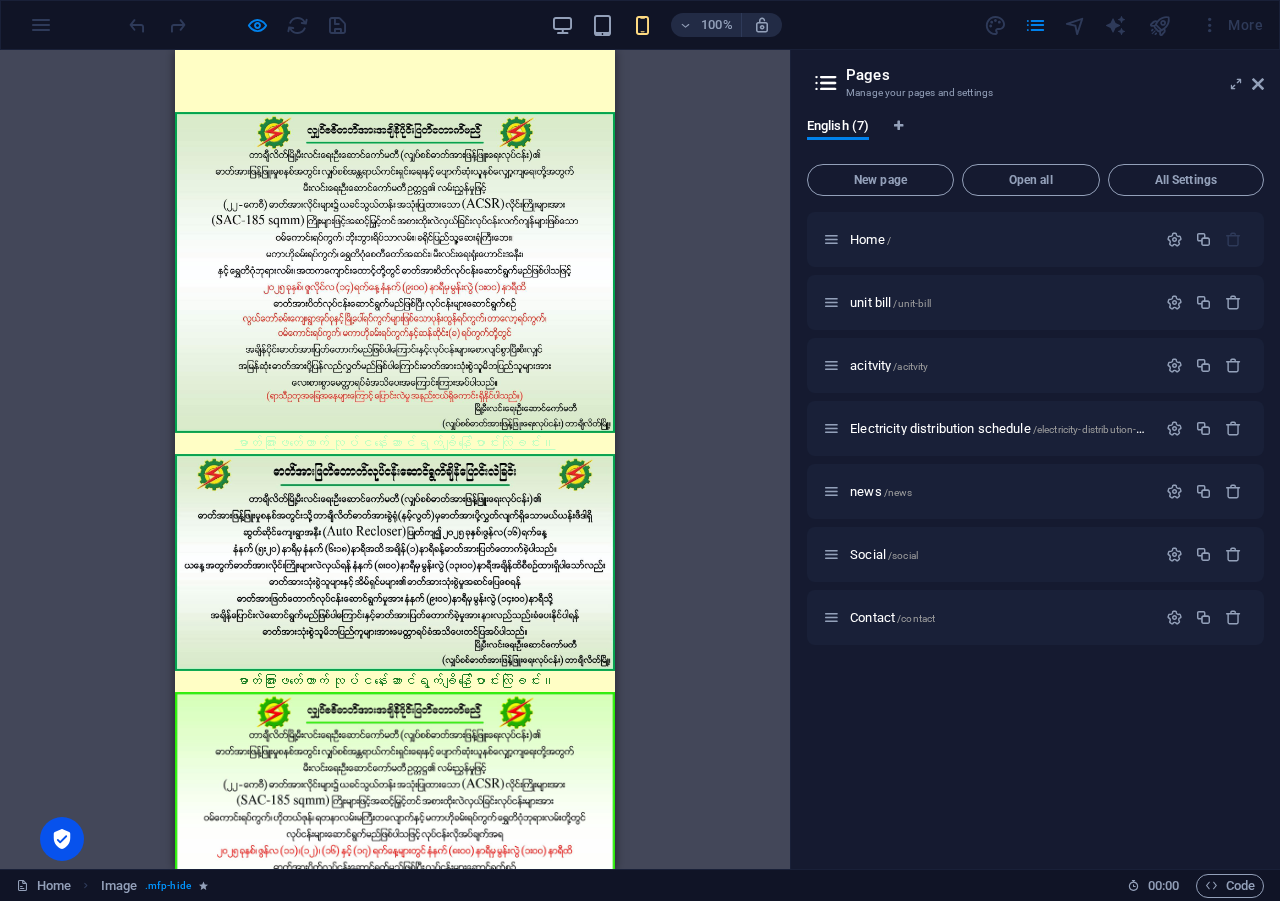 scroll, scrollTop: 0, scrollLeft: 0, axis: both 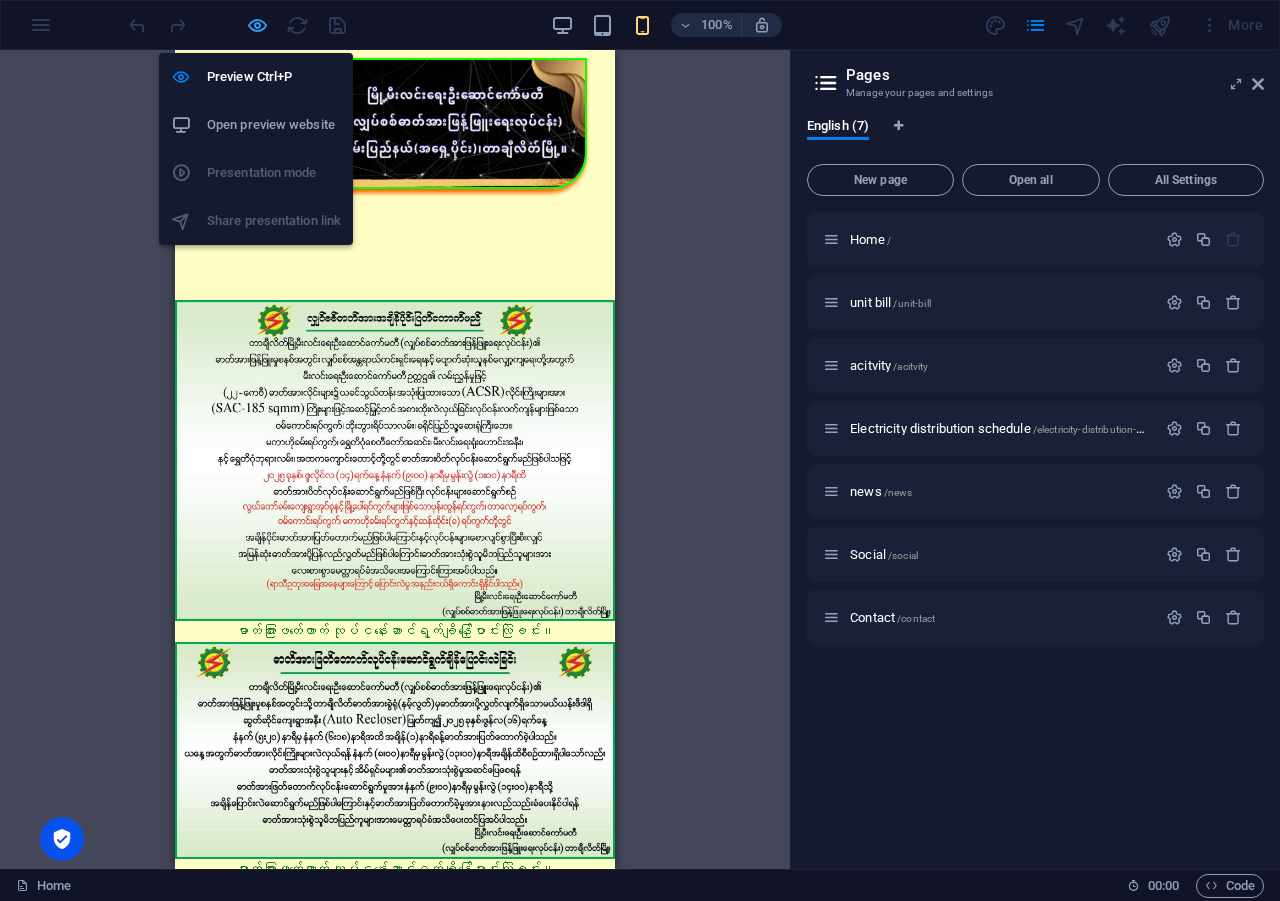 click at bounding box center [257, 25] 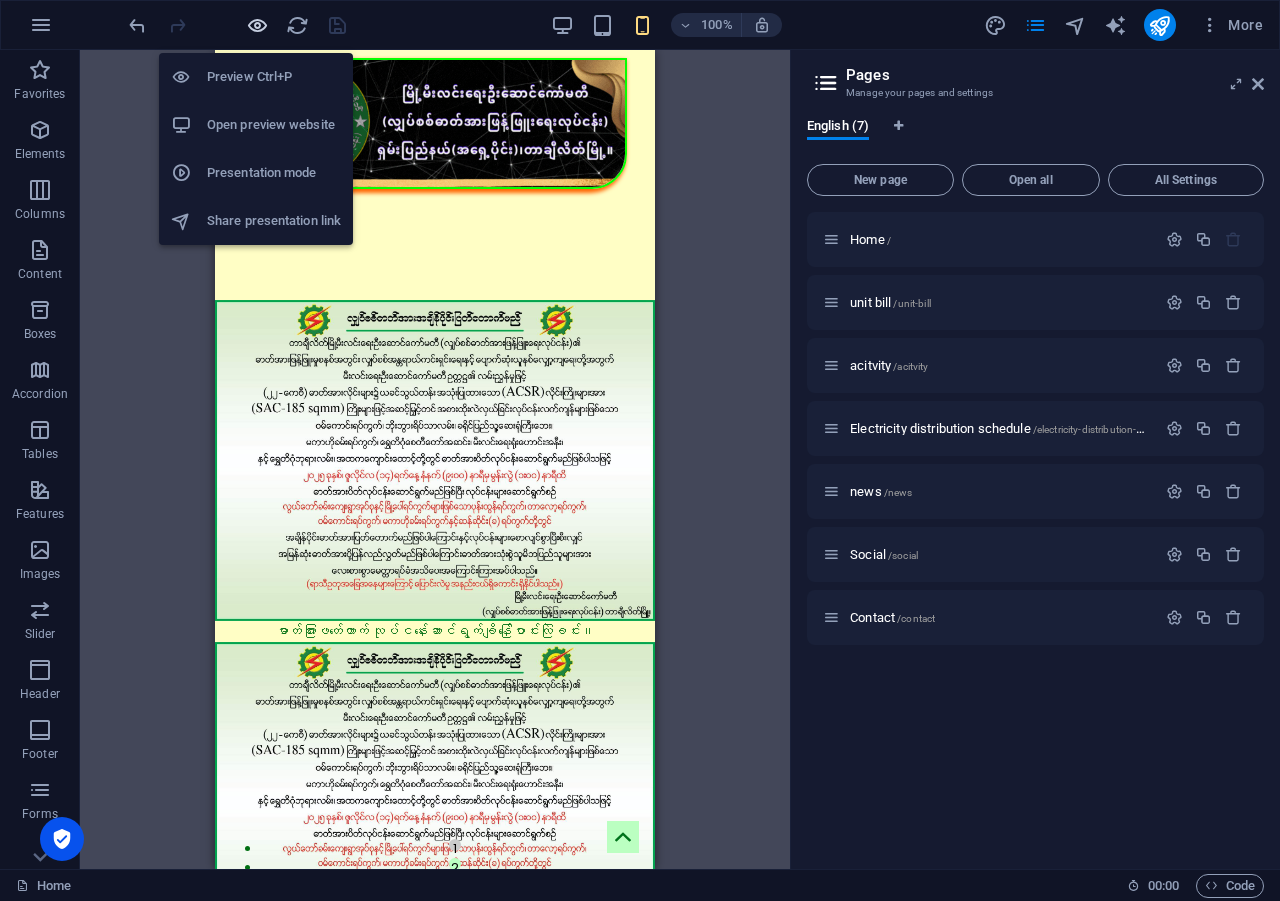 click at bounding box center (257, 25) 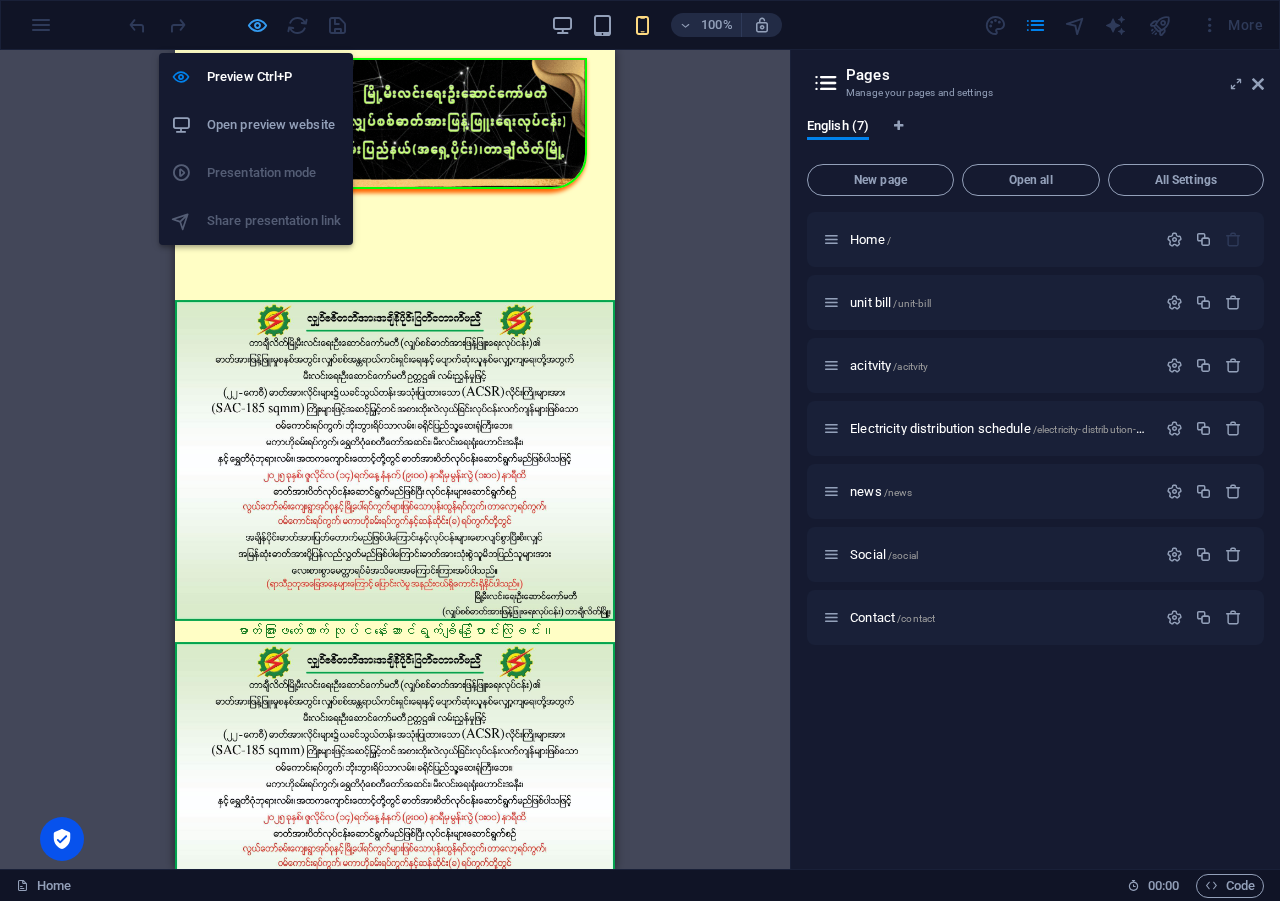 click at bounding box center [257, 25] 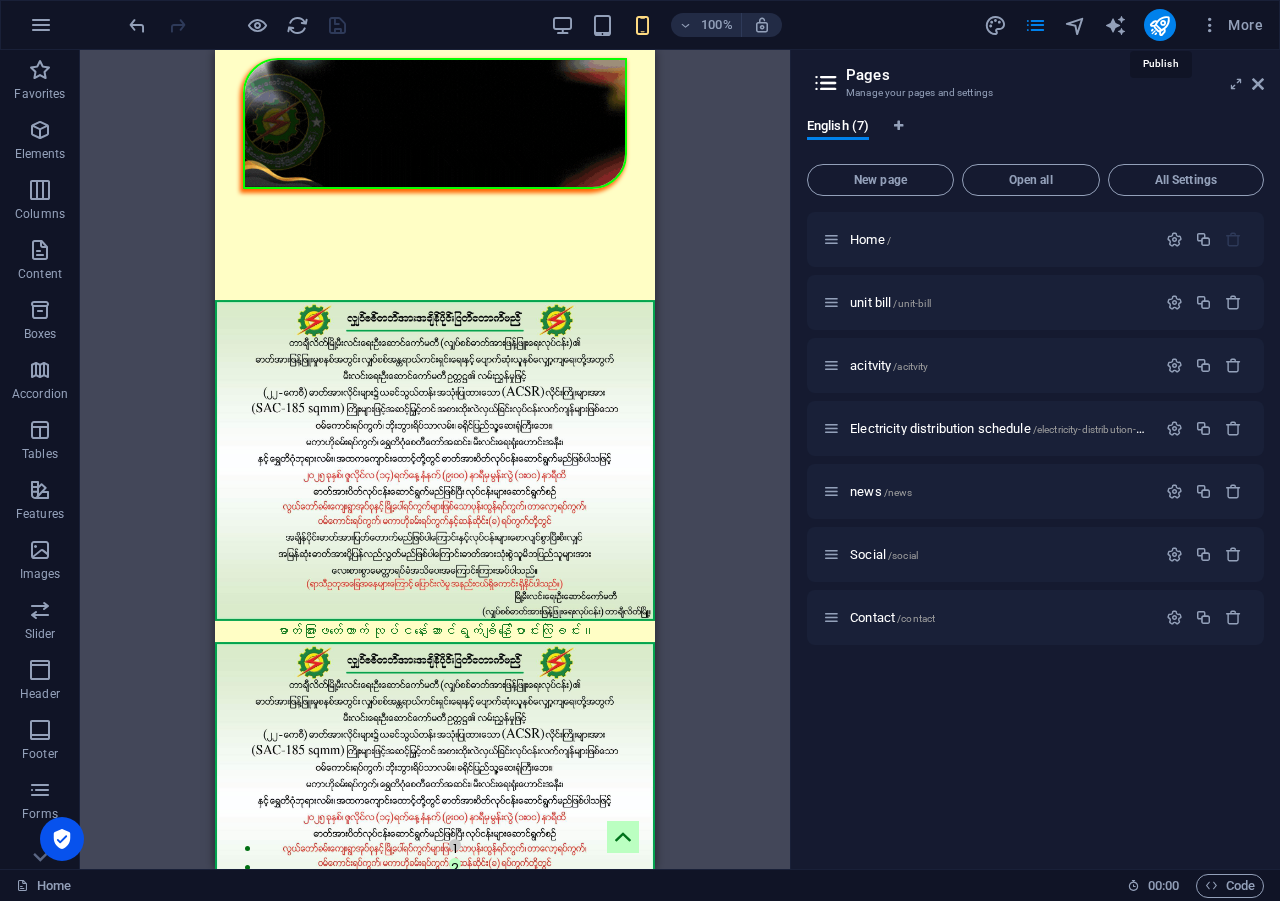 drag, startPoint x: 1155, startPoint y: 22, endPoint x: 1141, endPoint y: 31, distance: 16.643316 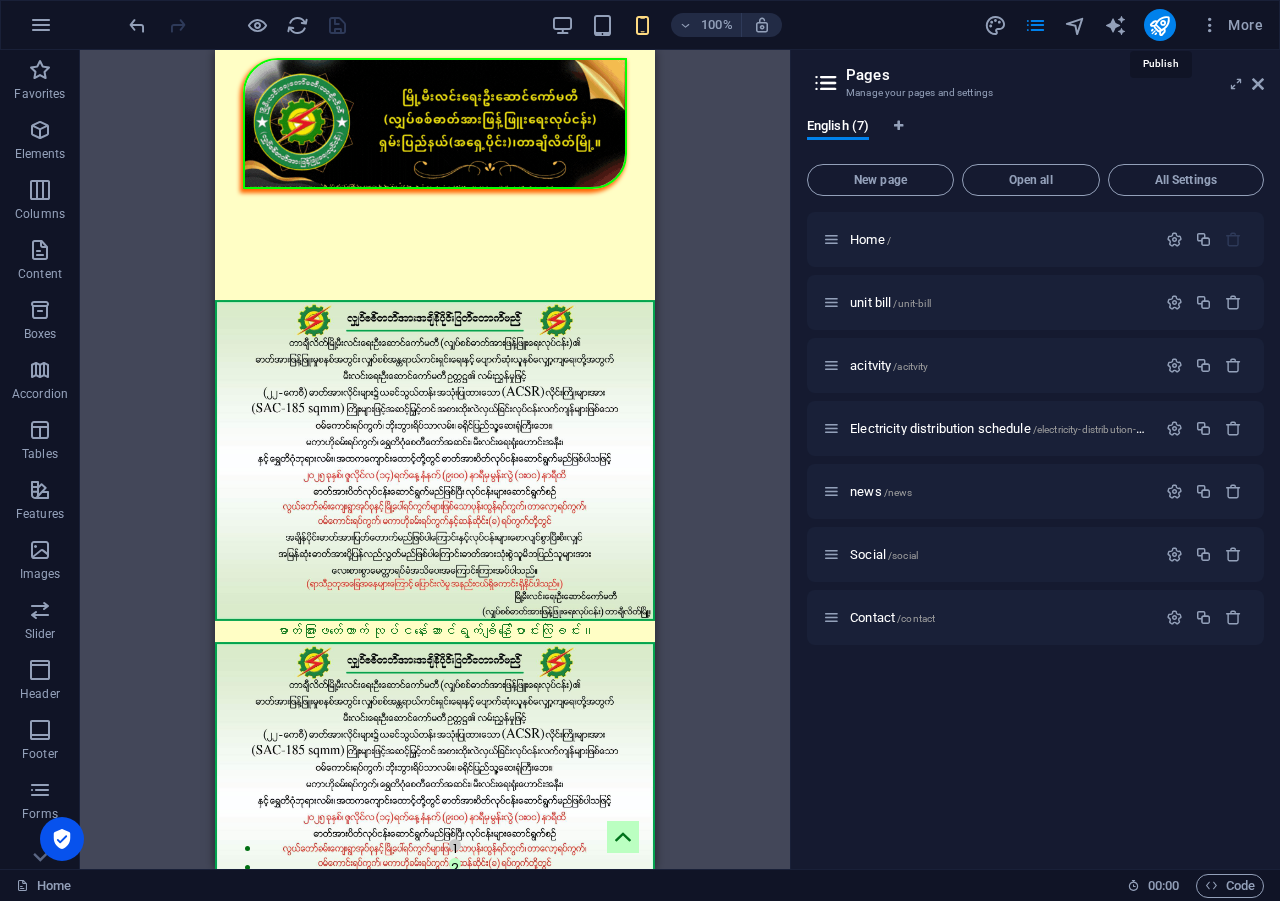 click at bounding box center (1159, 25) 